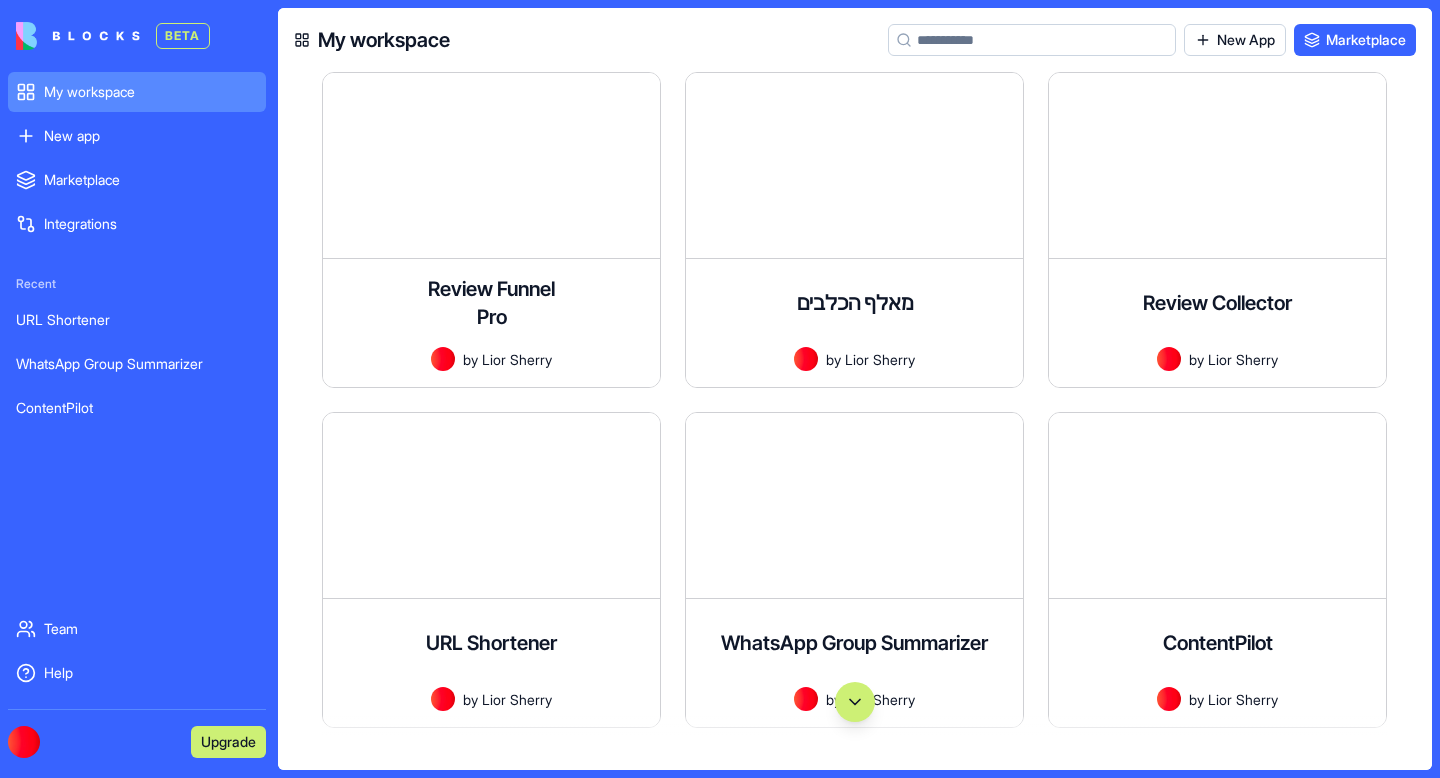 scroll, scrollTop: 0, scrollLeft: 0, axis: both 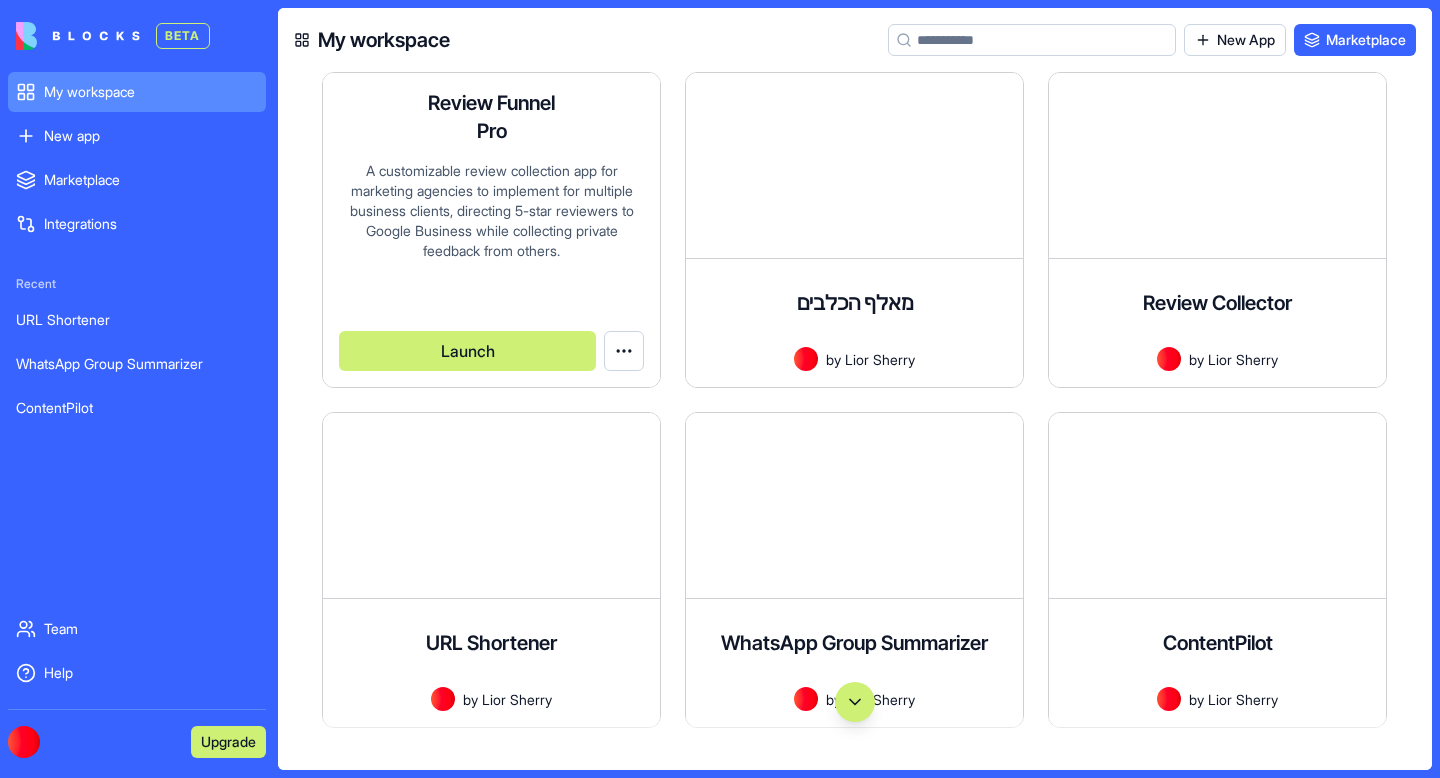 click on "A customizable review collection app for marketing agencies to implement for multiple business clients, directing 5-star reviewers to Google Business while collecting private feedback from others." at bounding box center [491, 226] 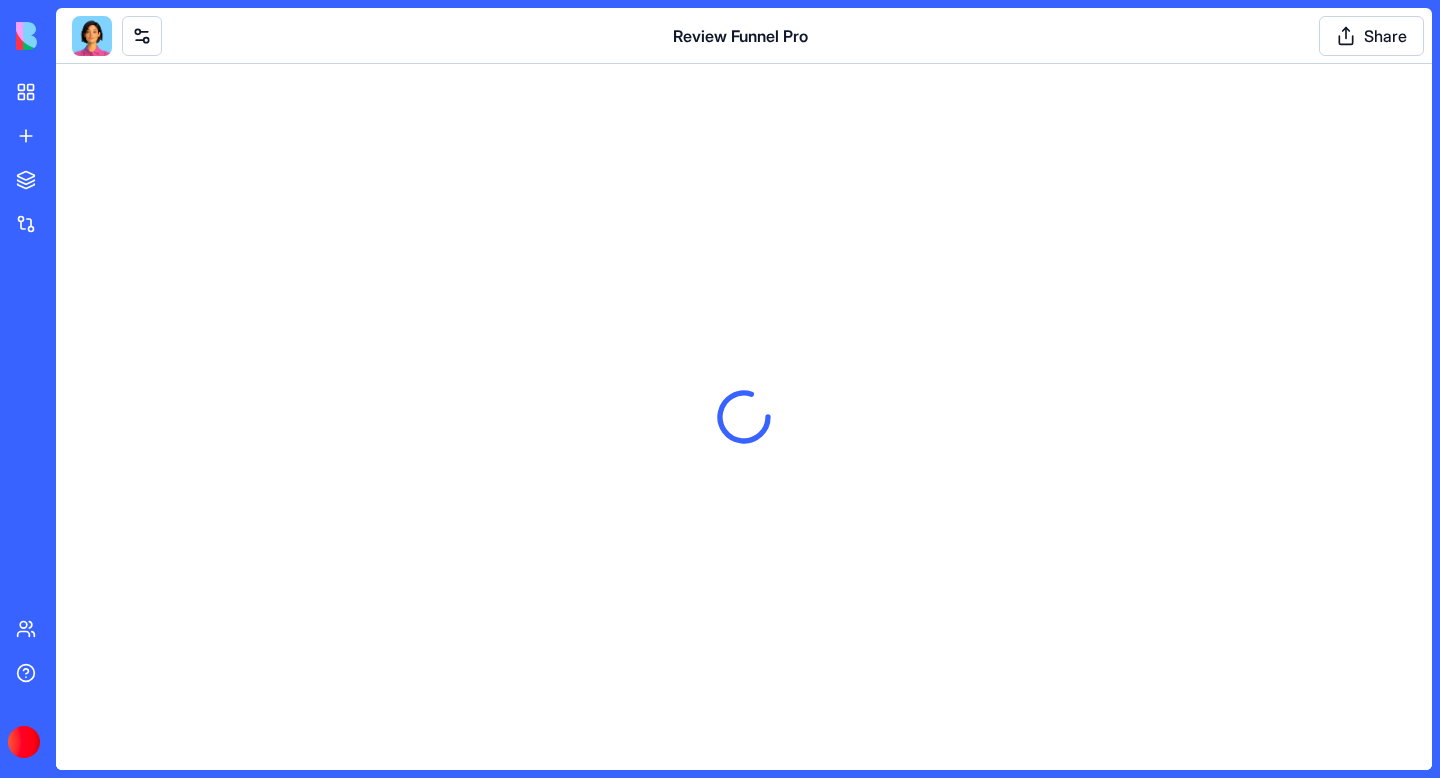 scroll, scrollTop: 0, scrollLeft: 0, axis: both 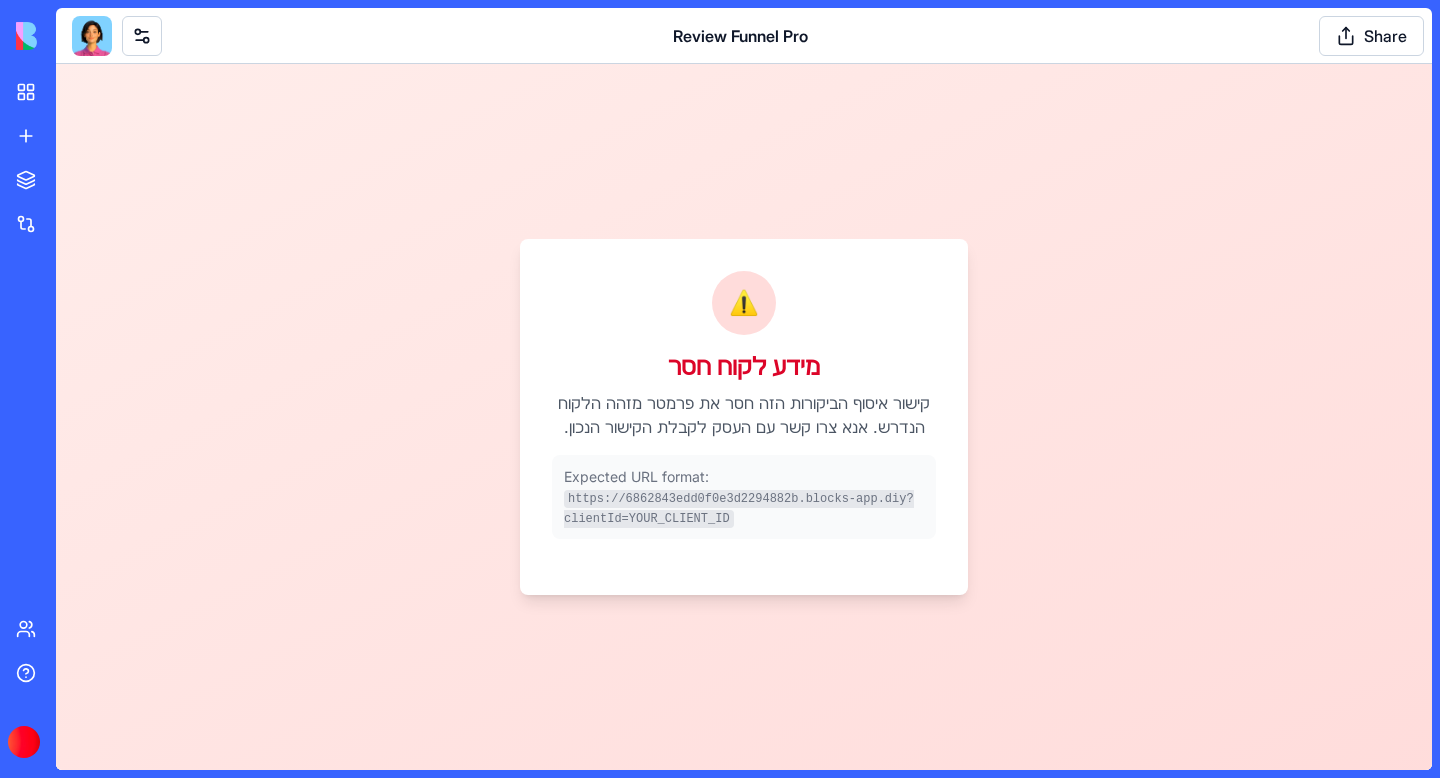 click at bounding box center [92, 36] 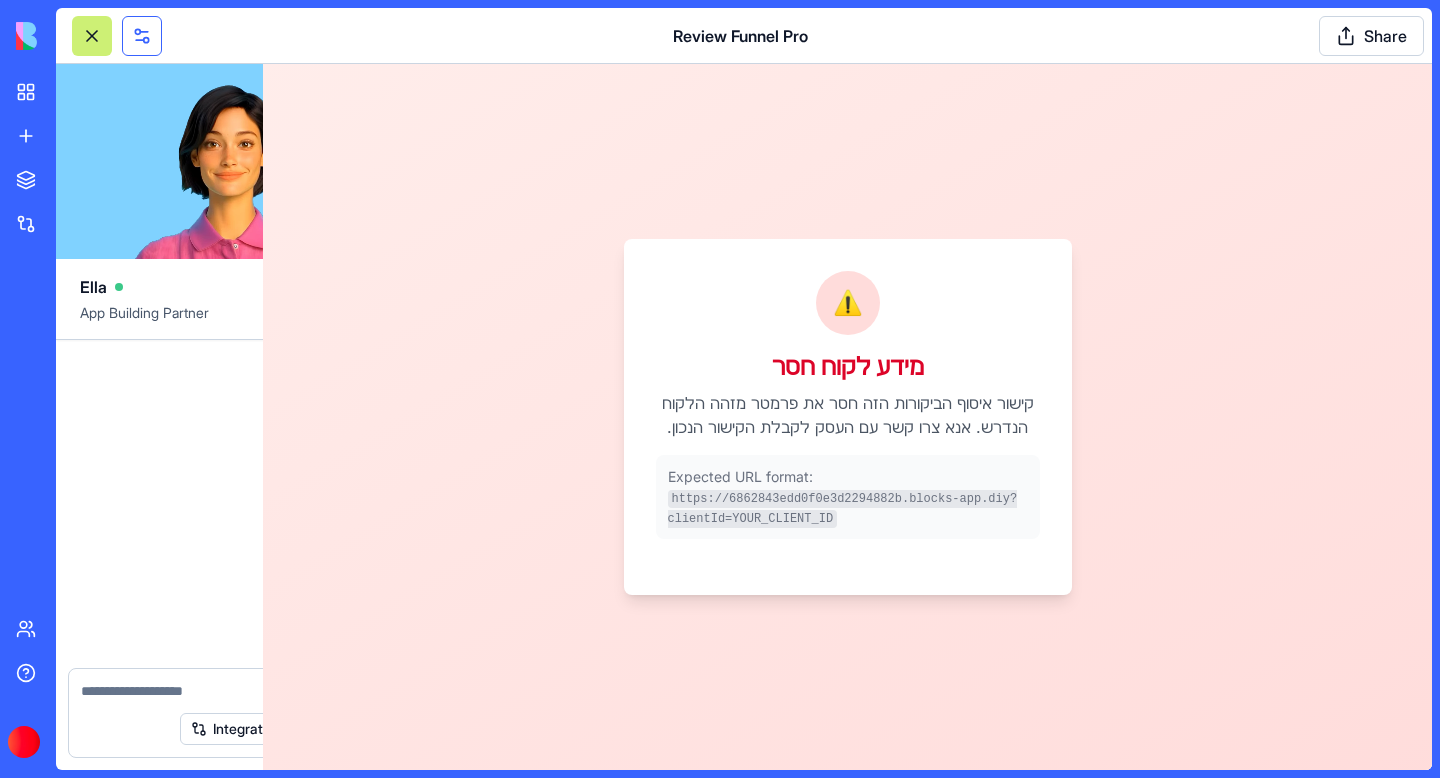 scroll, scrollTop: 68053, scrollLeft: 0, axis: vertical 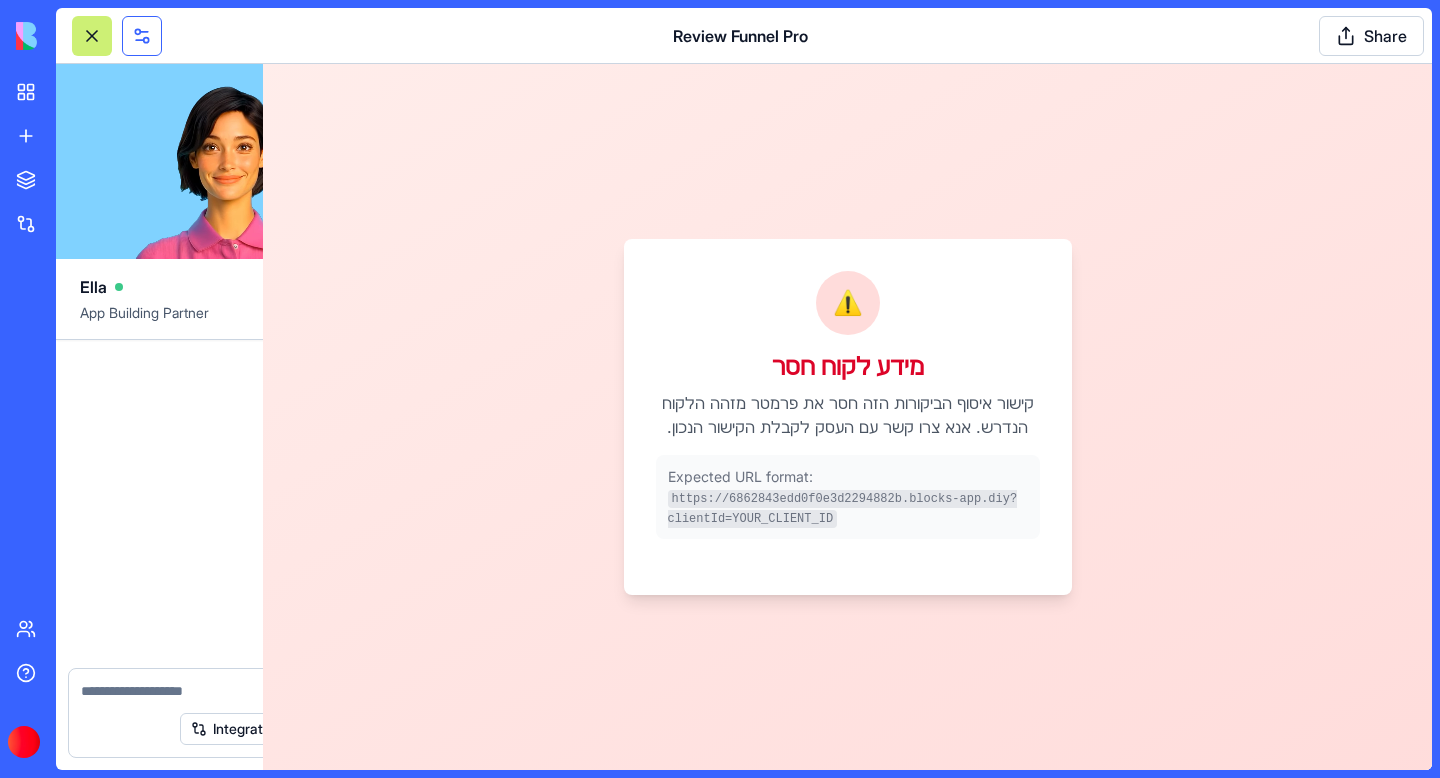 click at bounding box center (142, 36) 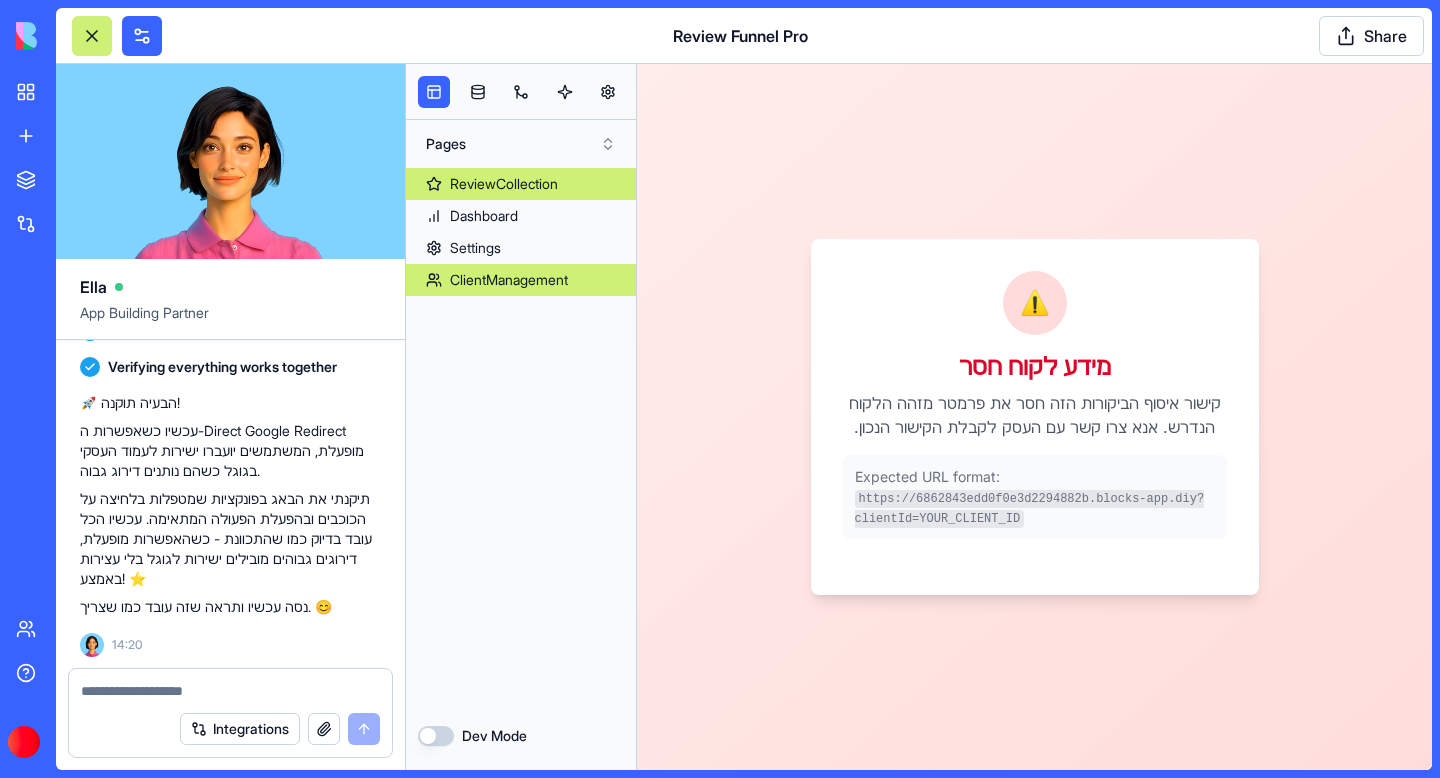 click on "ClientManagement" at bounding box center [509, 280] 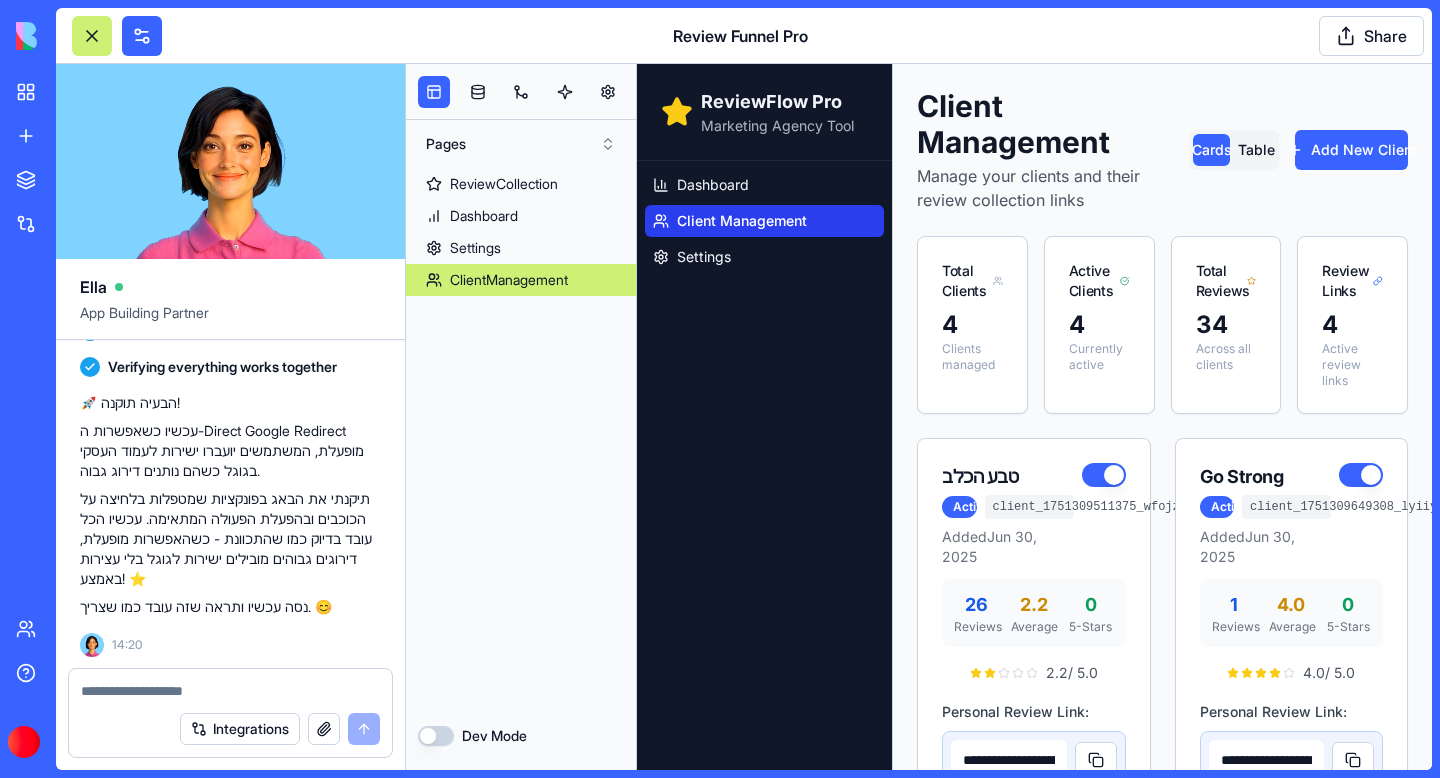 click at bounding box center [230, 691] 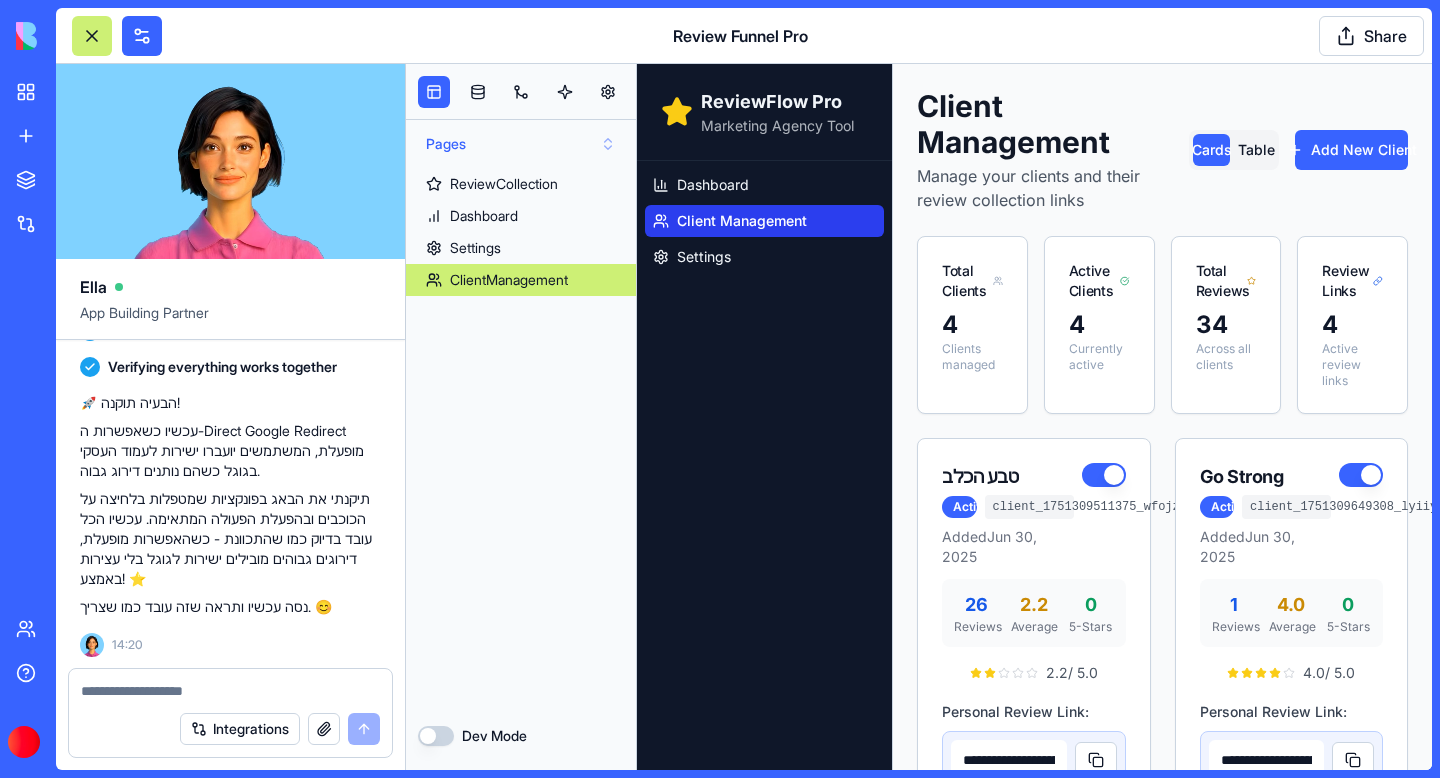 paste on "**********" 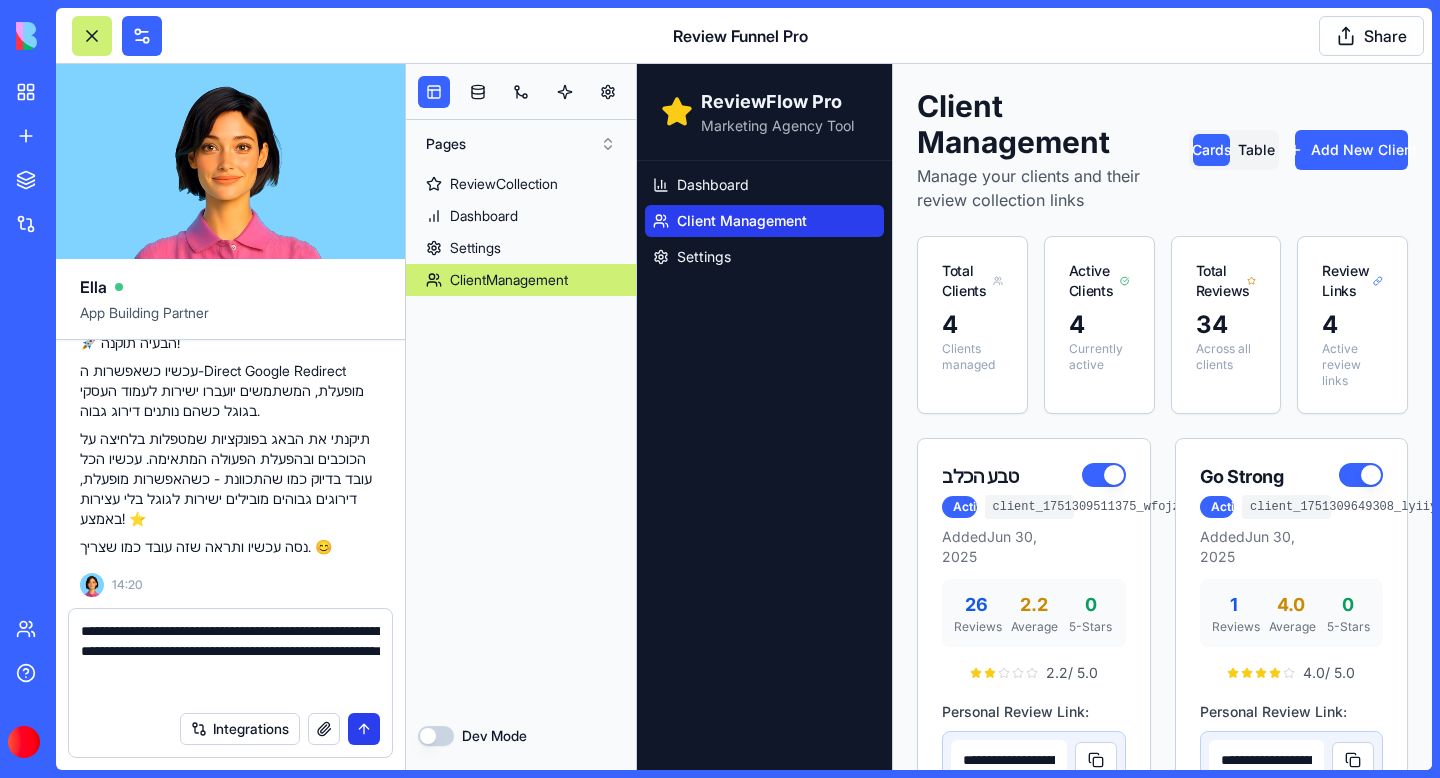 type on "**********" 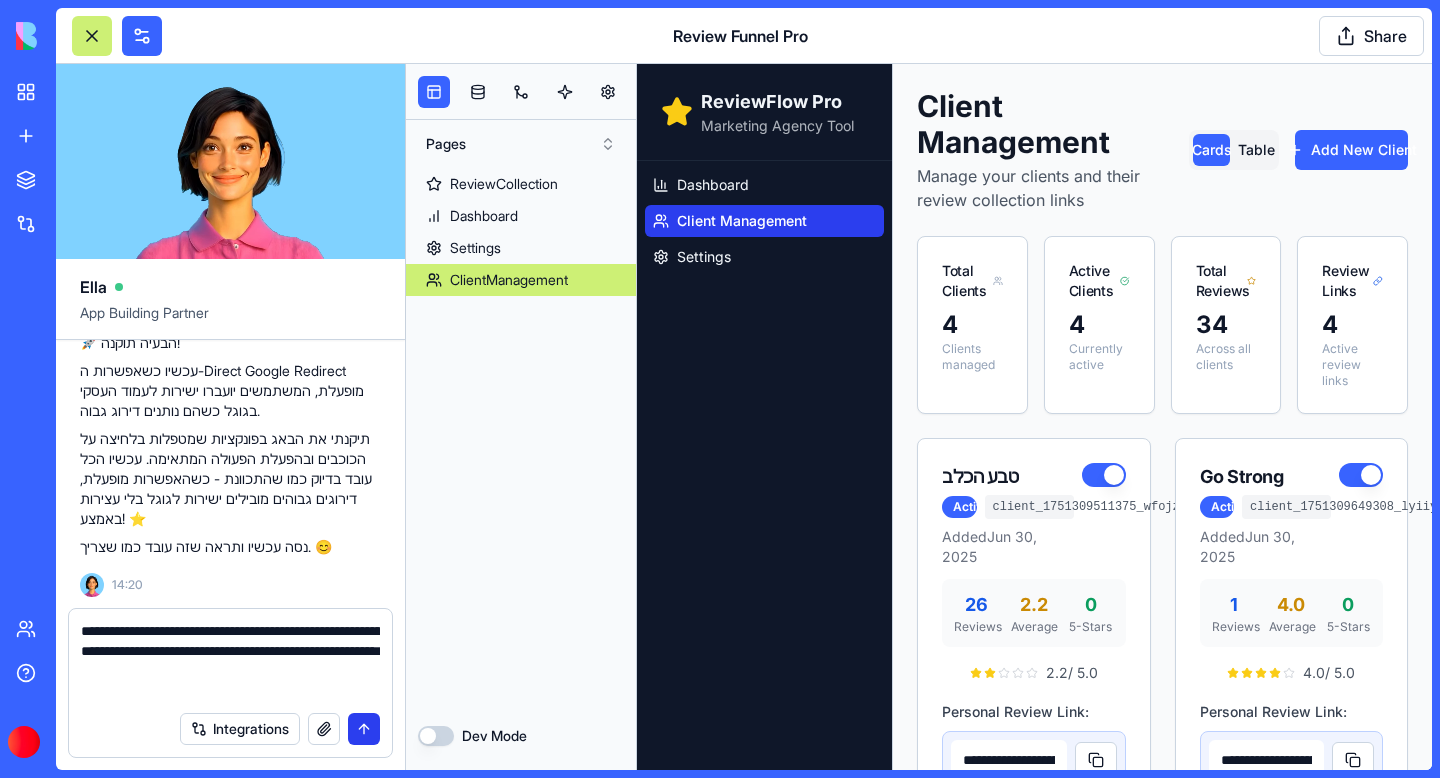 click at bounding box center (364, 729) 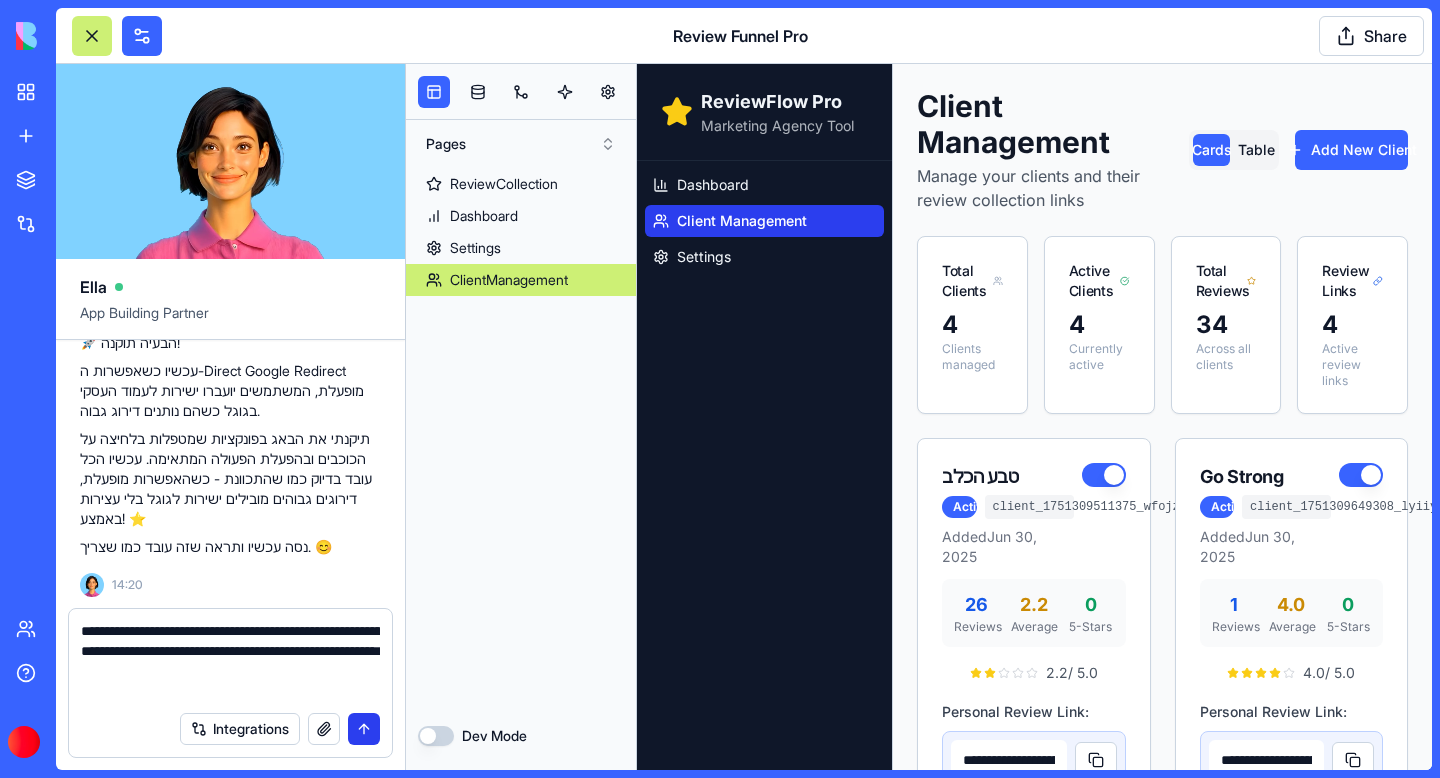 type 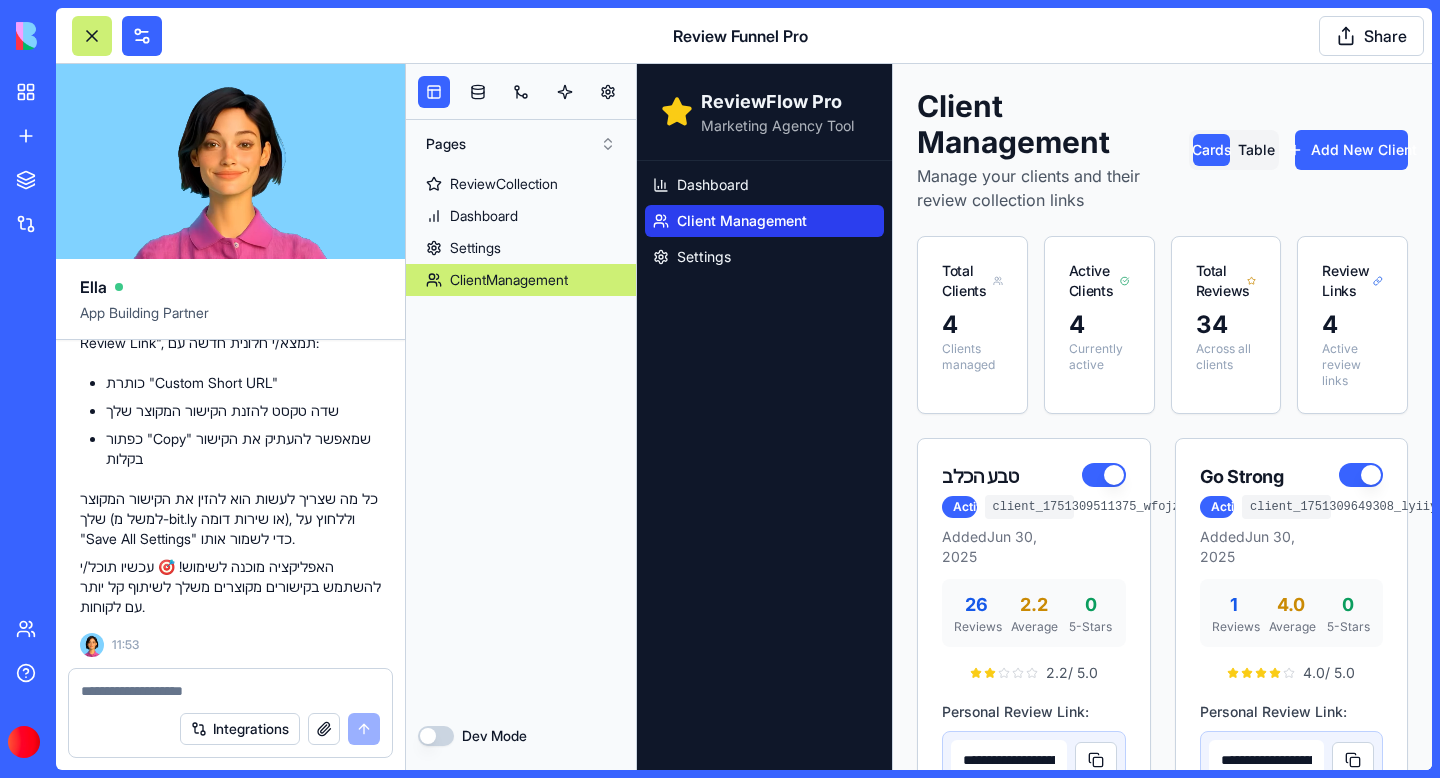 scroll, scrollTop: 68691, scrollLeft: 0, axis: vertical 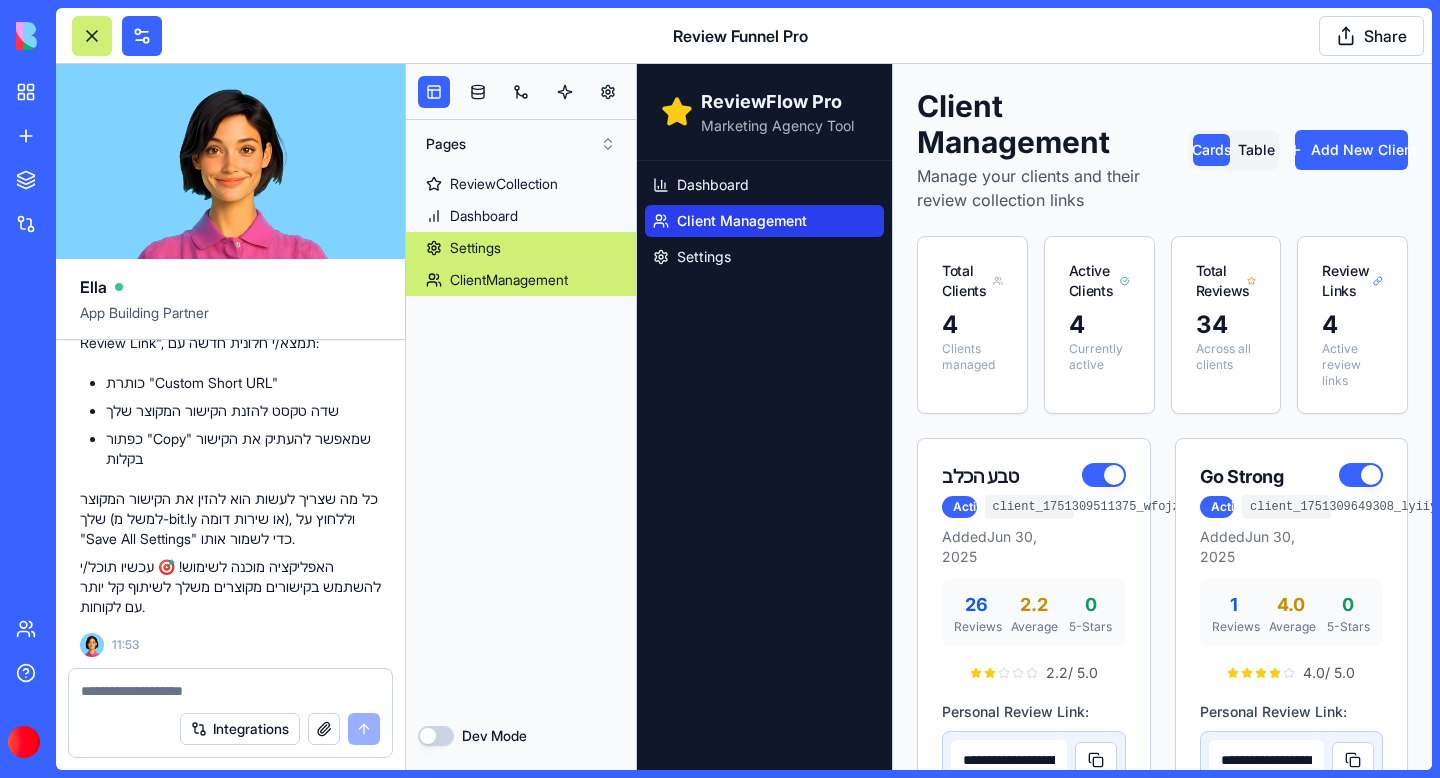 click on "Settings" at bounding box center (475, 248) 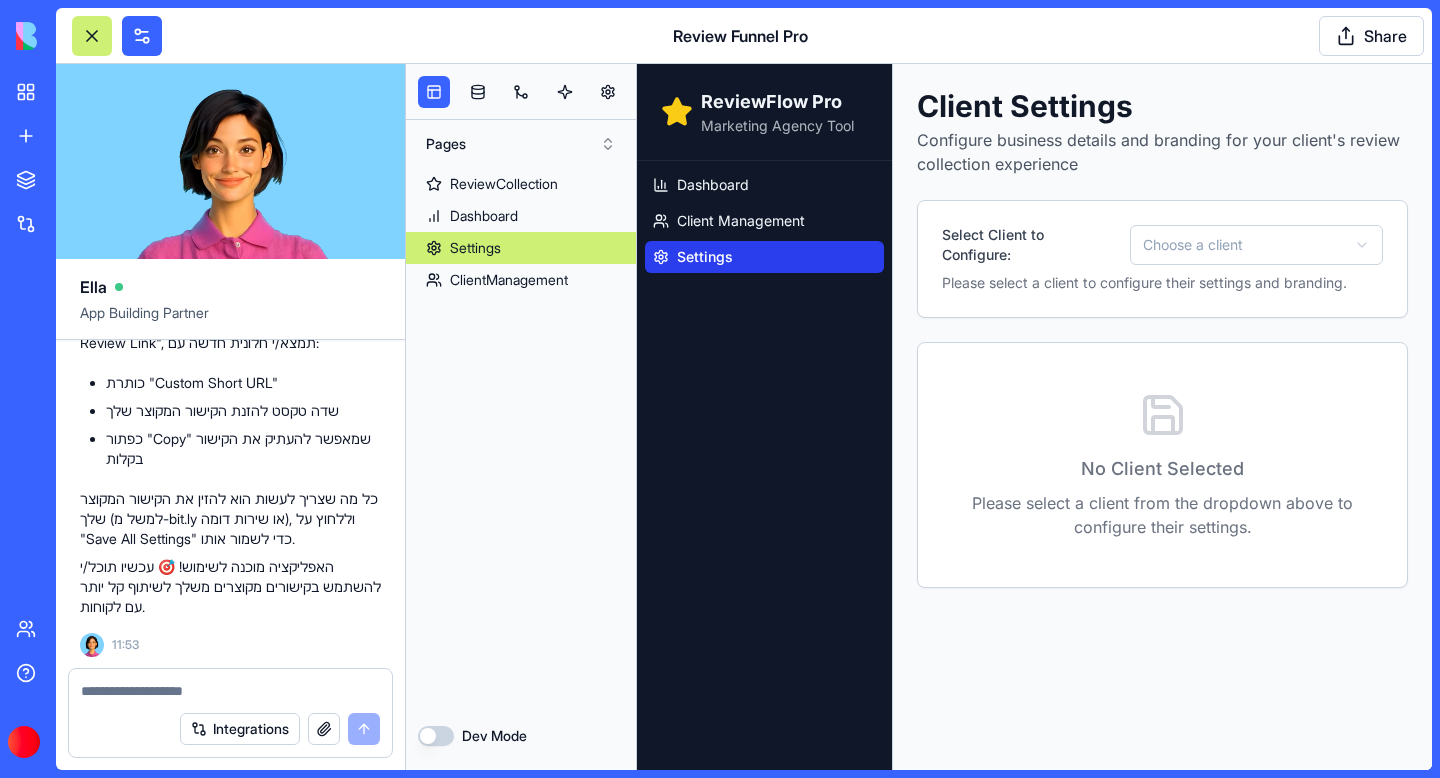 click on "ReviewFlow Pro Marketing Agency Tool Dashboard Client Management Settings Client Settings Configure business details and branding for your client's review collection experience Select Client to Configure: Choose a client Please select a client to configure their settings and branding. No Client Selected Please select a client from the dropdown above to configure their settings." at bounding box center [1034, 417] 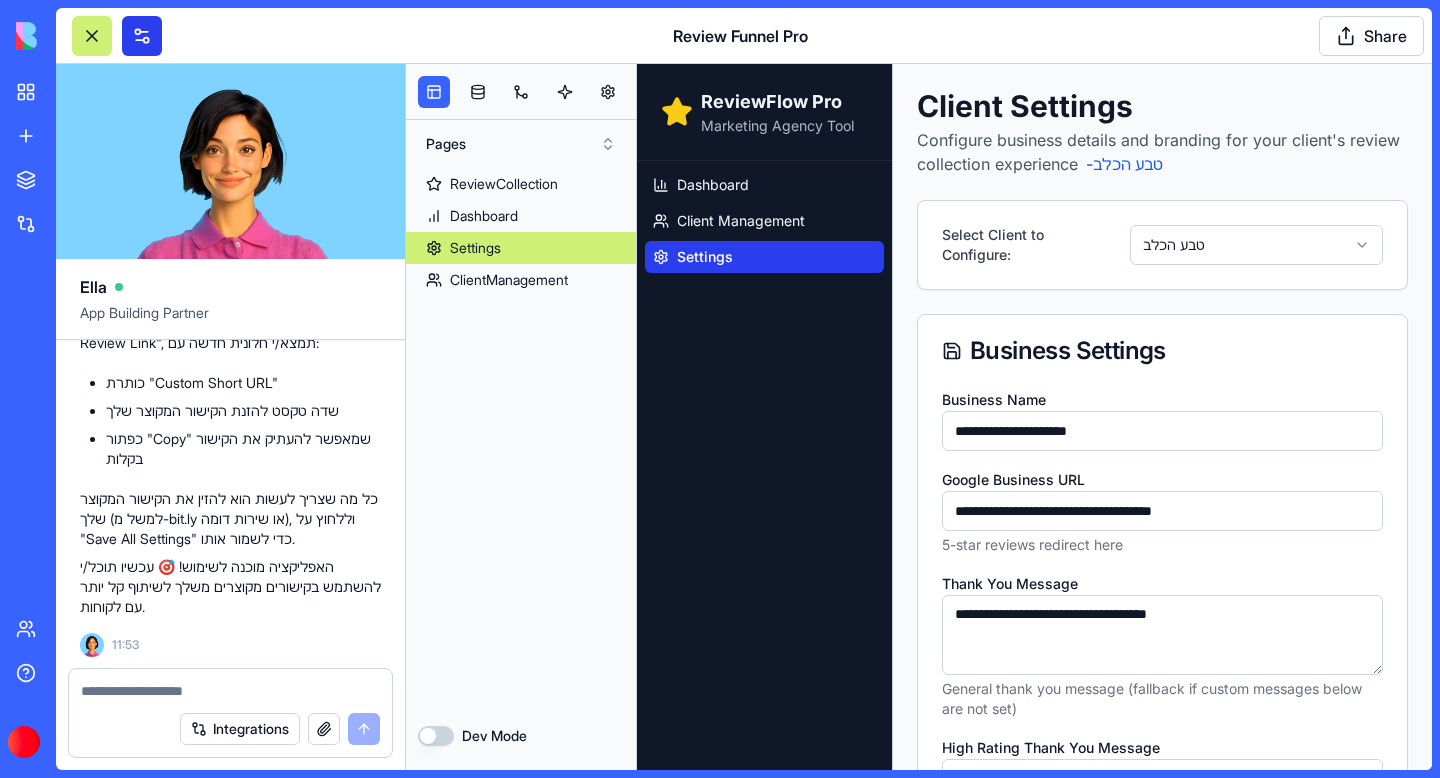 click at bounding box center (142, 36) 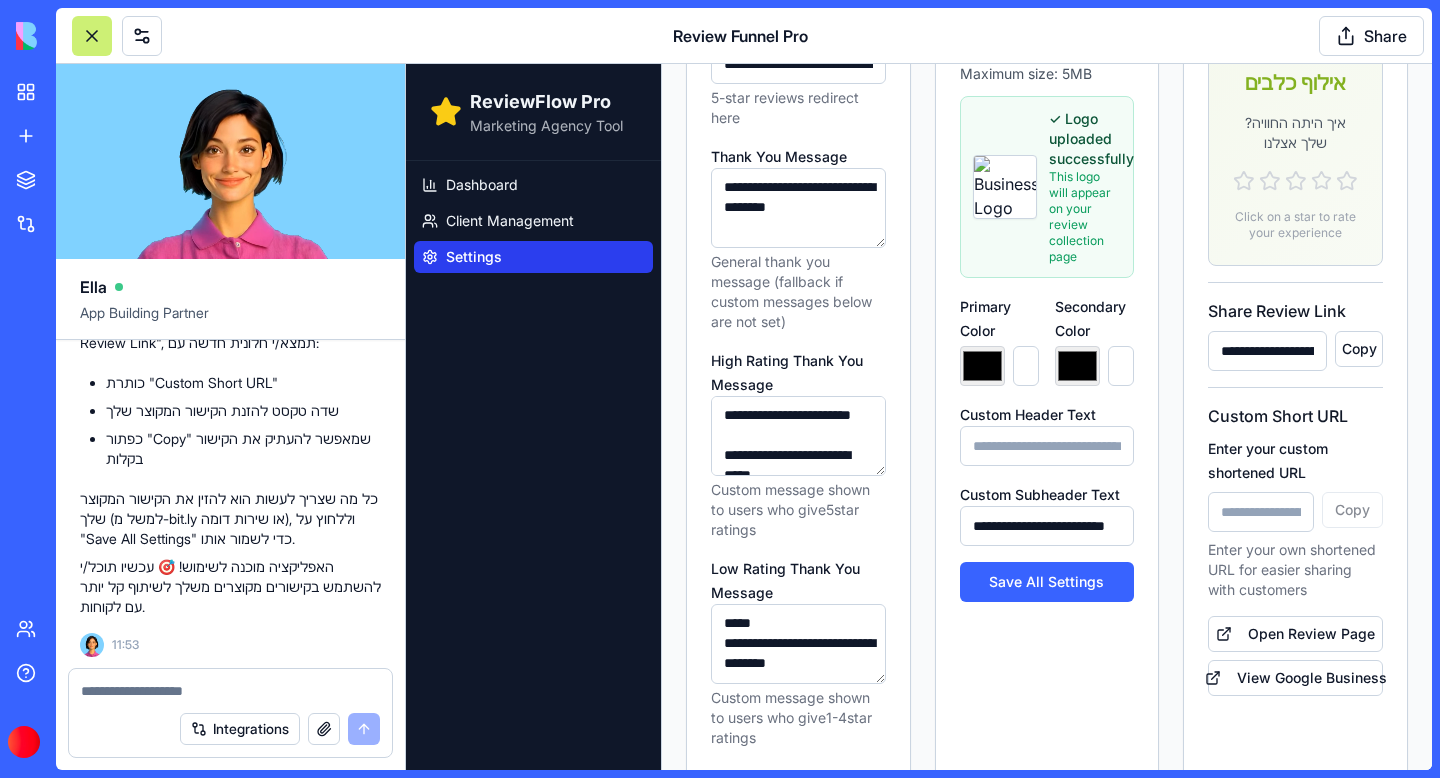 scroll, scrollTop: 473, scrollLeft: 0, axis: vertical 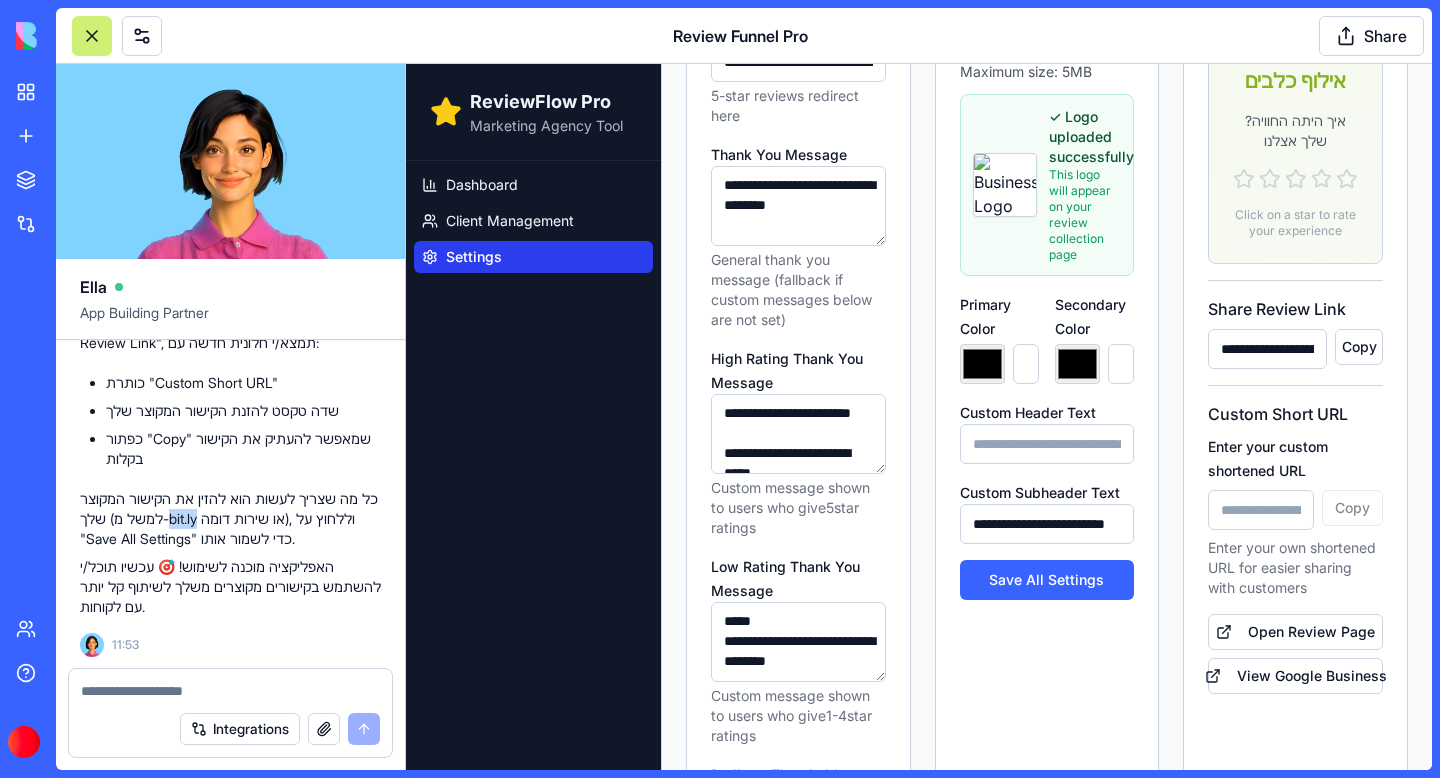drag, startPoint x: 221, startPoint y: 517, endPoint x: 254, endPoint y: 517, distance: 33 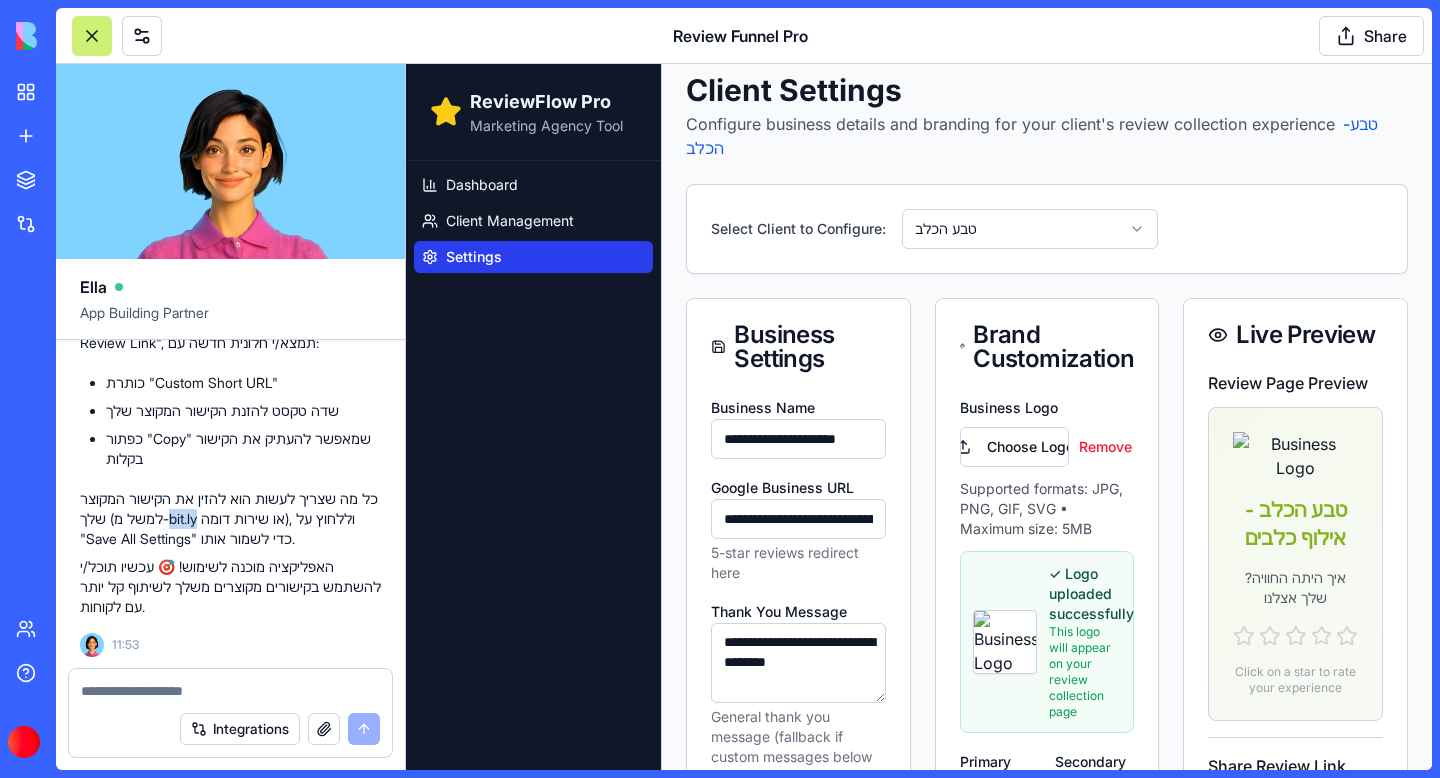 scroll, scrollTop: 0, scrollLeft: 0, axis: both 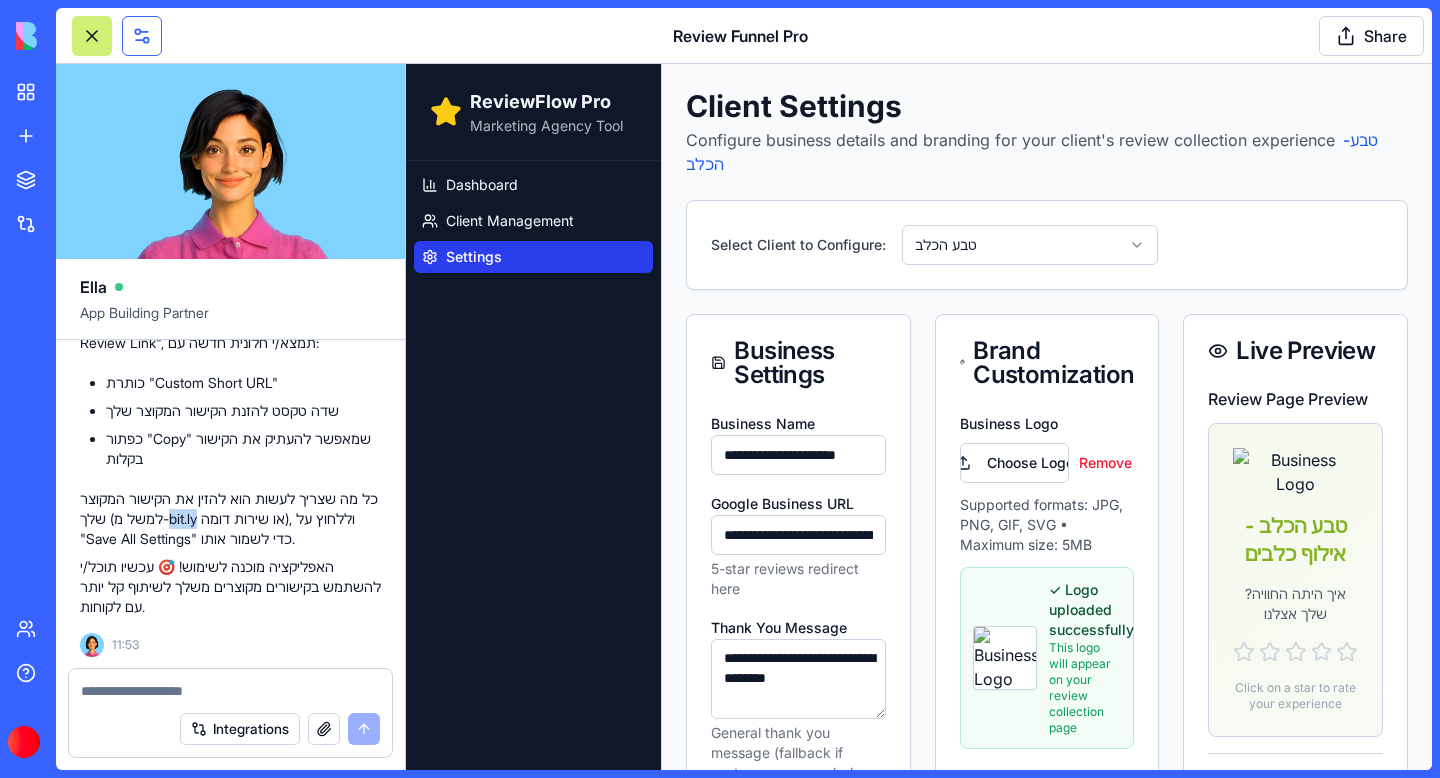 click at bounding box center (142, 36) 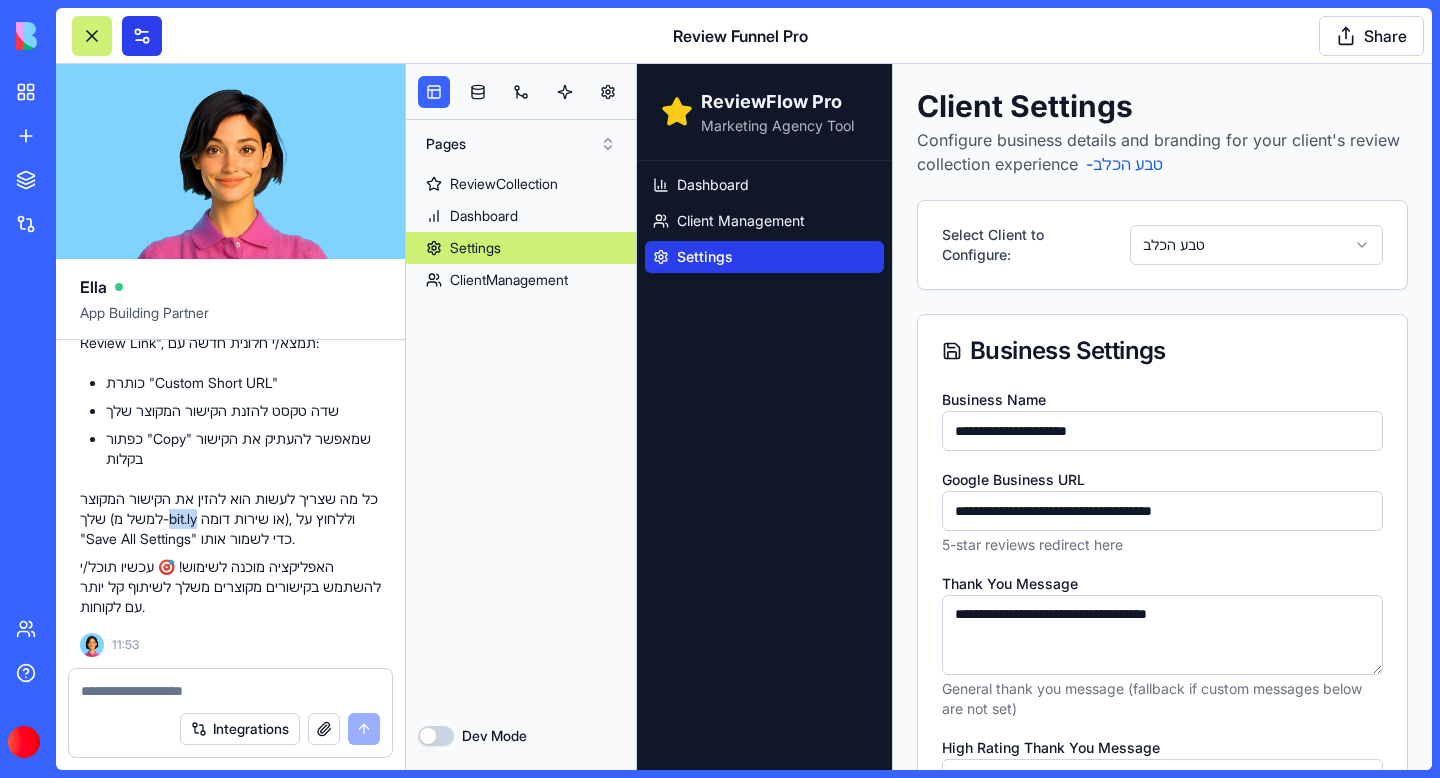 click at bounding box center [142, 36] 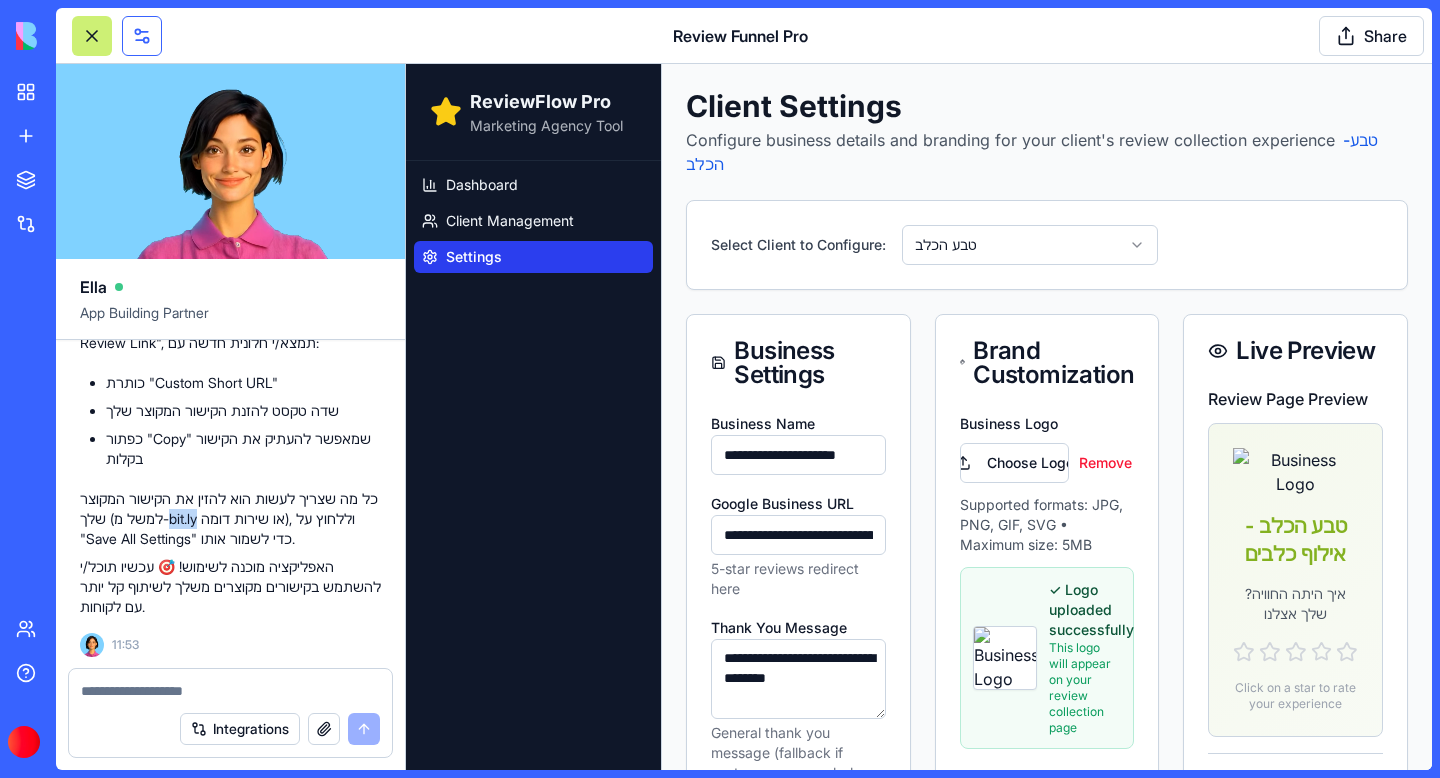 click at bounding box center (142, 36) 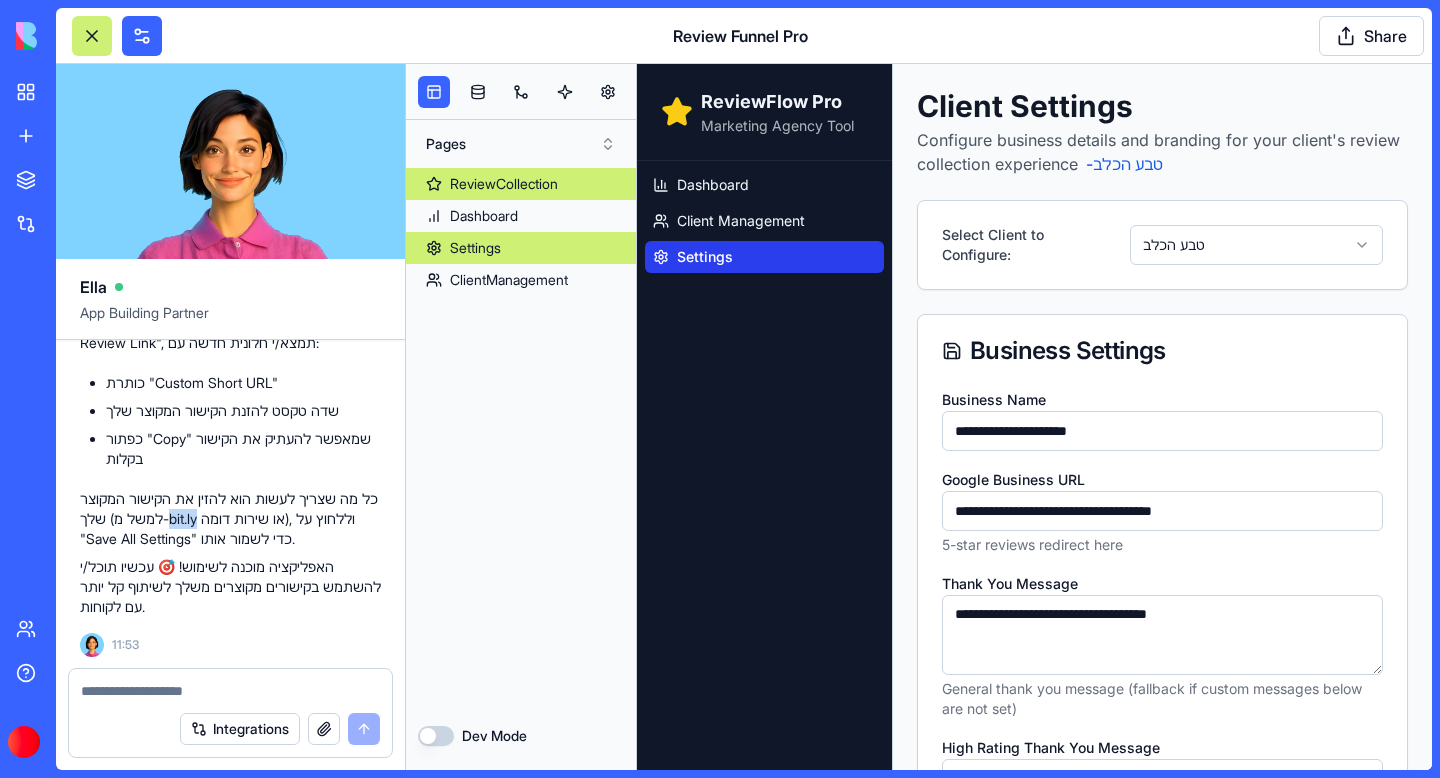 click on "ReviewCollection" at bounding box center [504, 184] 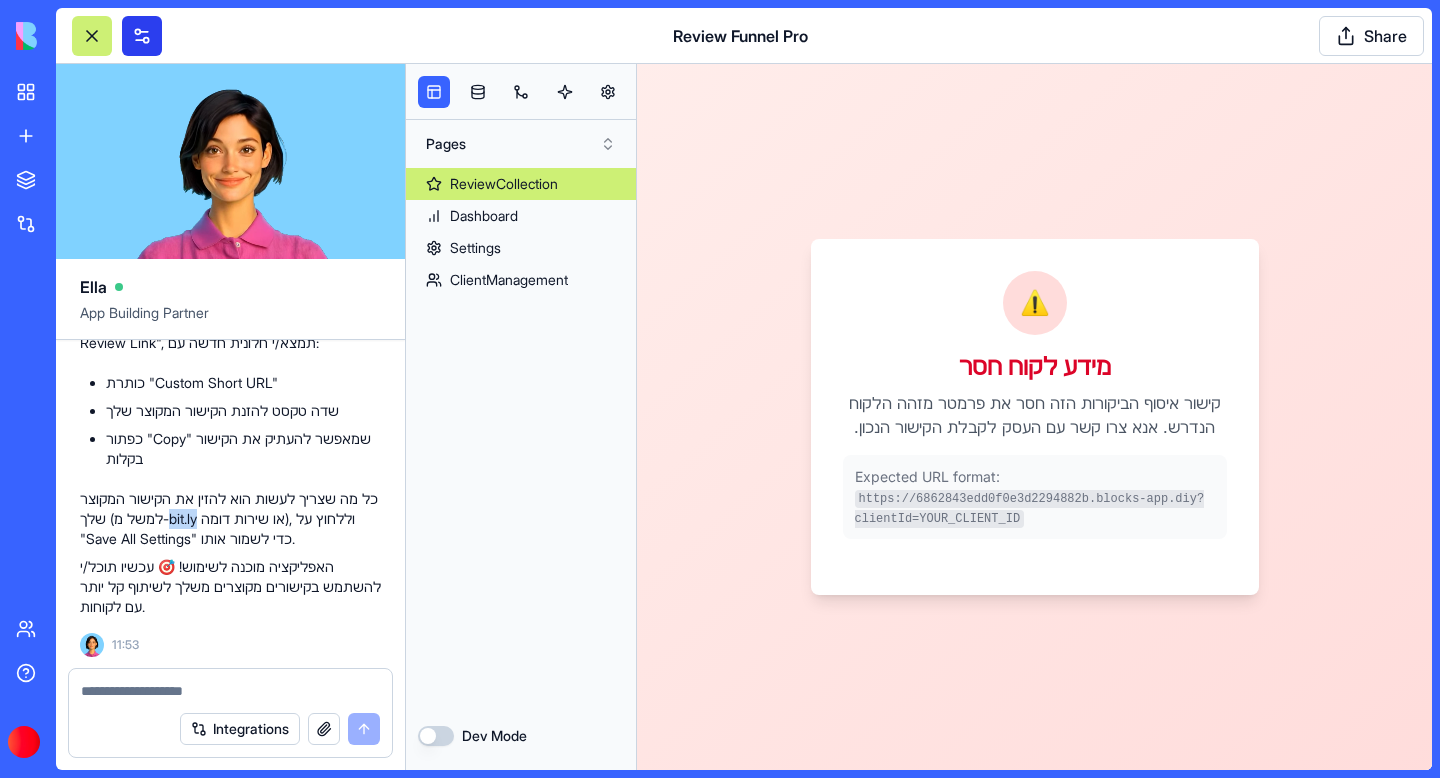 click at bounding box center [142, 36] 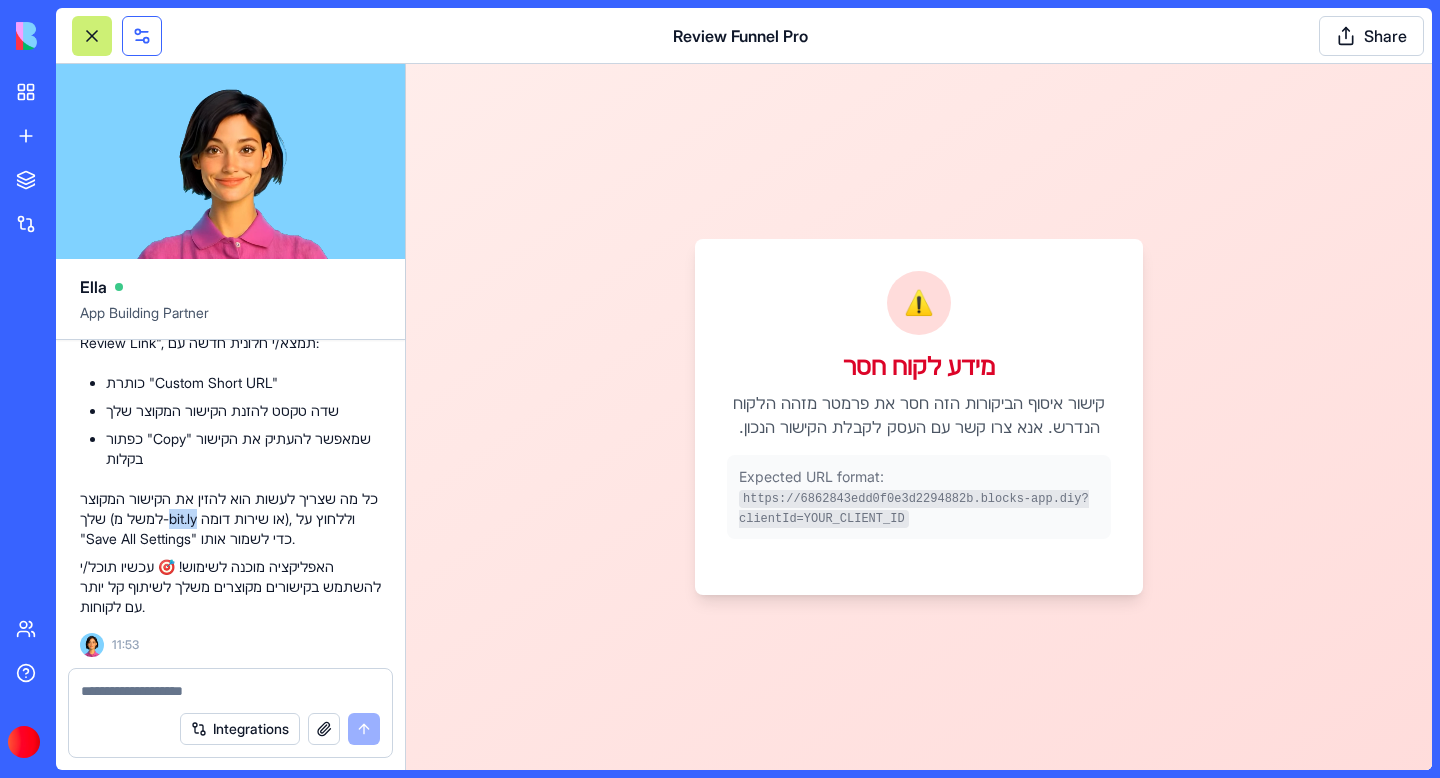 click at bounding box center (142, 36) 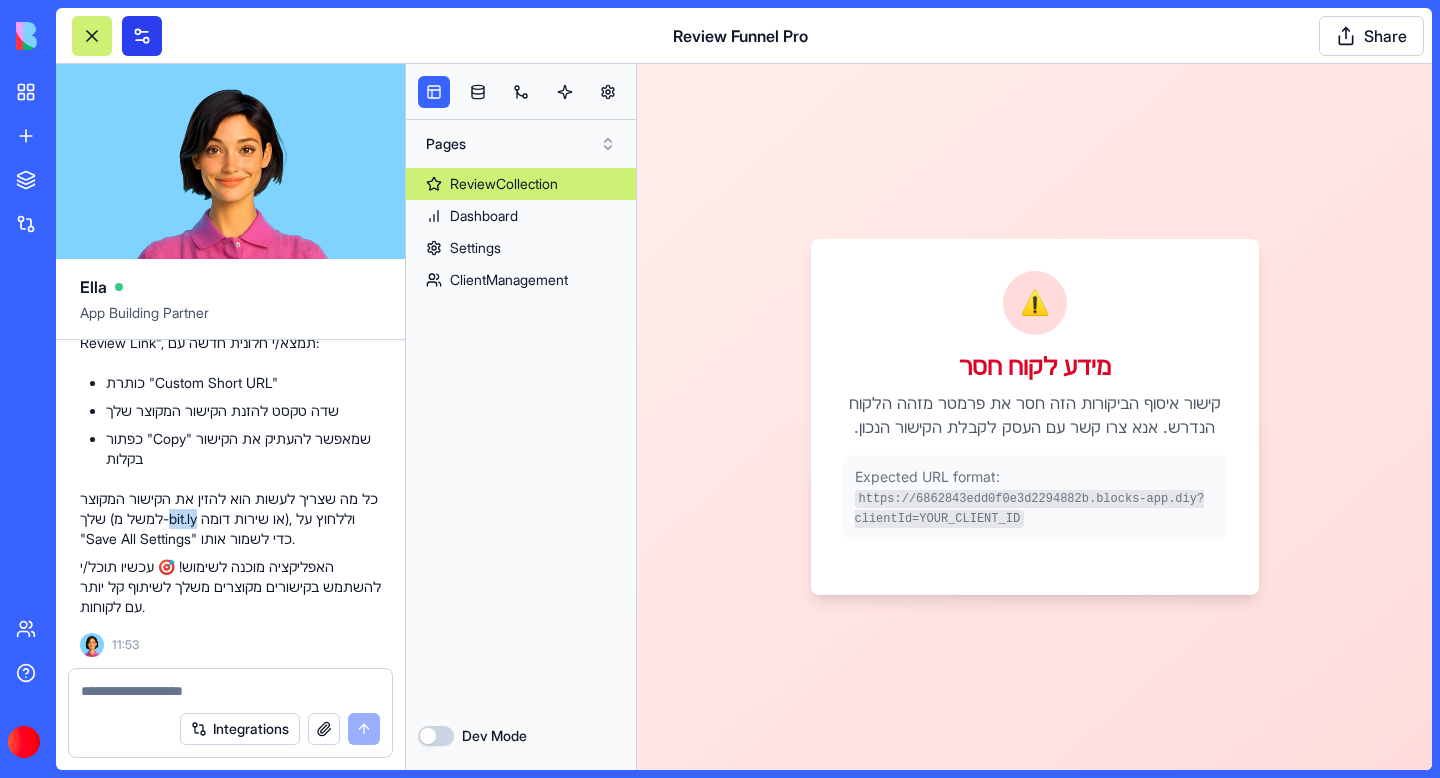 click at bounding box center [142, 36] 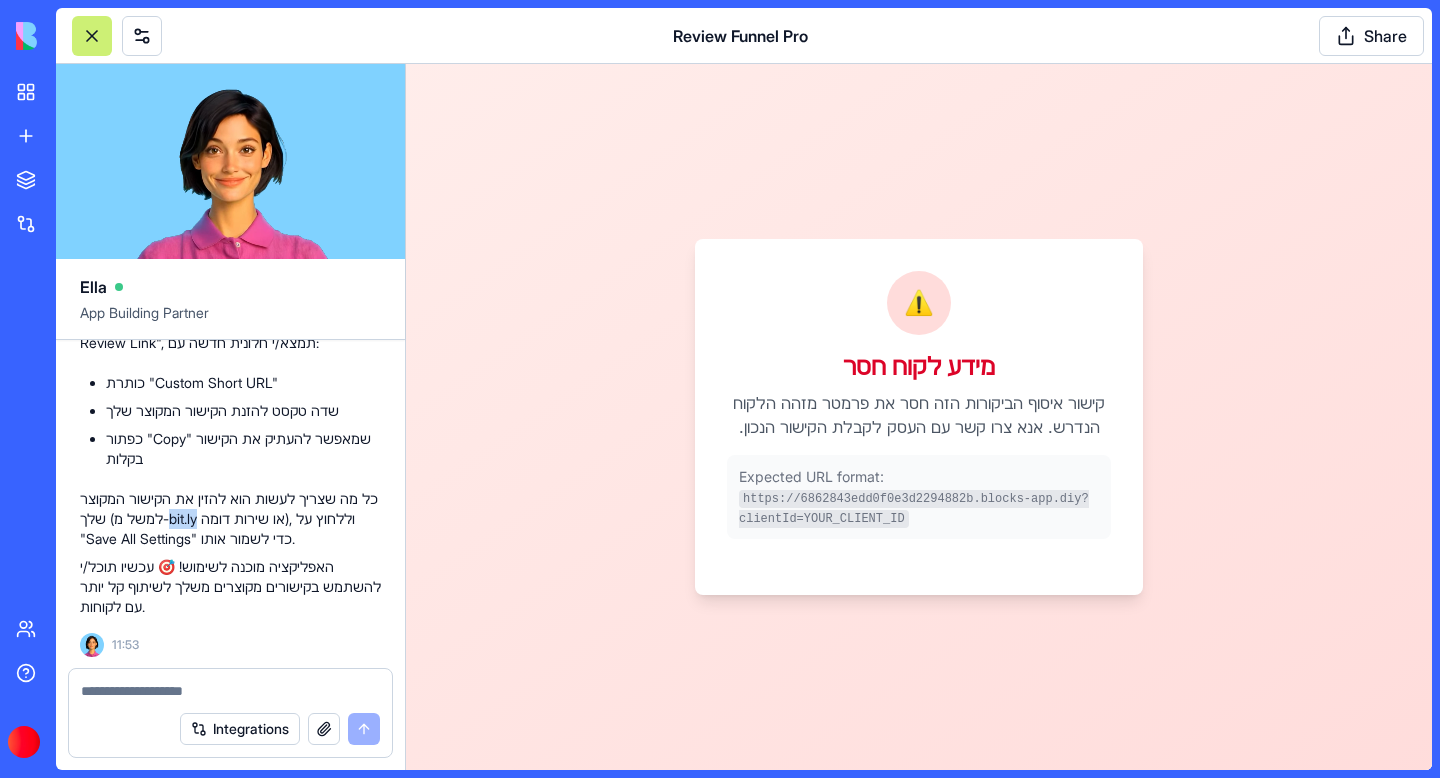 click at bounding box center [92, 36] 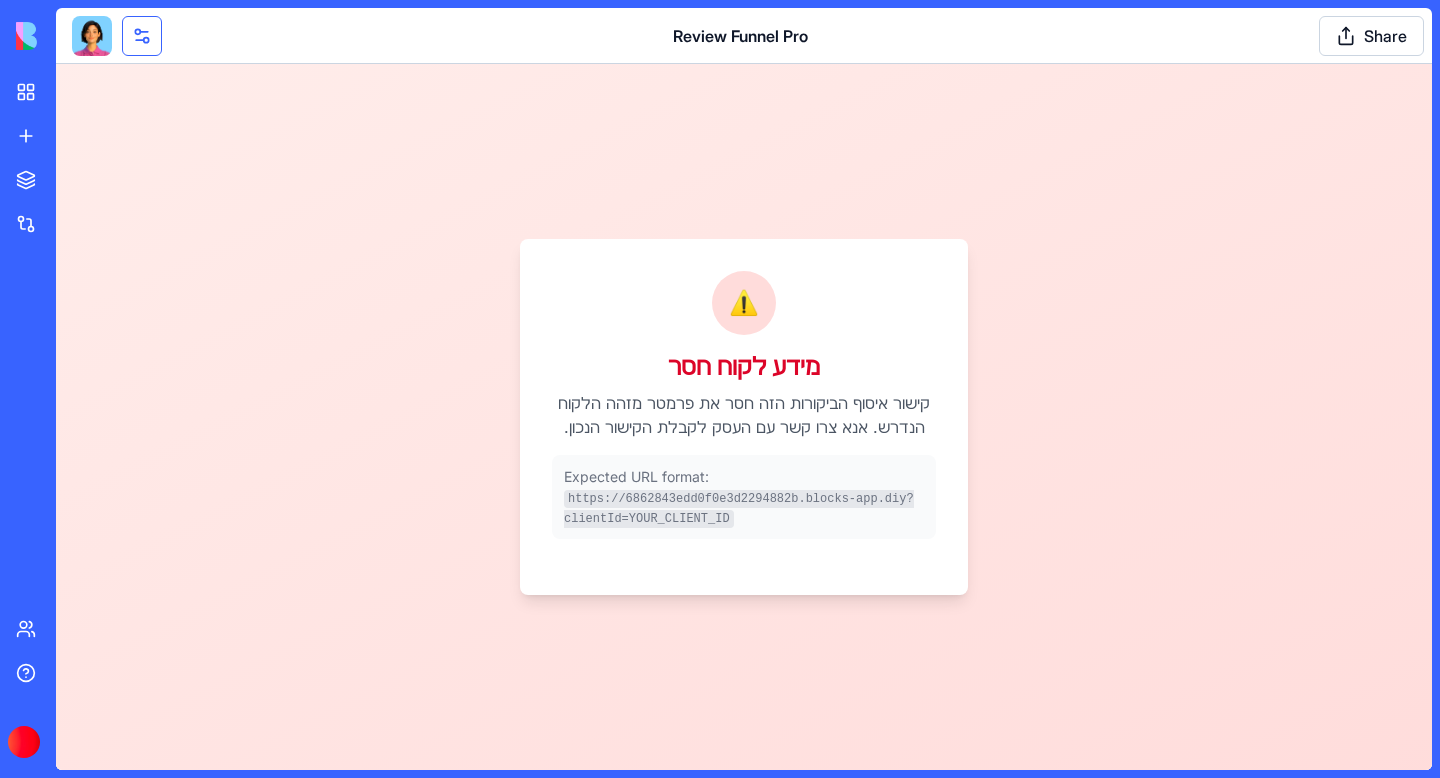 click at bounding box center [142, 36] 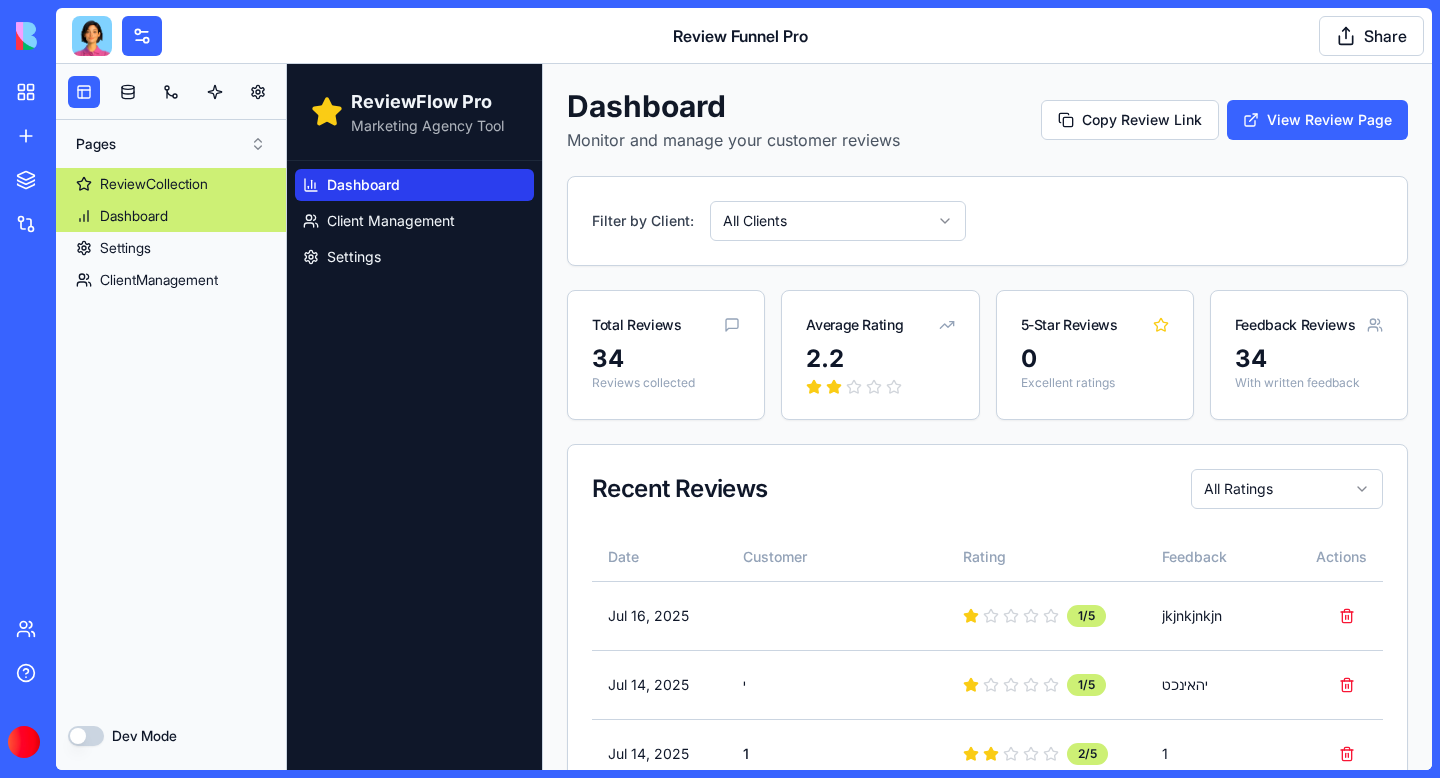 click on "Dashboard" at bounding box center [134, 216] 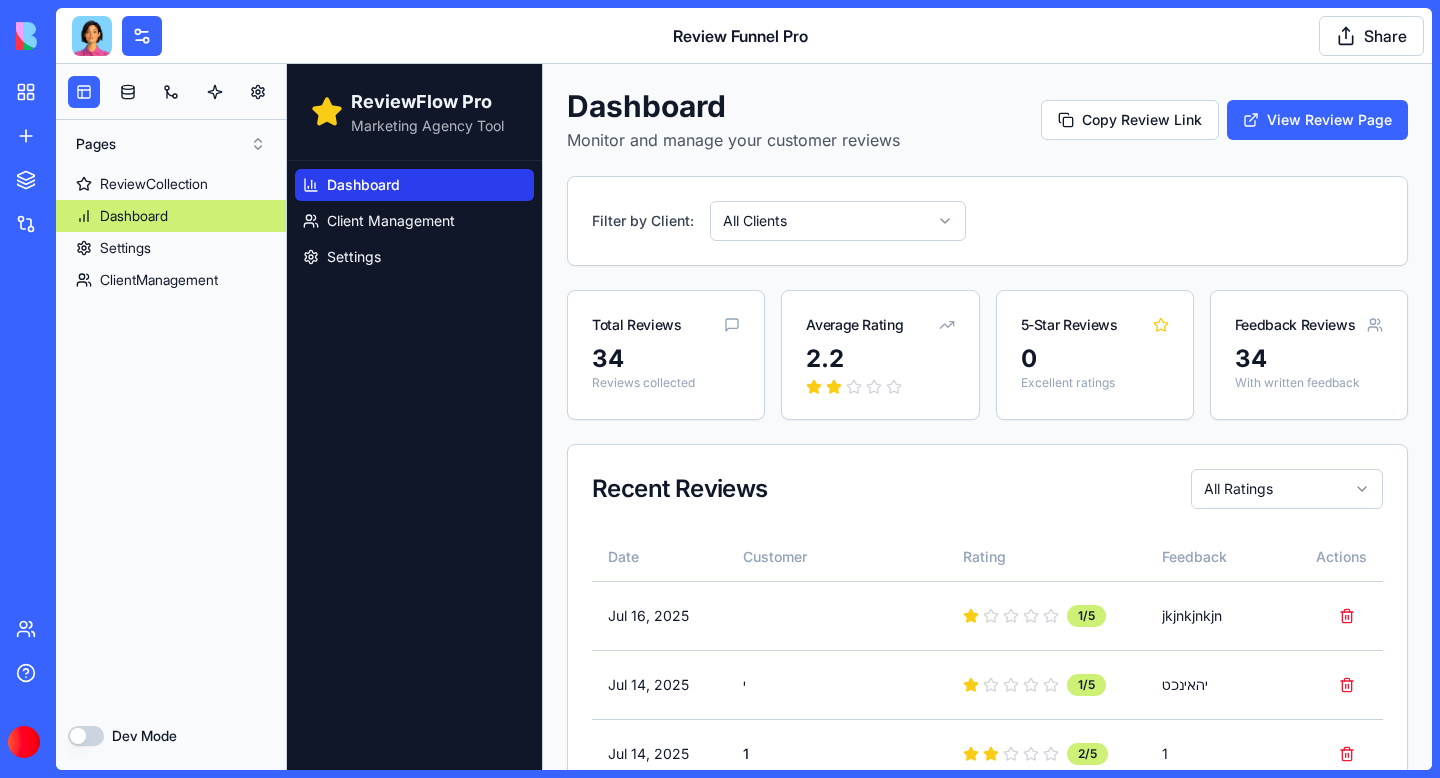 click at bounding box center [92, 36] 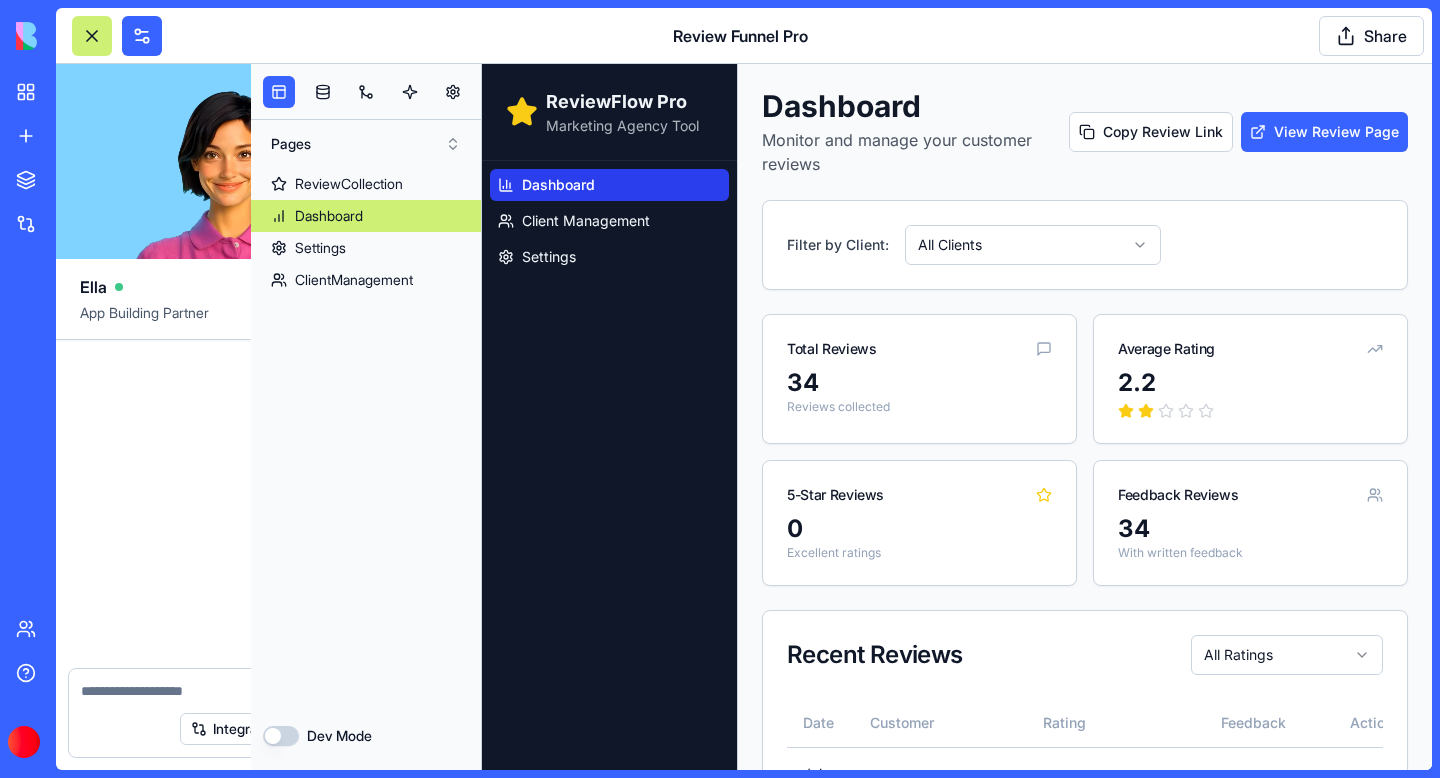 scroll, scrollTop: 68845, scrollLeft: 0, axis: vertical 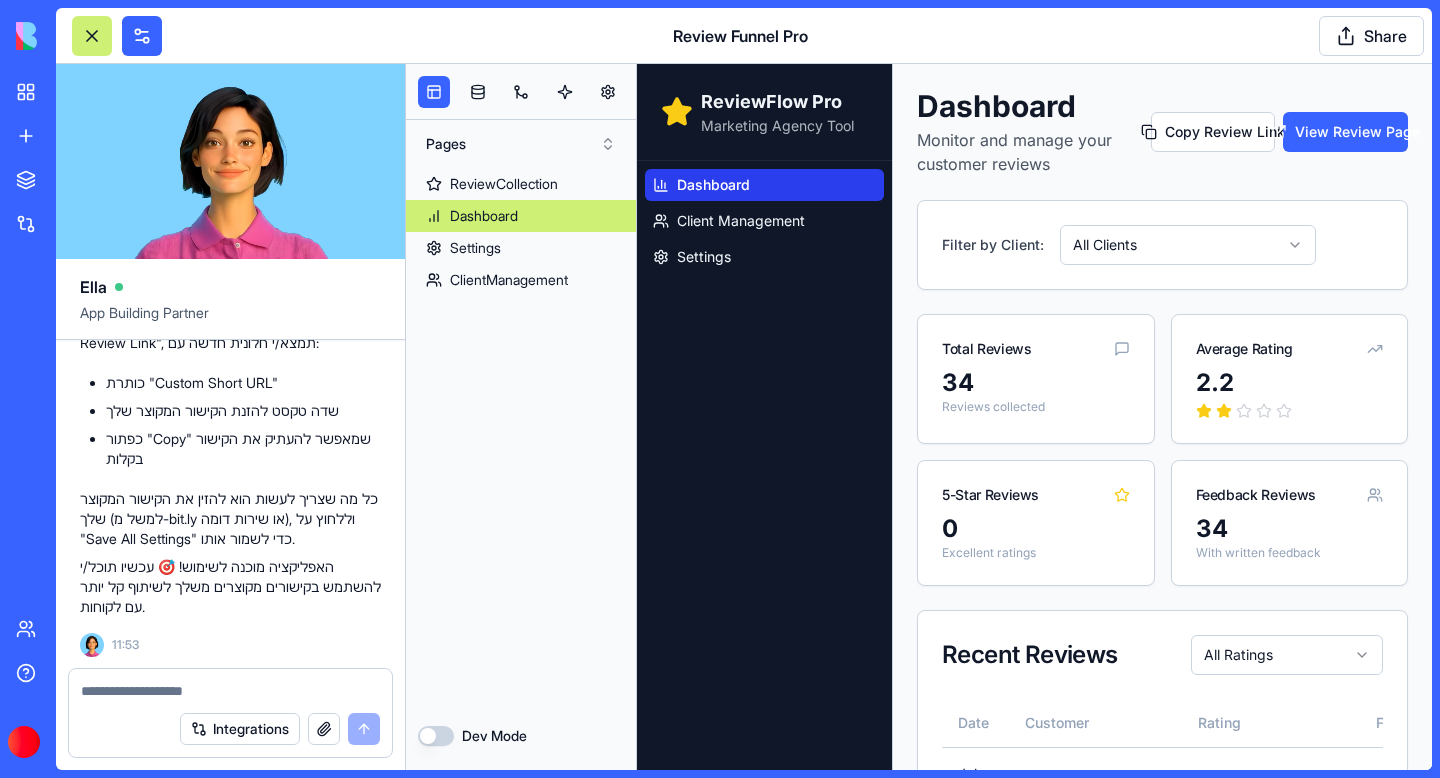 click at bounding box center [92, 36] 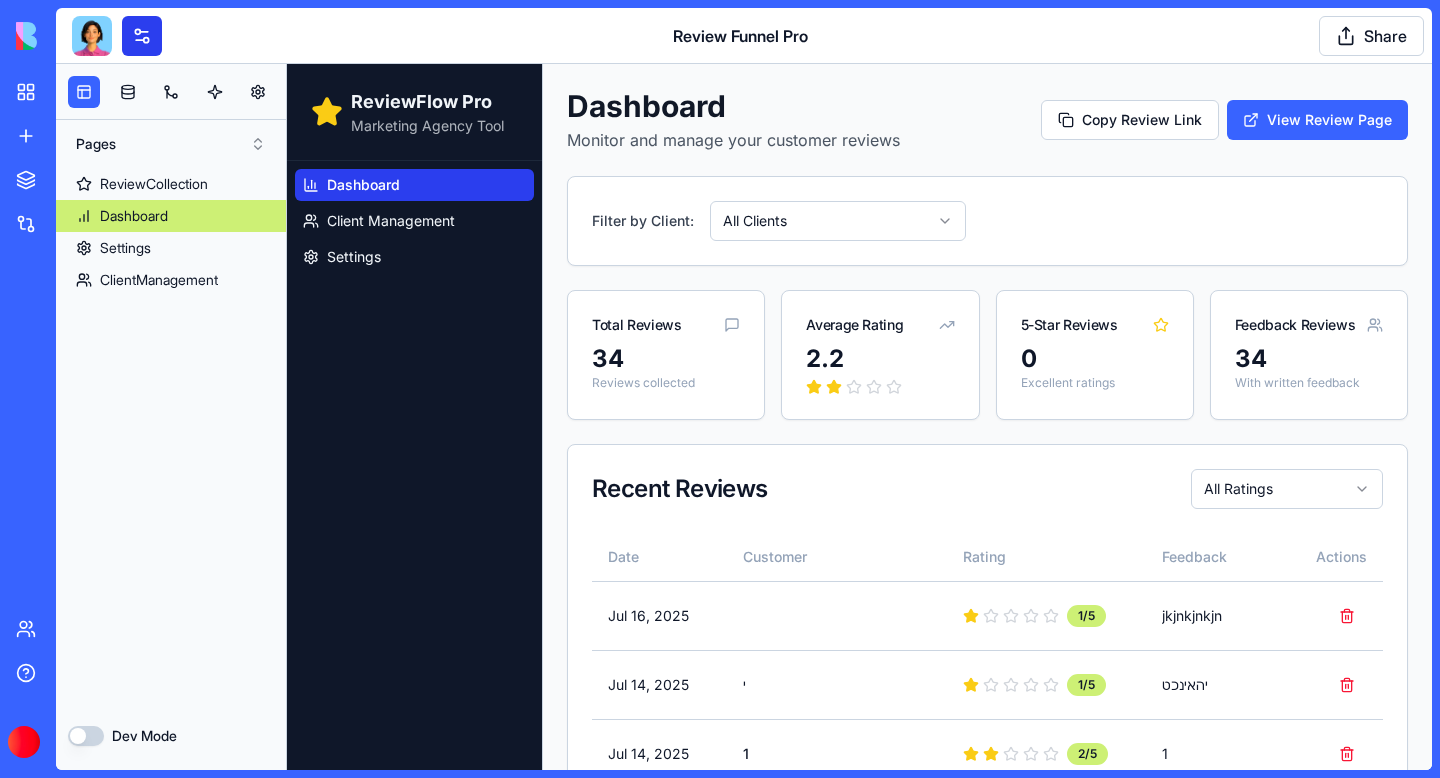 click at bounding box center [142, 36] 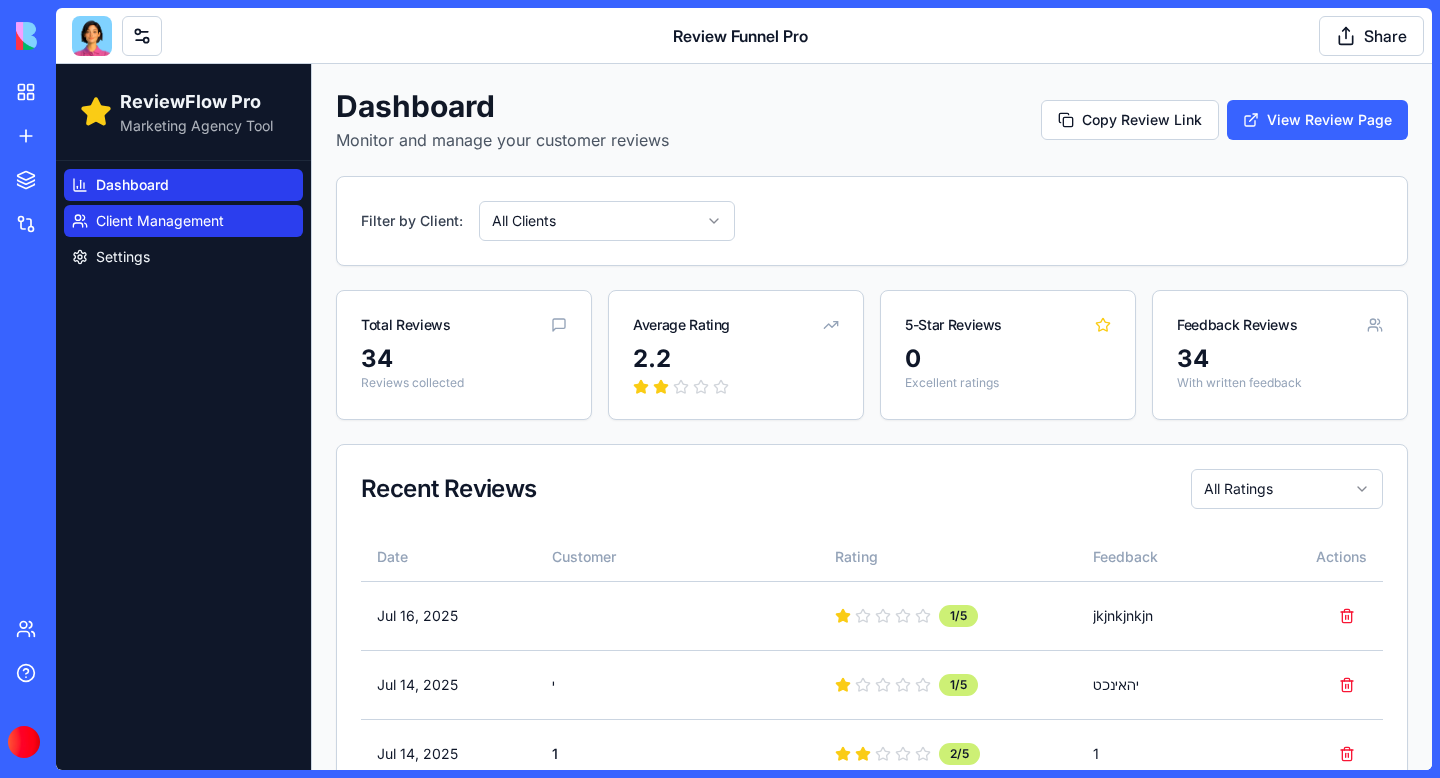 click on "Client Management" at bounding box center [160, 221] 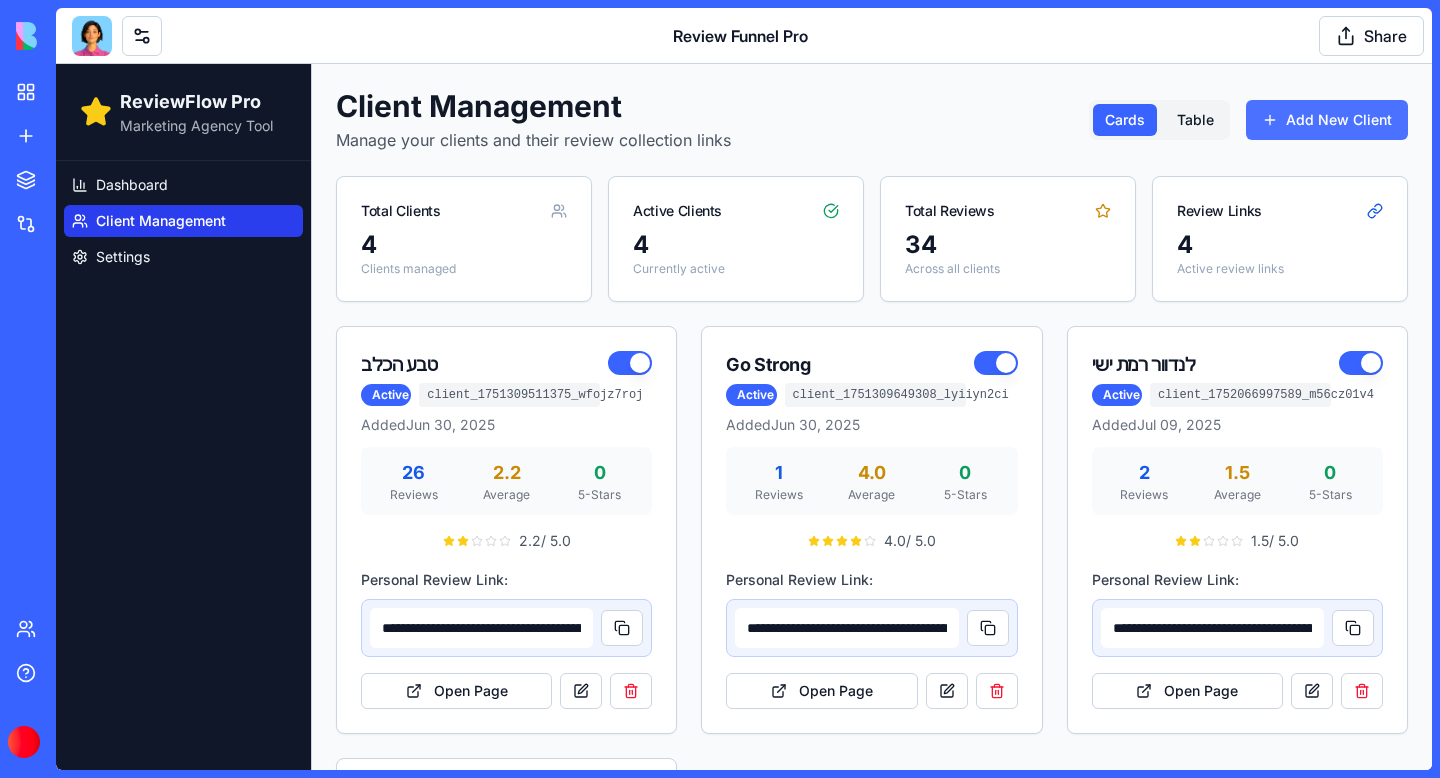 click on "Add New Client" at bounding box center [1327, 120] 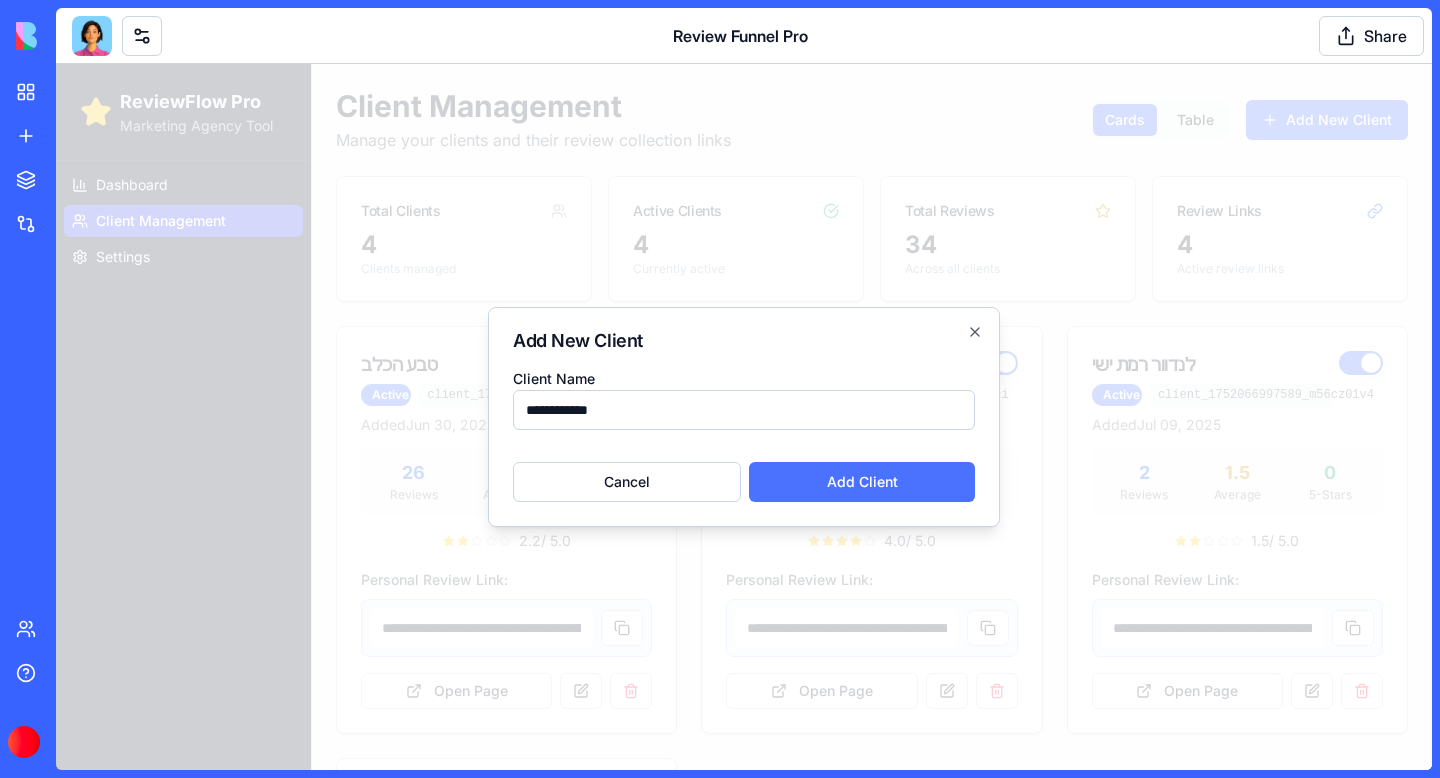 type on "**********" 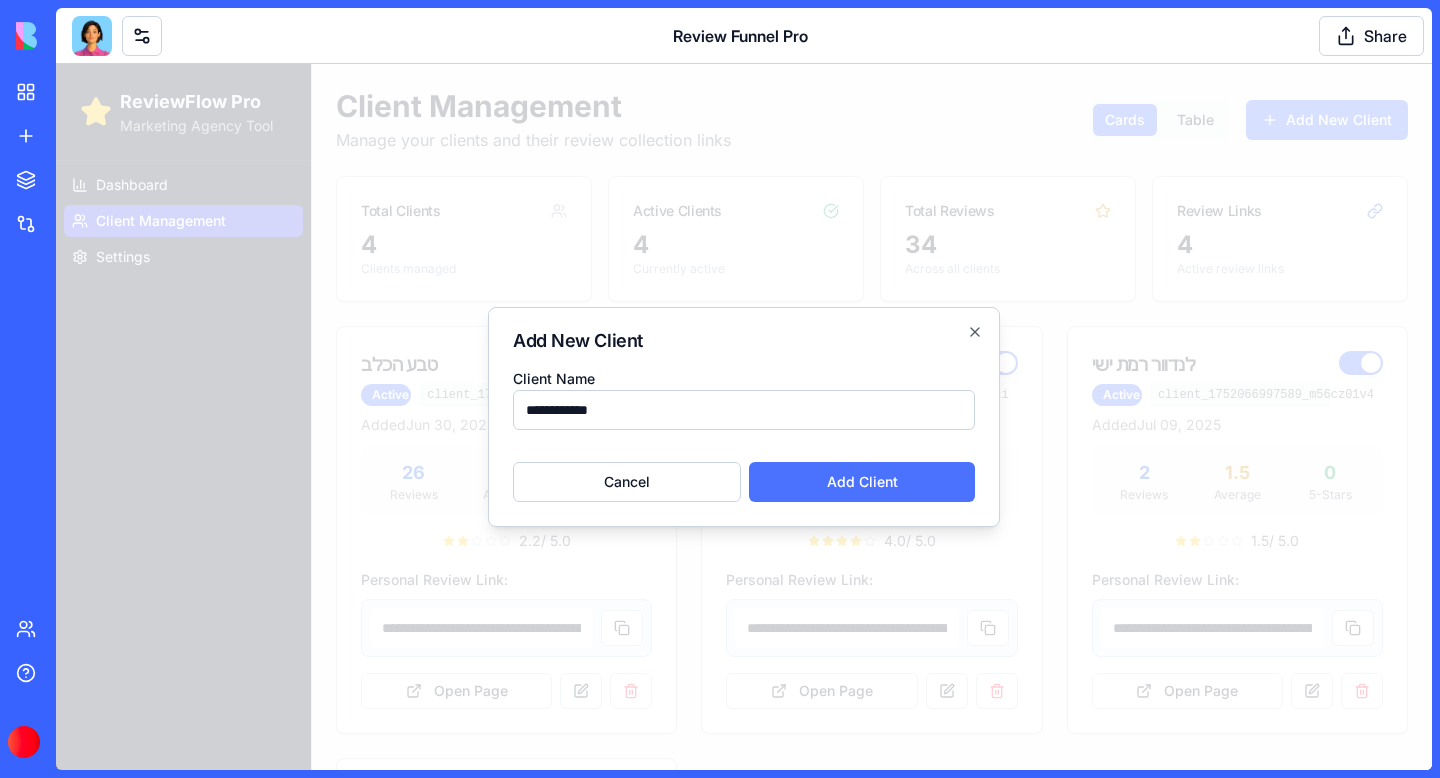 click on "Add Client" at bounding box center [862, 482] 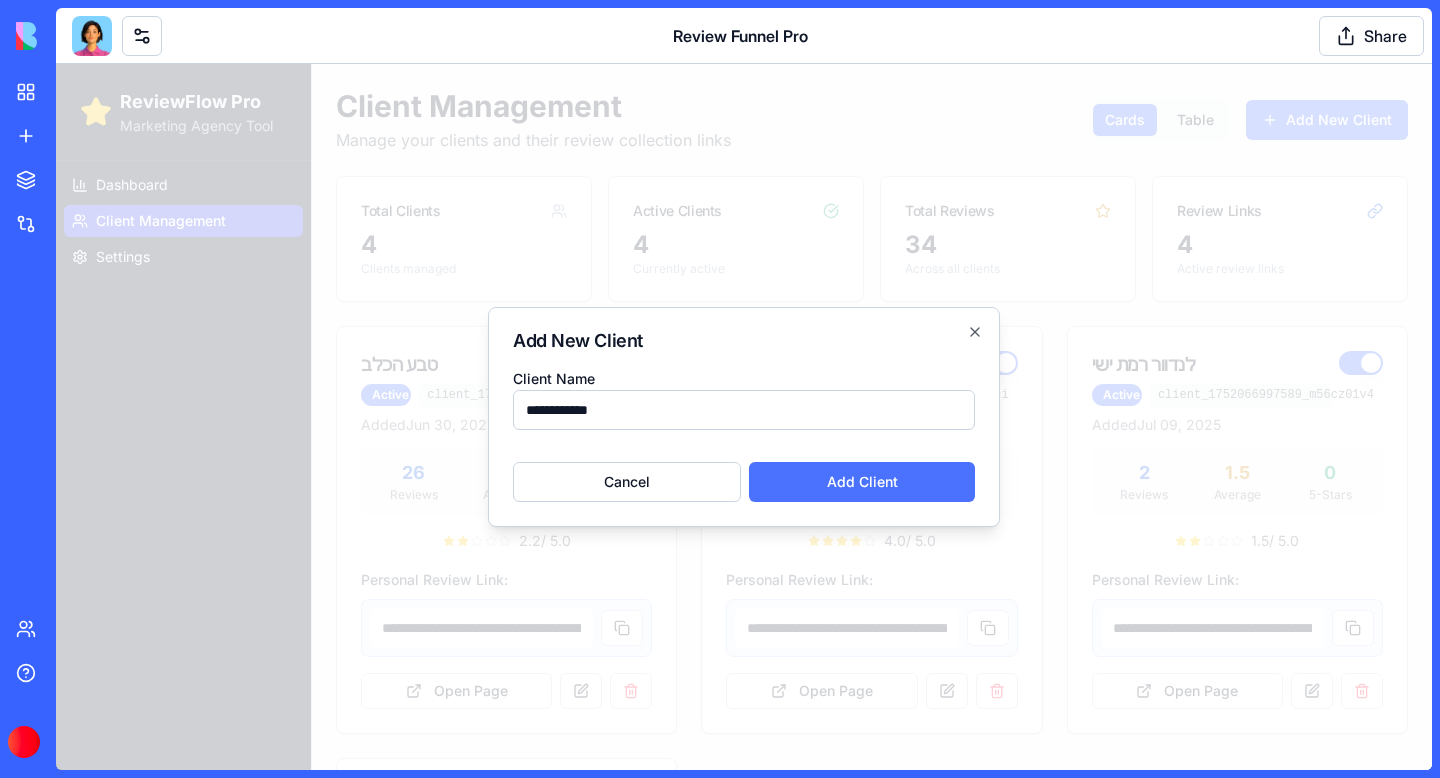 type 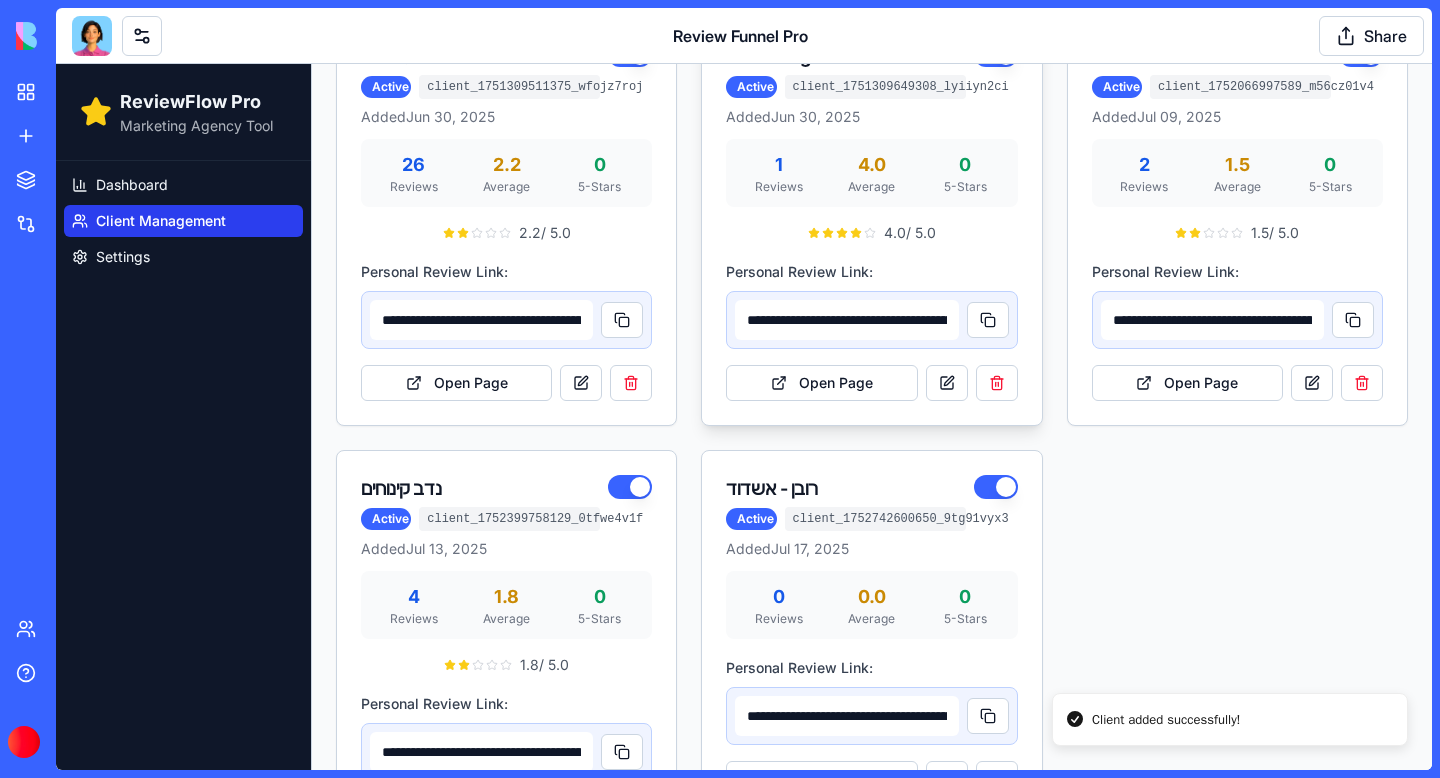 scroll, scrollTop: 420, scrollLeft: 0, axis: vertical 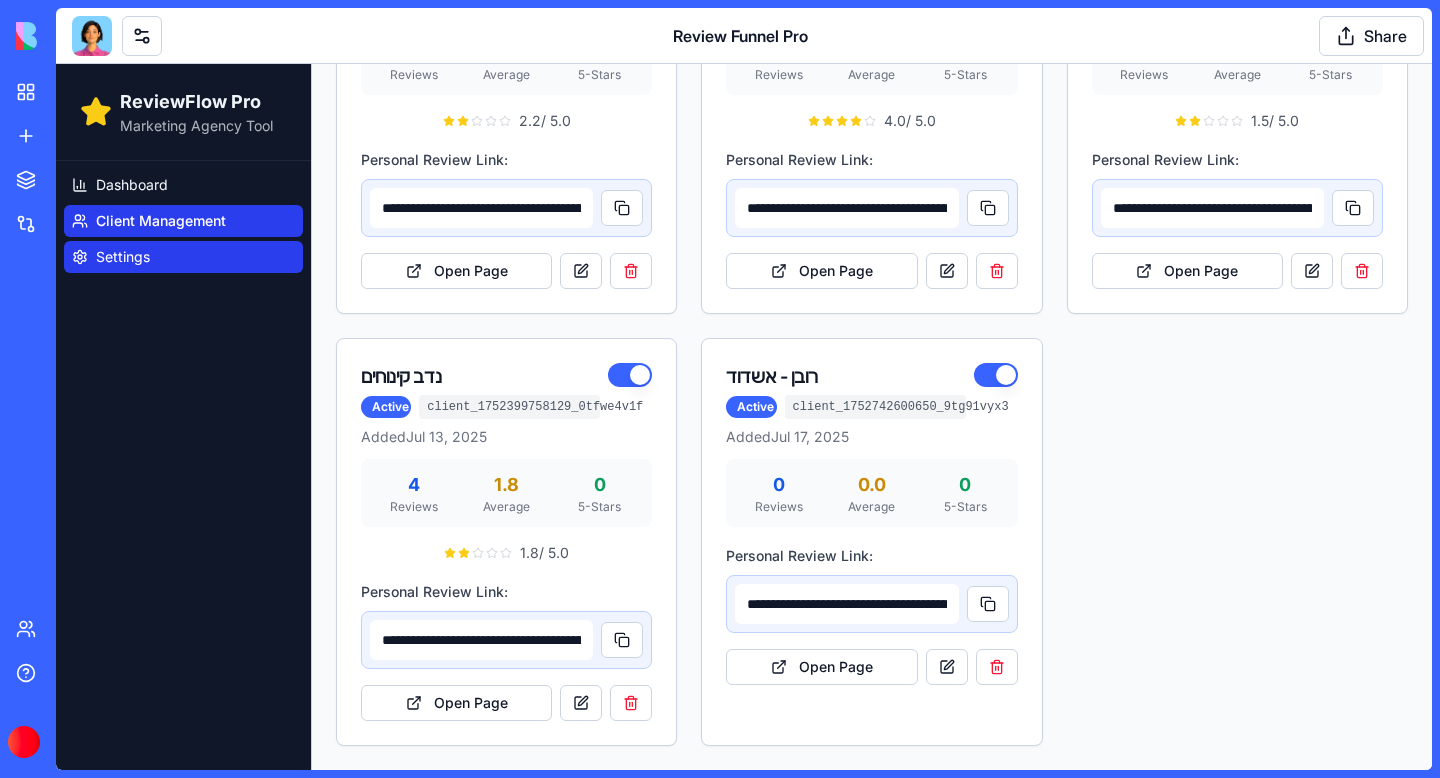 click on "Settings" at bounding box center (183, 257) 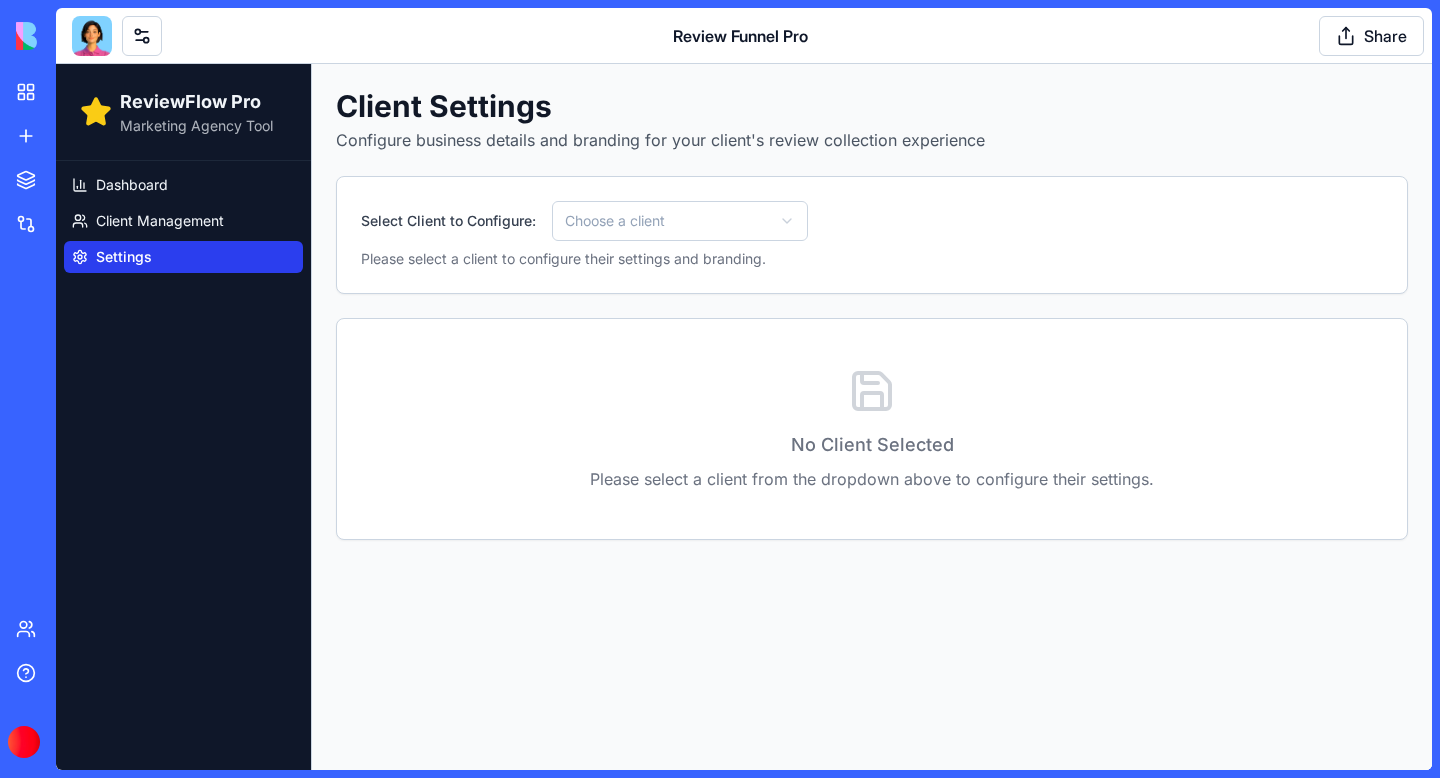 scroll, scrollTop: 0, scrollLeft: 0, axis: both 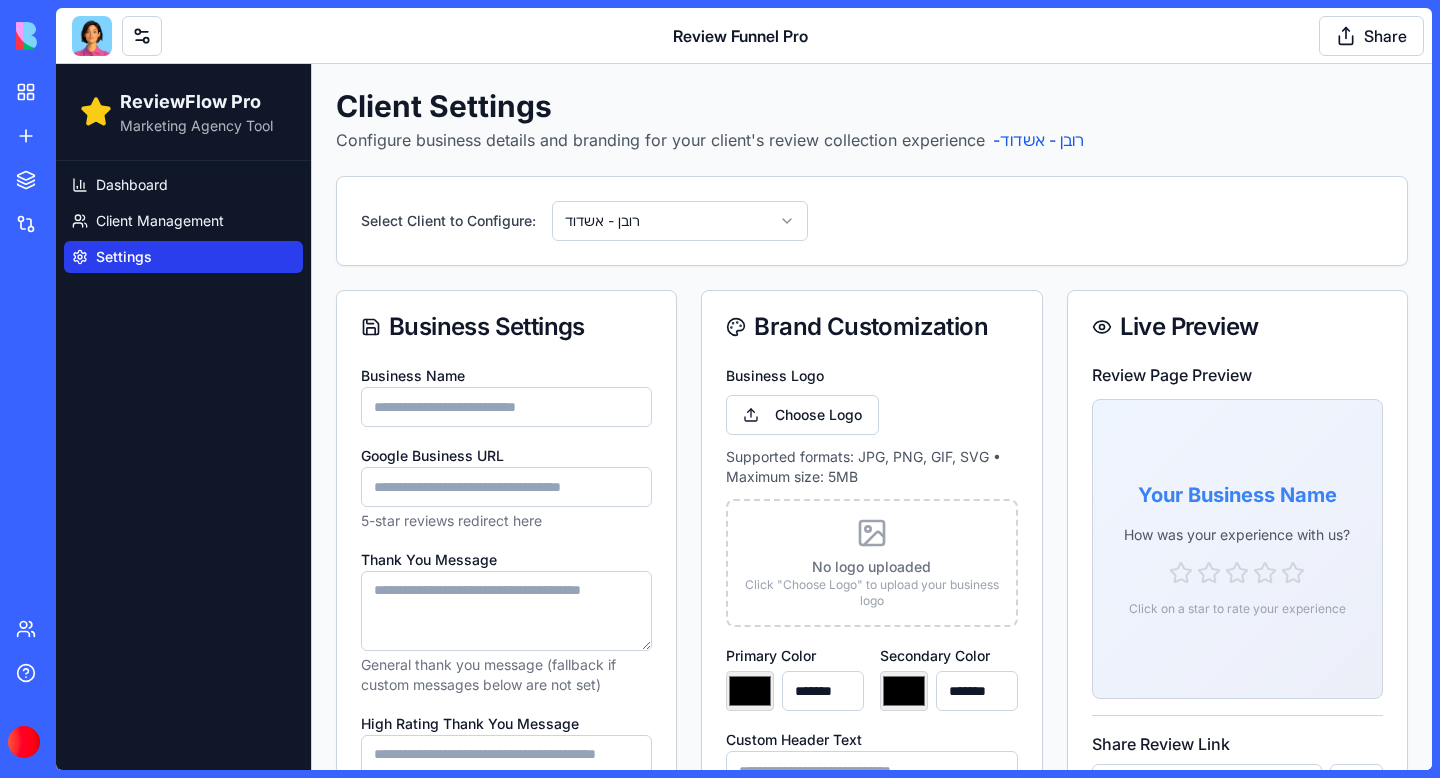 click on "Business Name" at bounding box center [506, 407] 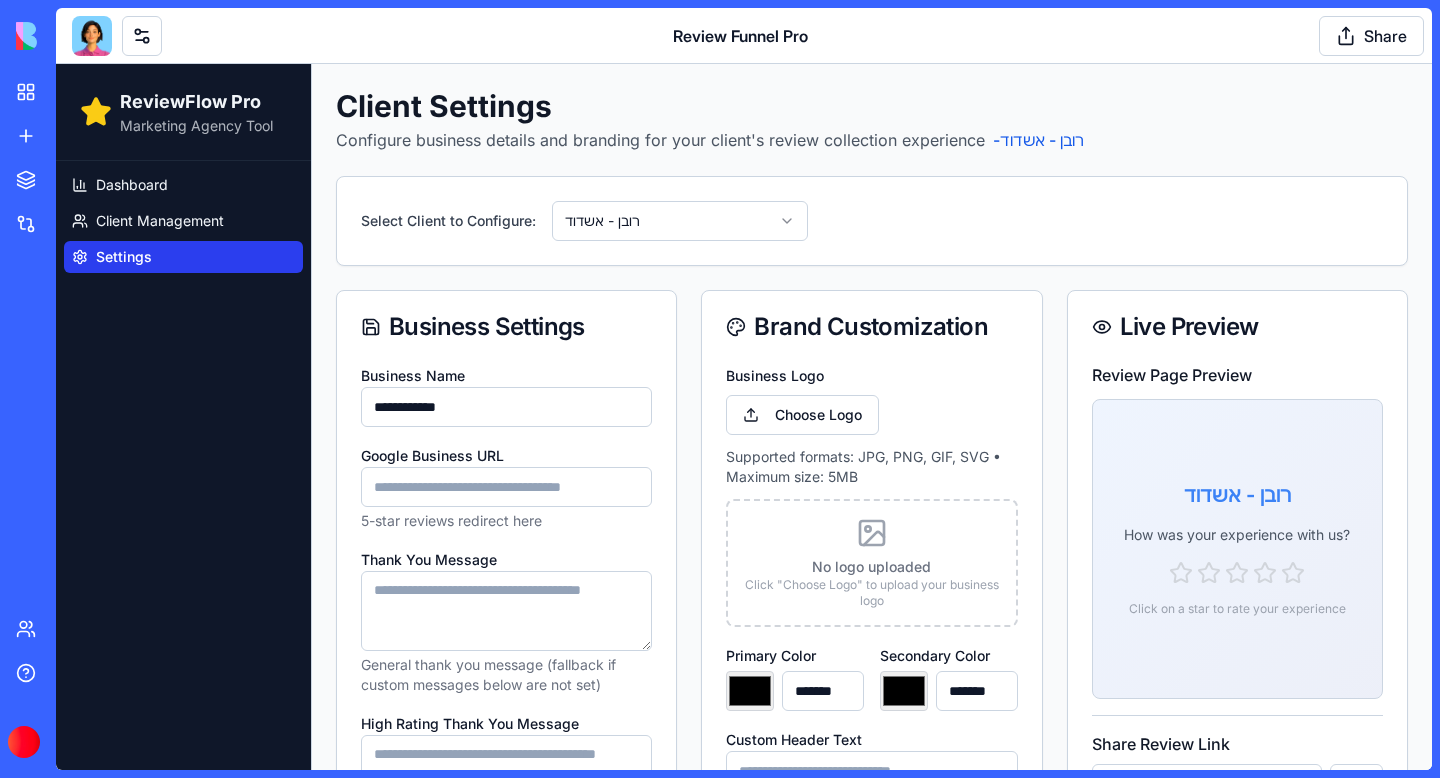 type on "**********" 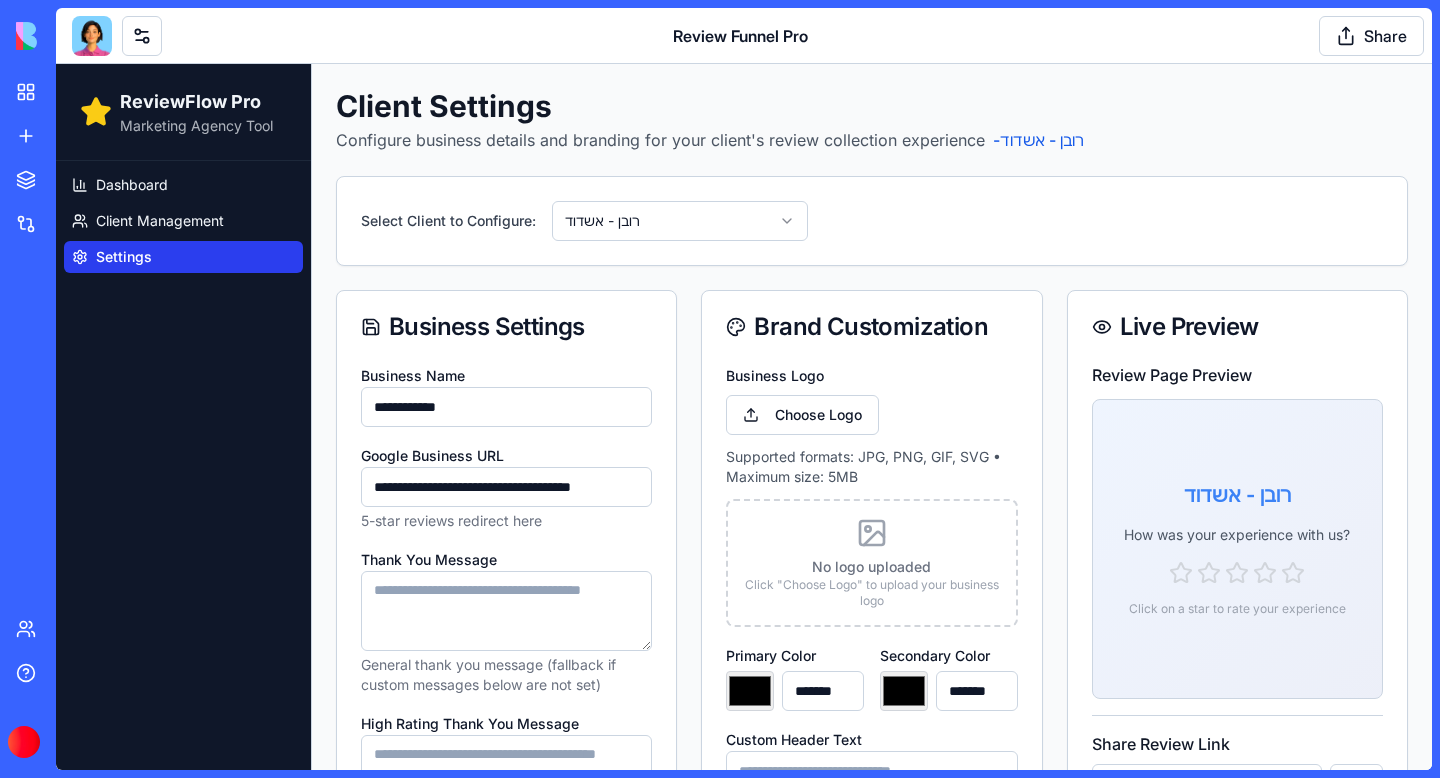scroll, scrollTop: 0, scrollLeft: 17, axis: horizontal 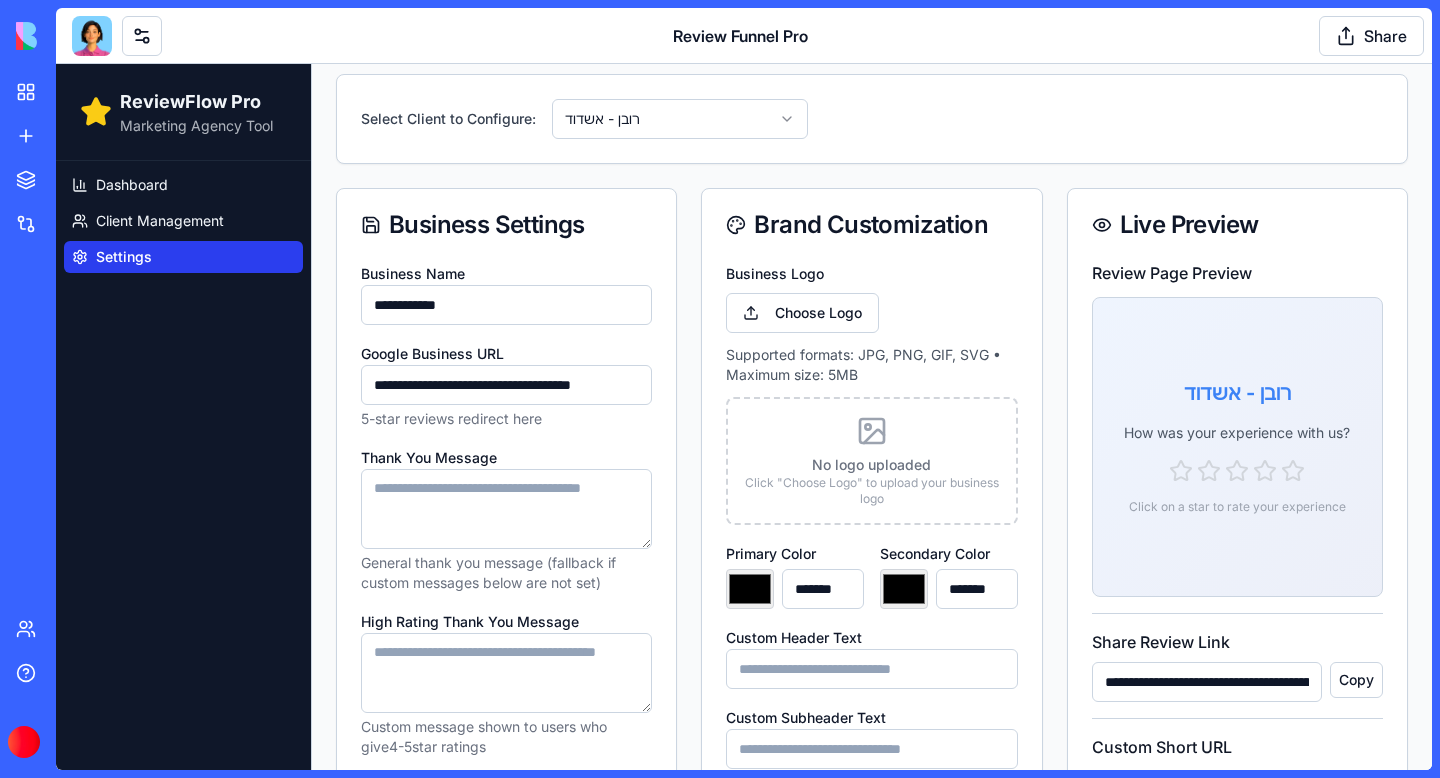 type on "**********" 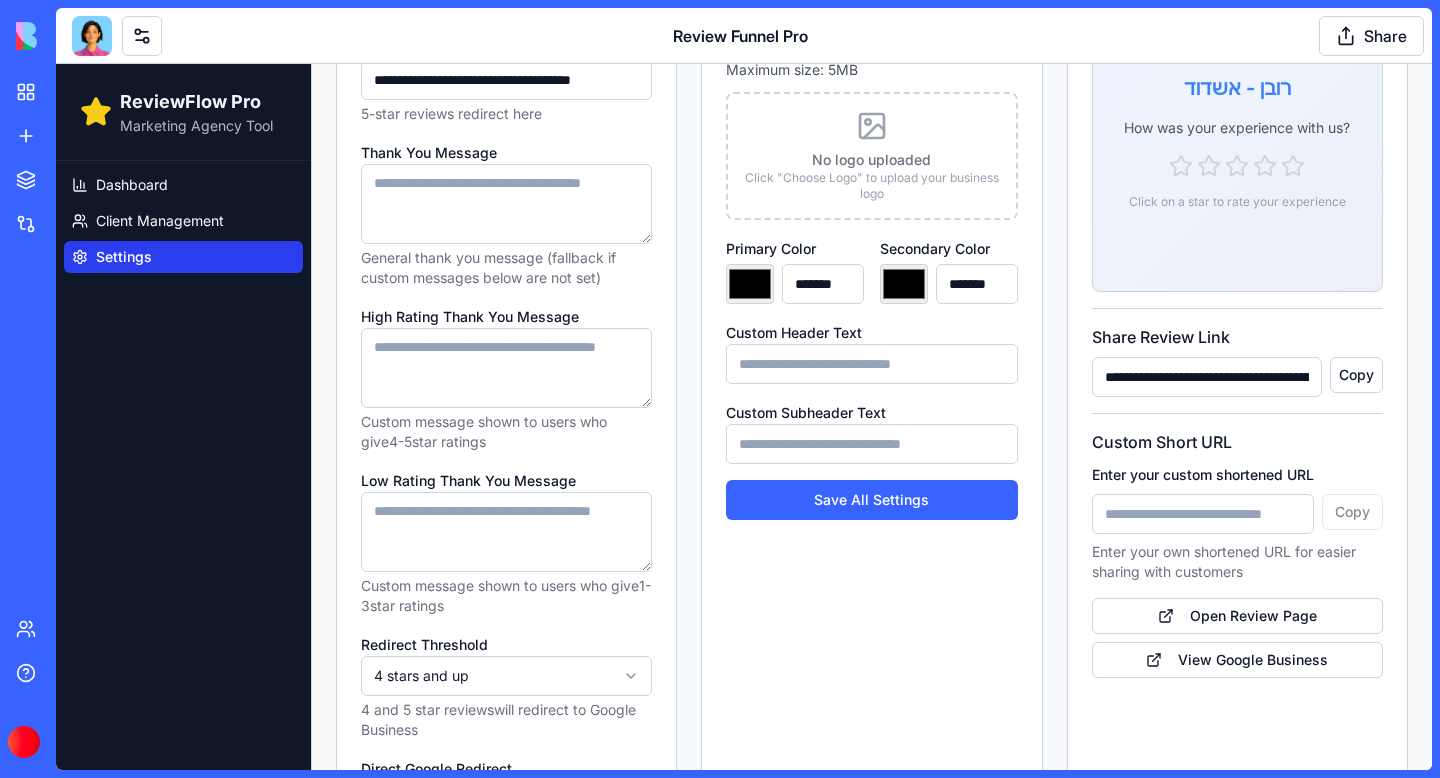 scroll, scrollTop: 411, scrollLeft: 0, axis: vertical 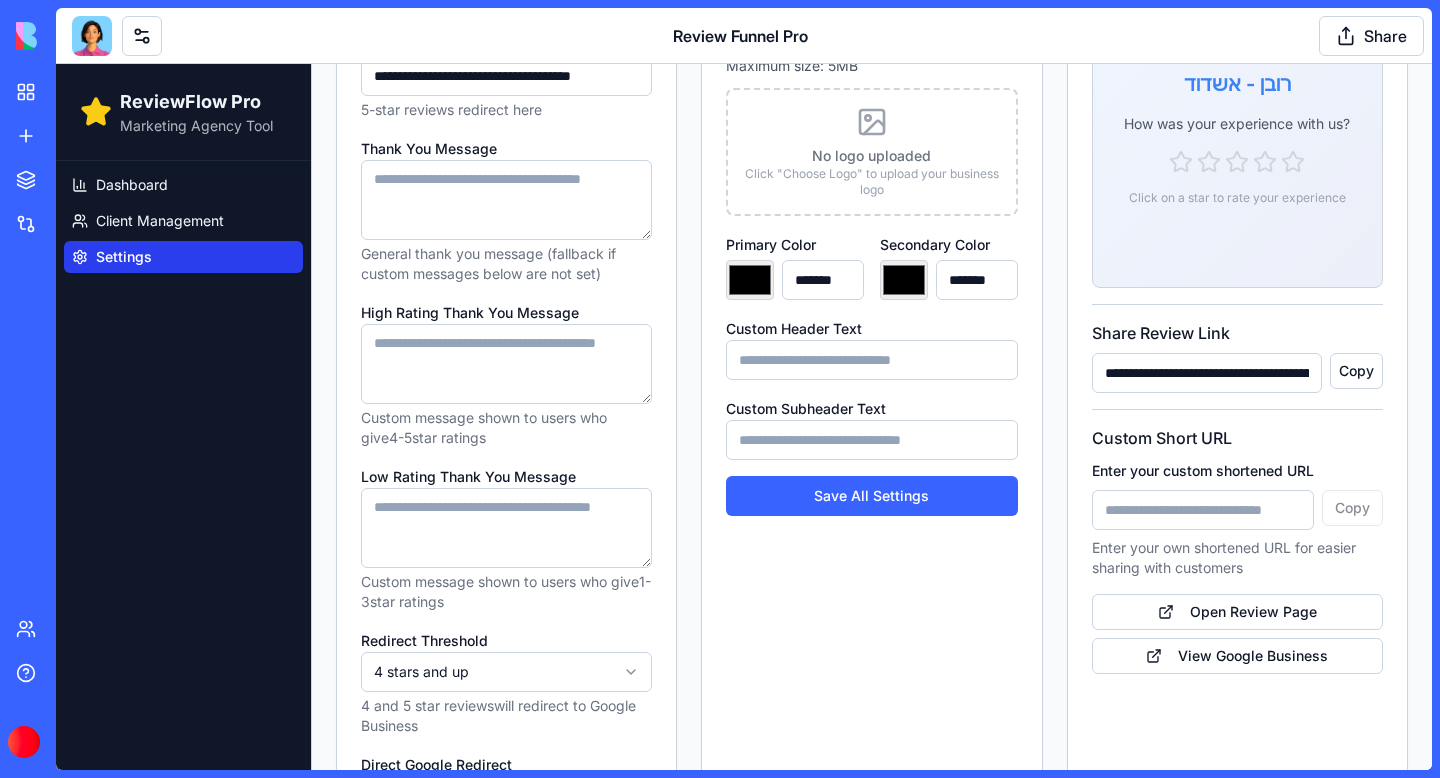 click on "**********" at bounding box center [744, 342] 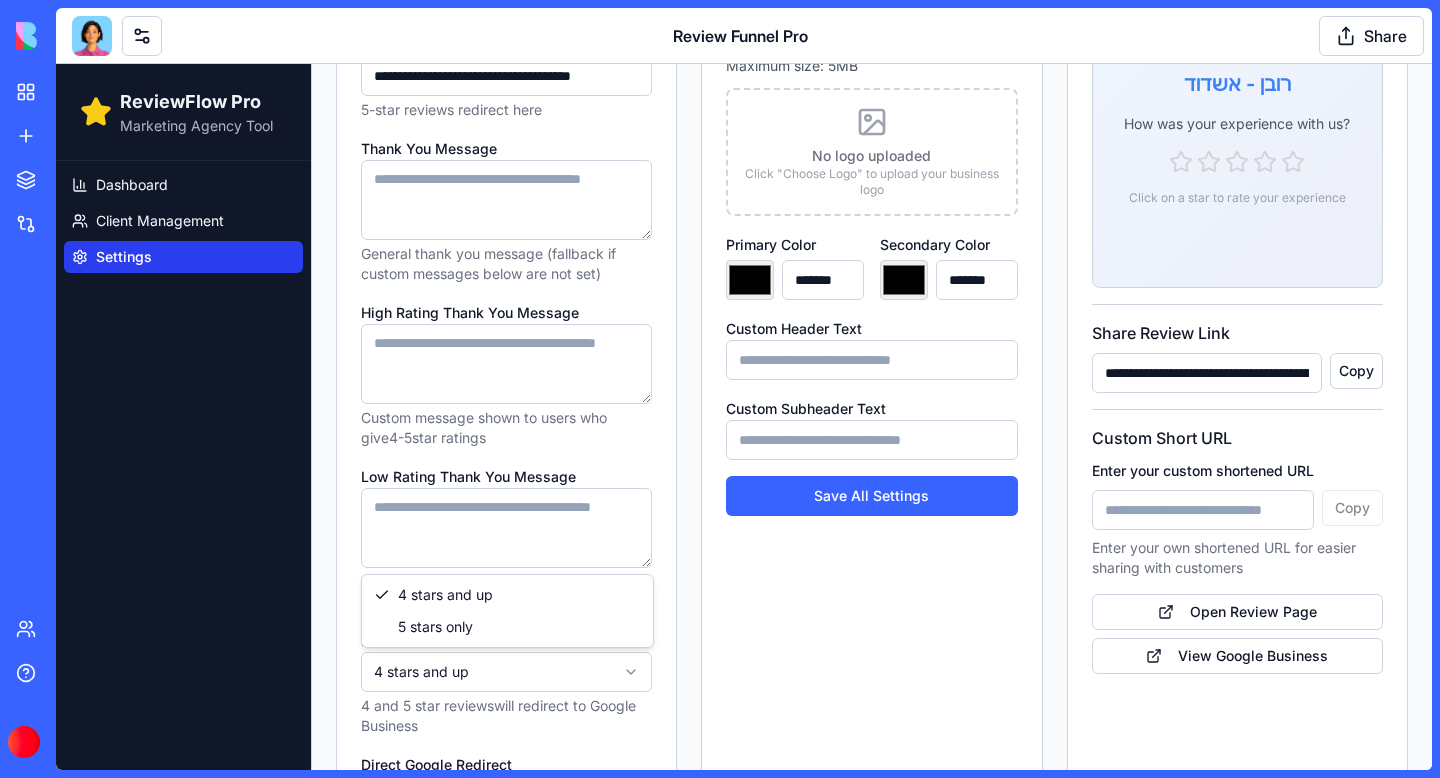select on "*" 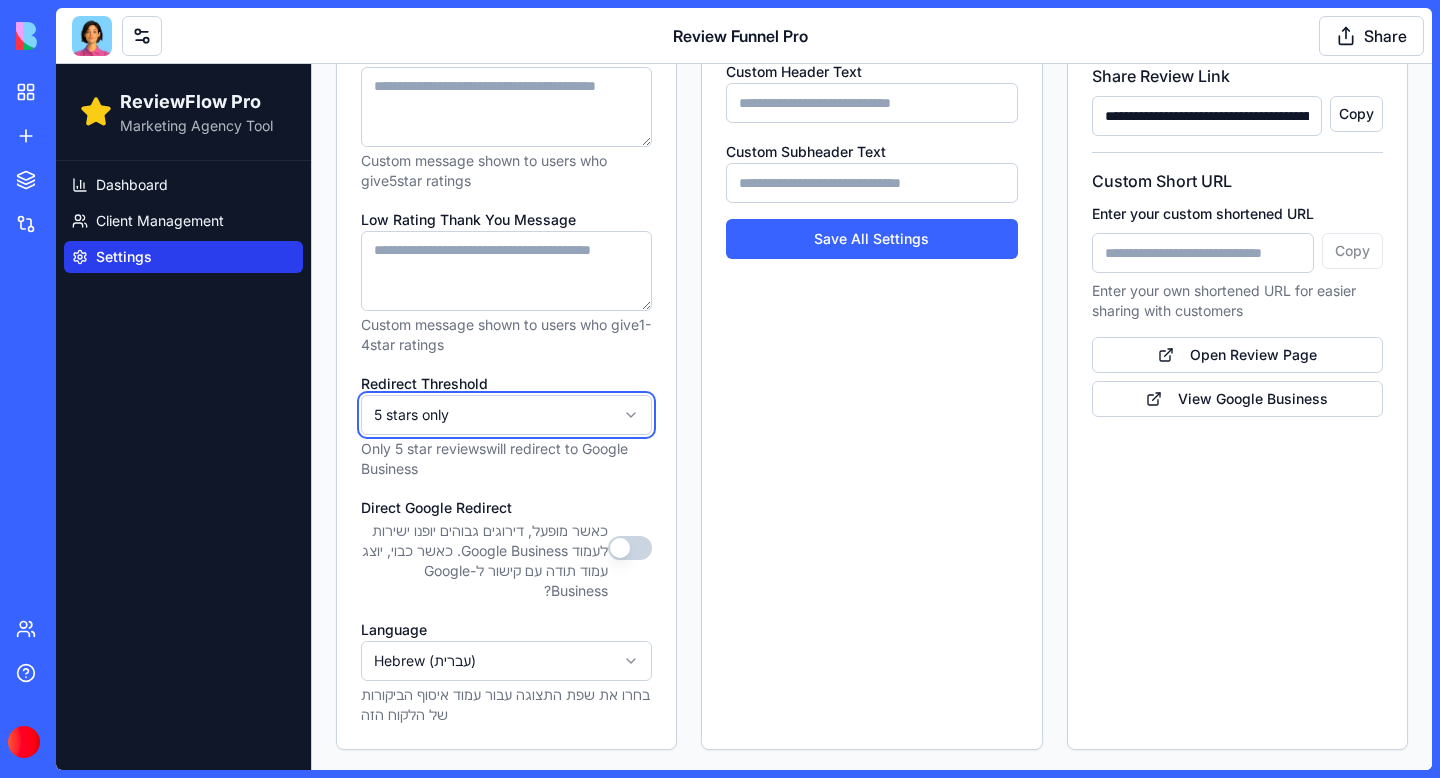 scroll, scrollTop: 672, scrollLeft: 0, axis: vertical 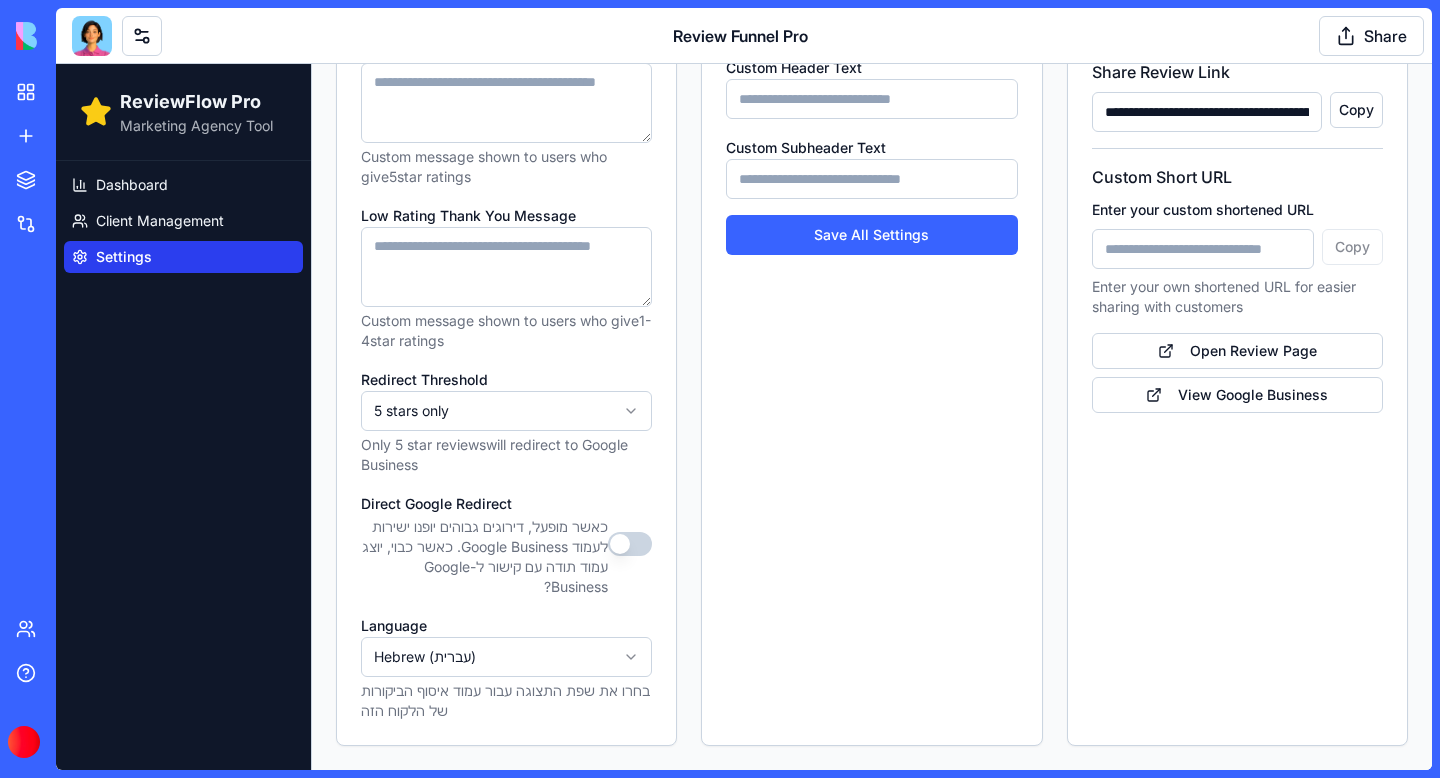 click on "Direct Google Redirect" at bounding box center (630, 544) 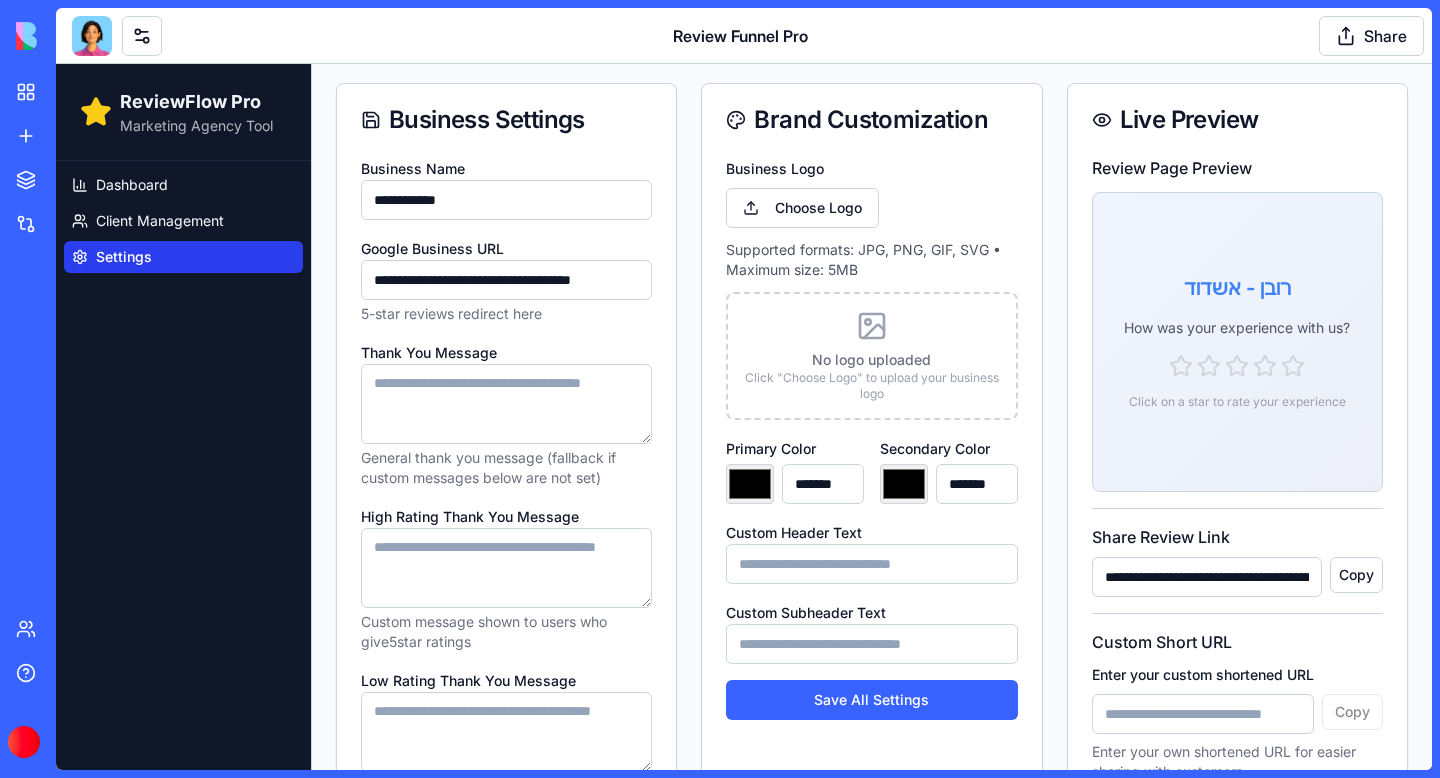 scroll, scrollTop: 205, scrollLeft: 0, axis: vertical 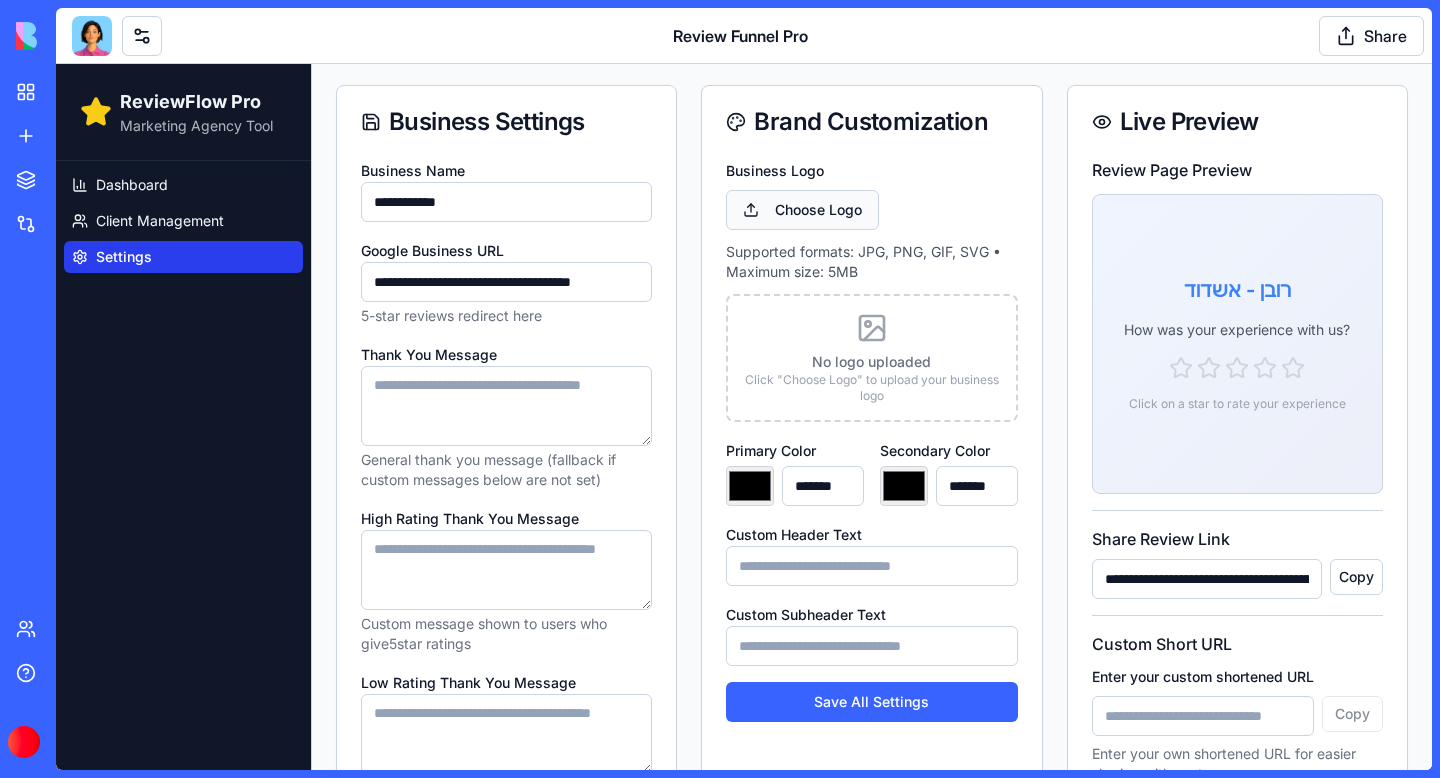 click on "Choose Logo" at bounding box center (802, 210) 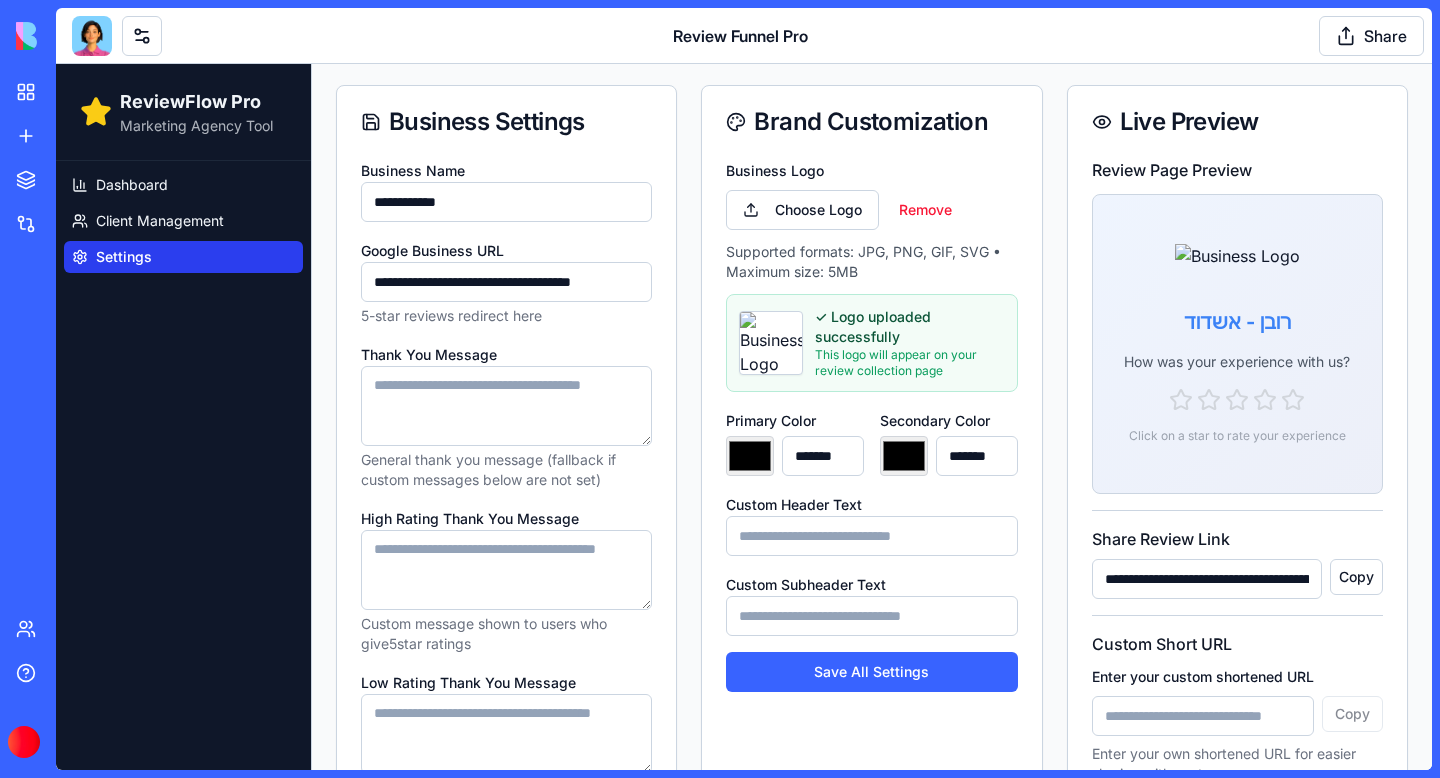 click on "Brand Customization Business Logo Choose Logo Remove Supported formats: JPG, PNG, GIF, SVG • Maximum size: 5MB ✓ Logo uploaded successfully This logo will appear on your review collection page Primary Color ******* ******* Secondary Color ******* ******* Custom Header Text Custom Subheader Text Save All Settings" at bounding box center [871, 649] 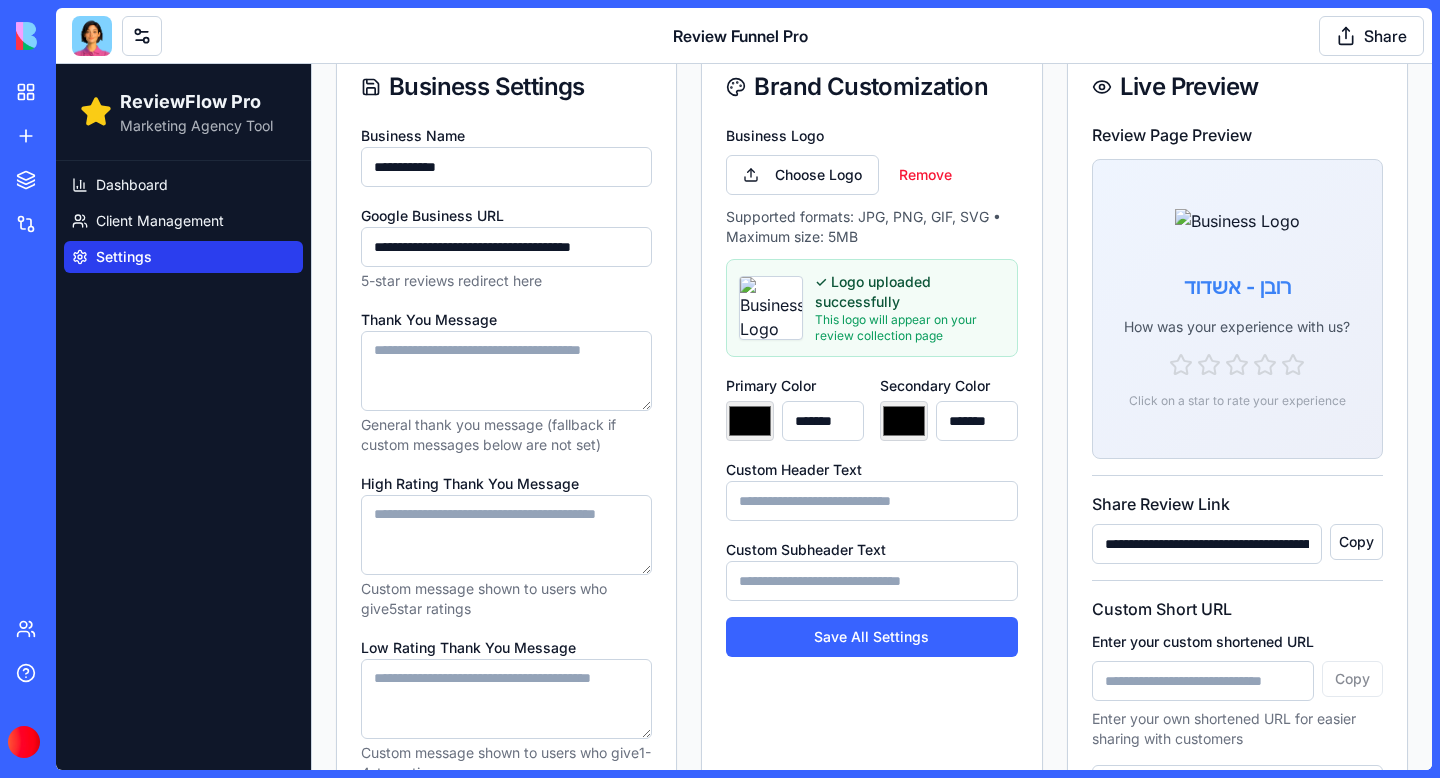 scroll, scrollTop: 232, scrollLeft: 0, axis: vertical 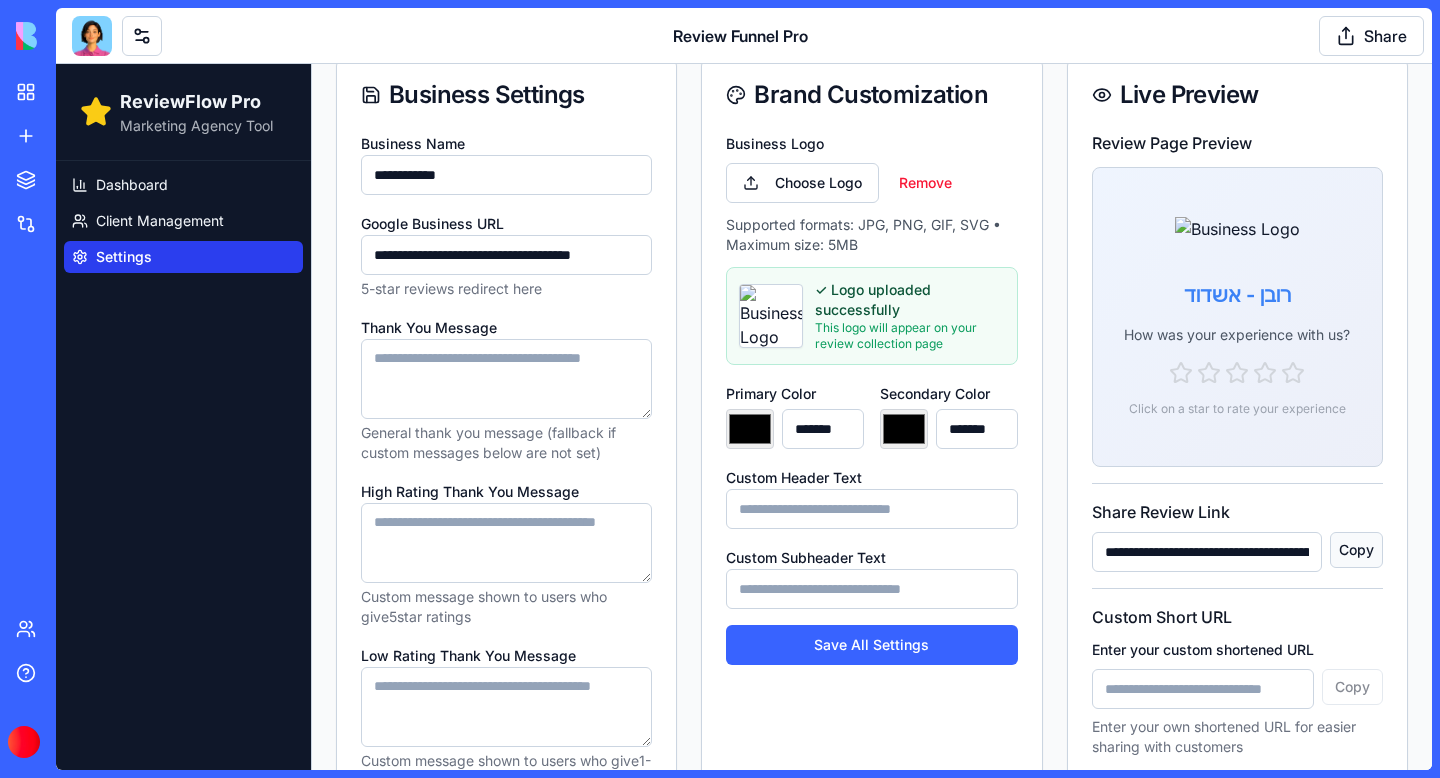 click on "Copy" at bounding box center [1356, 550] 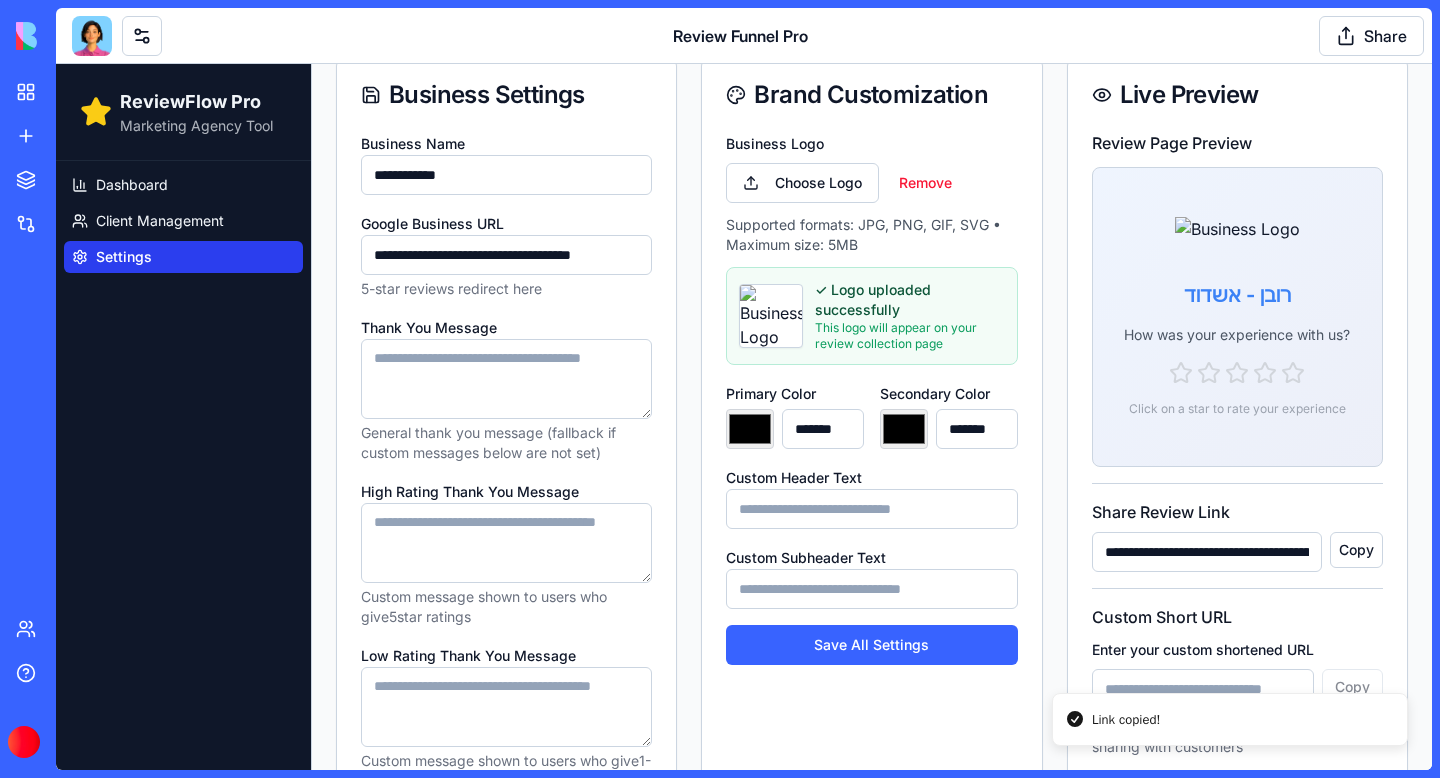 click on "*******" at bounding box center (750, 429) 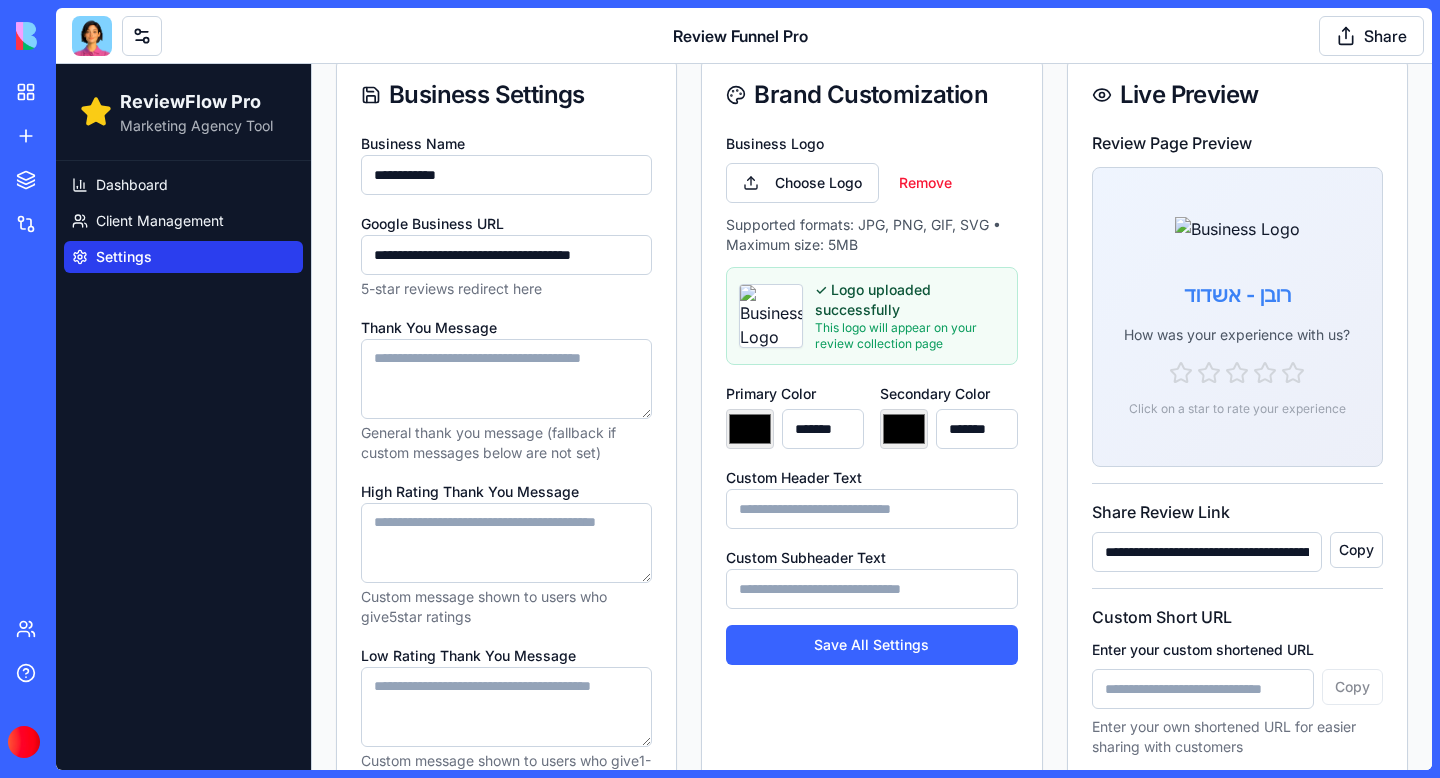 type on "*******" 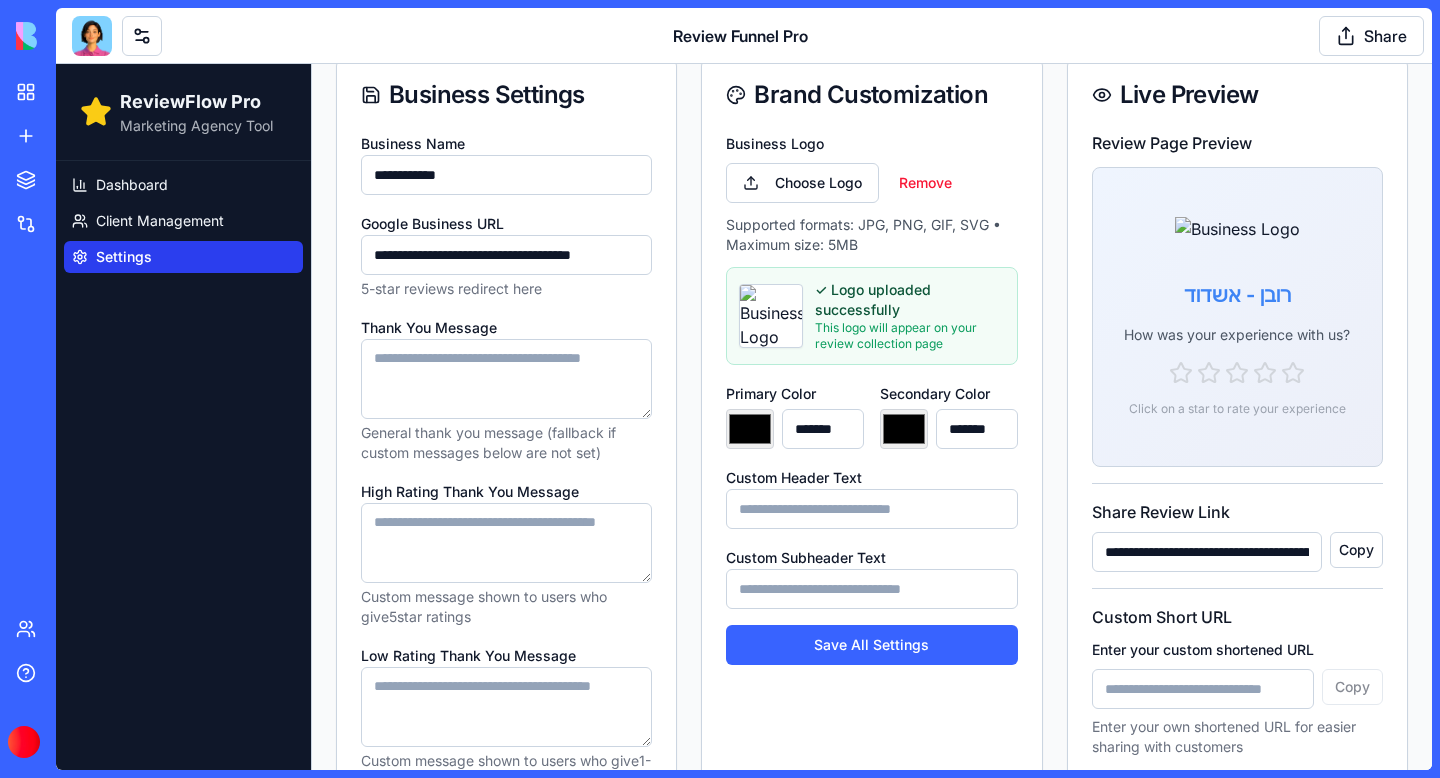 type on "*******" 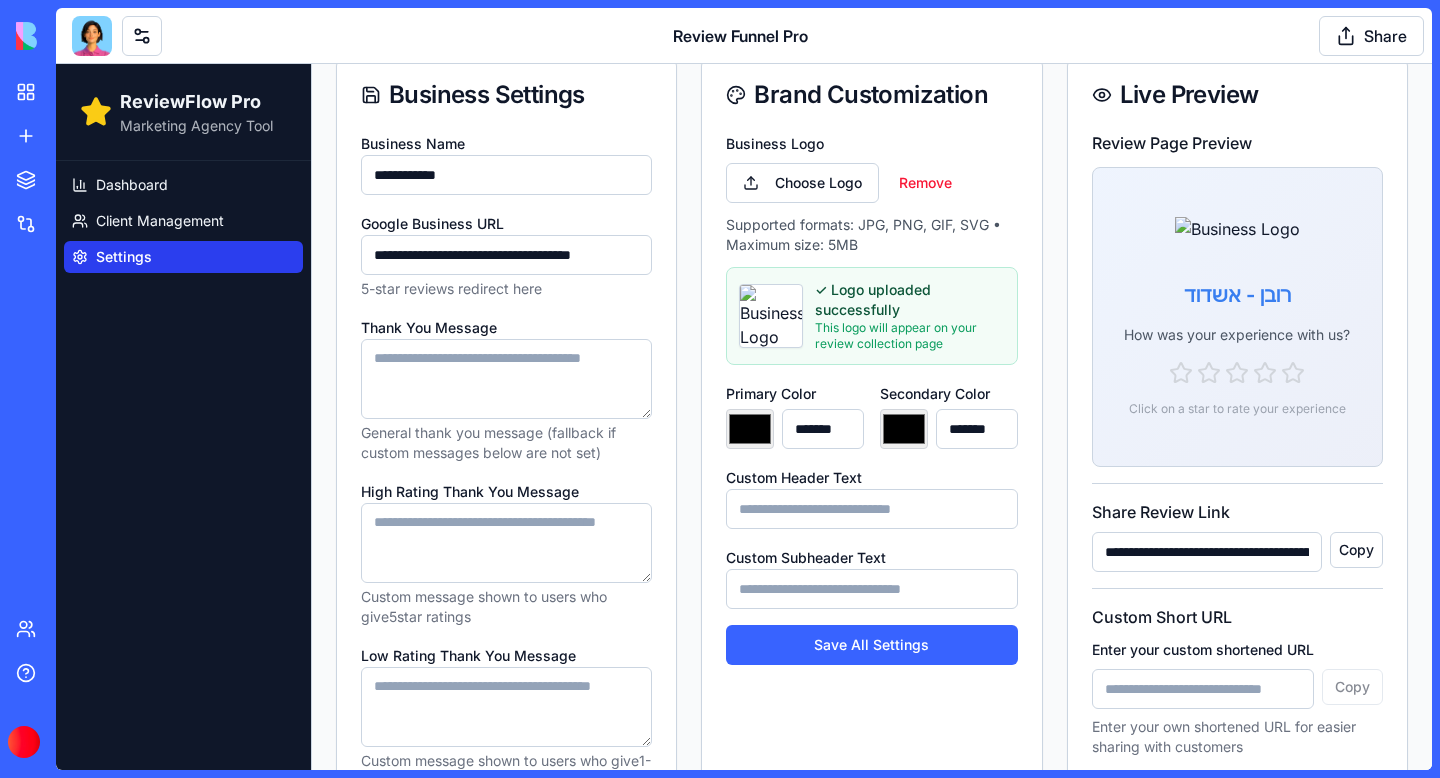 type on "*******" 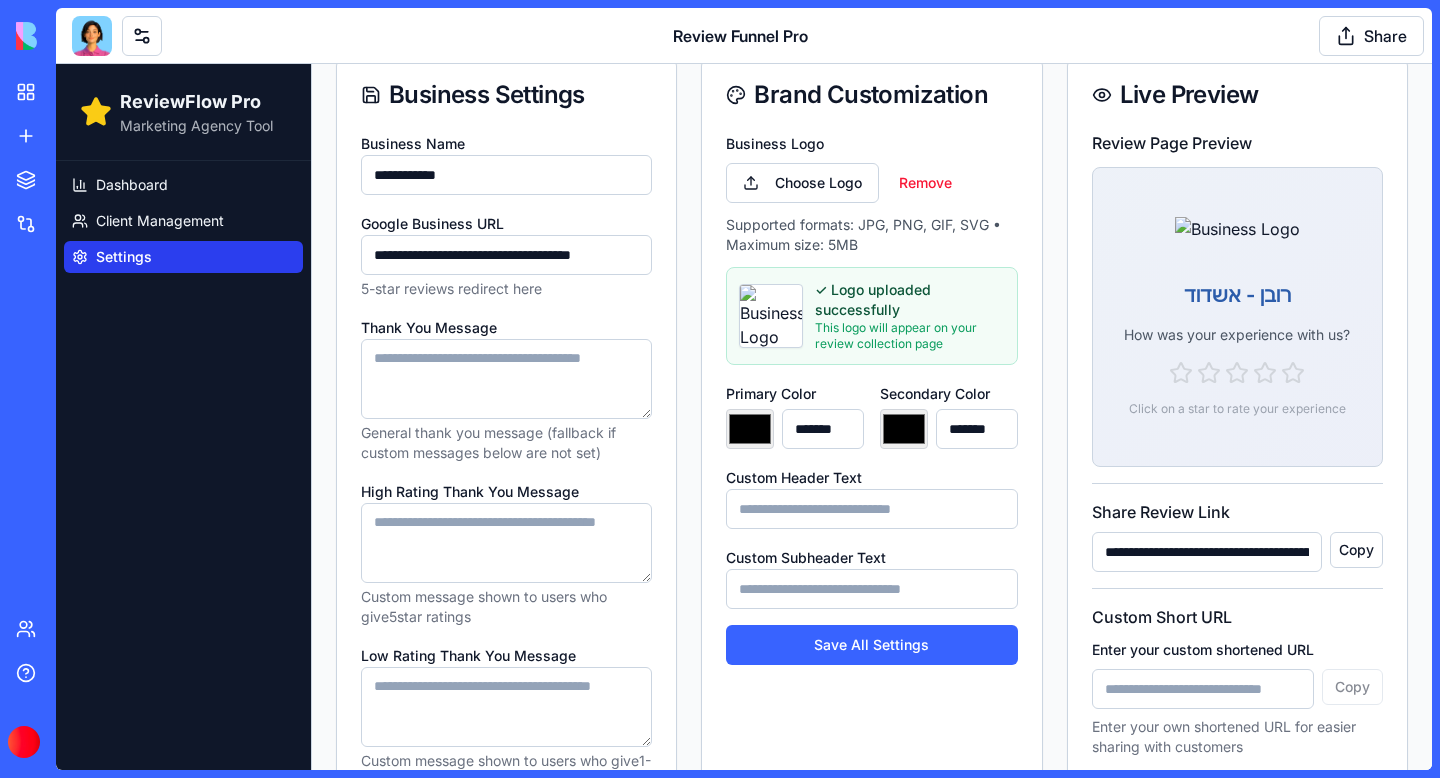 type on "*******" 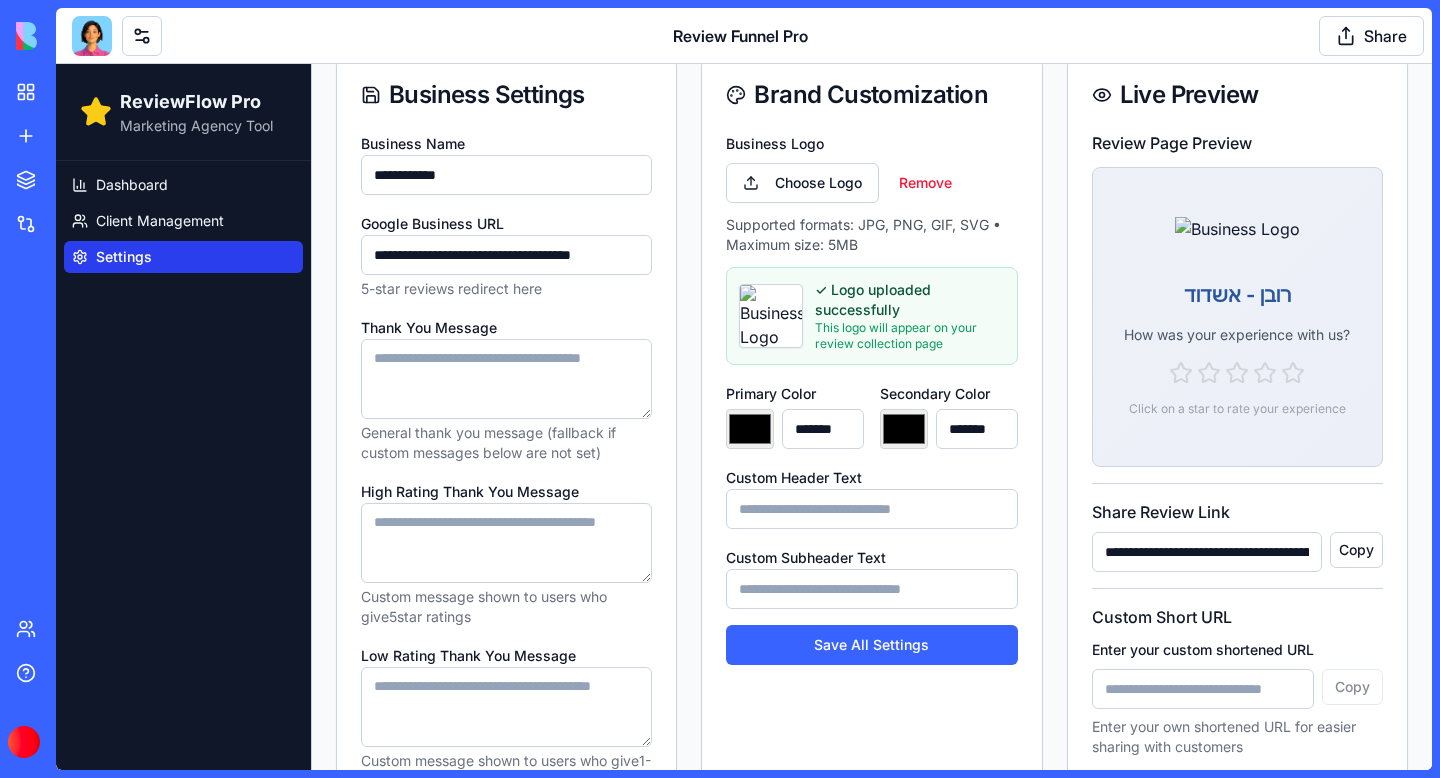 type on "*******" 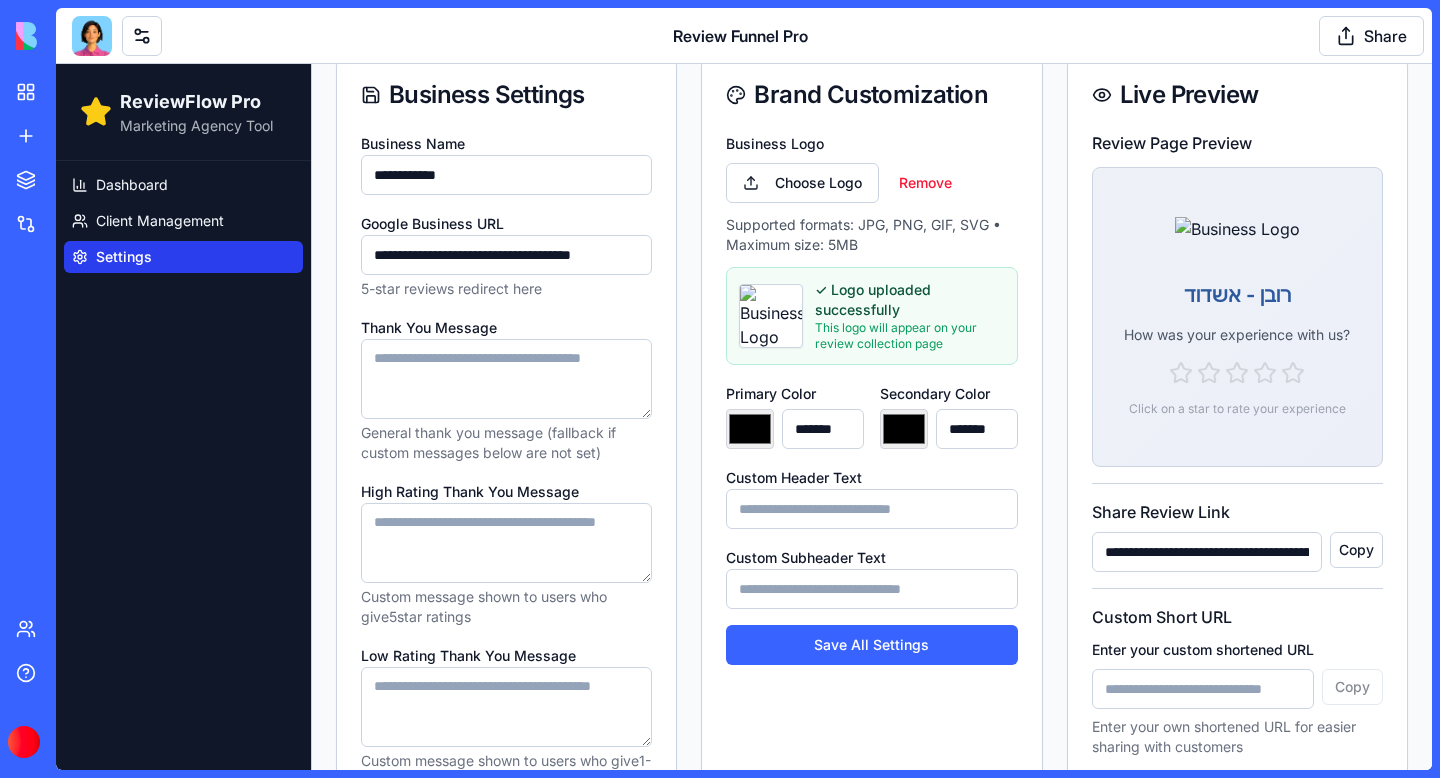 type on "*******" 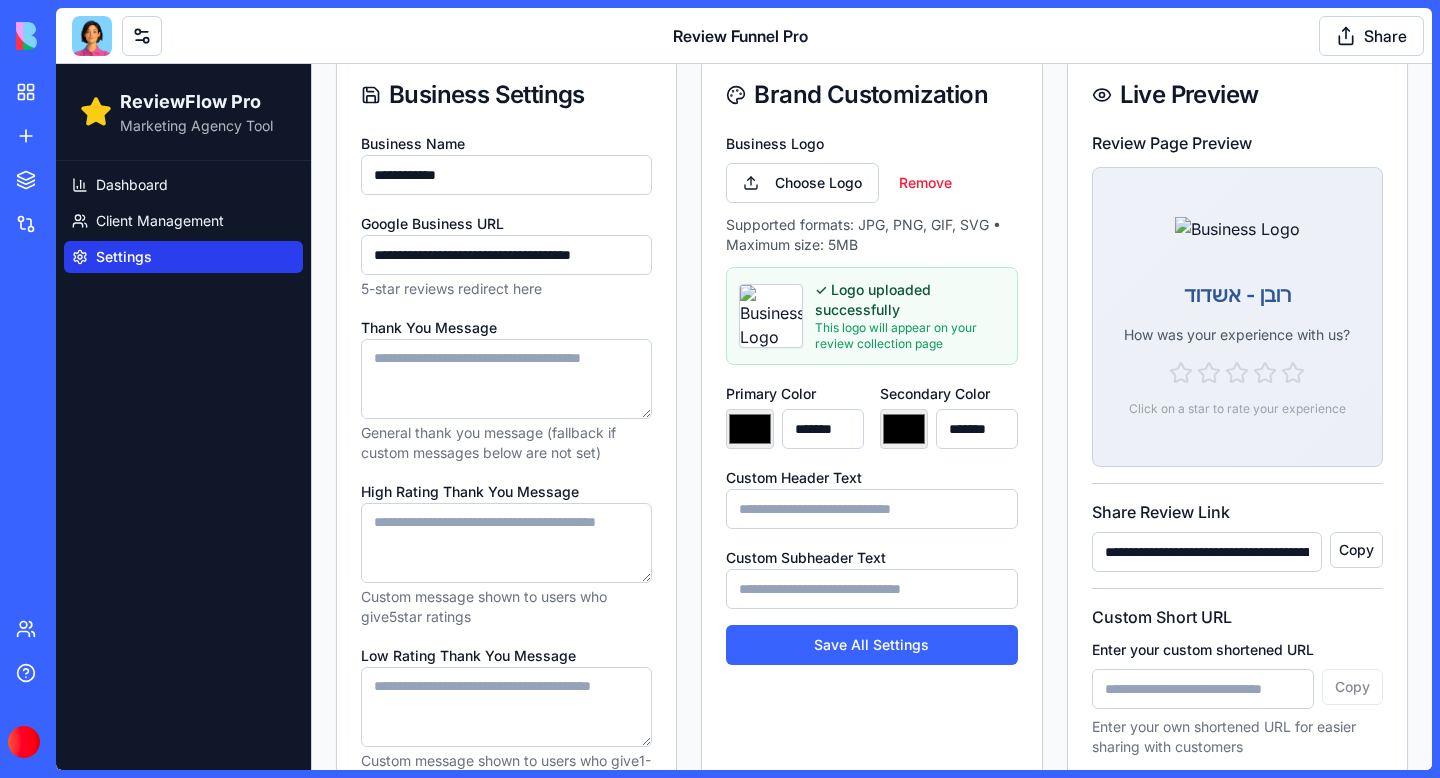type on "*******" 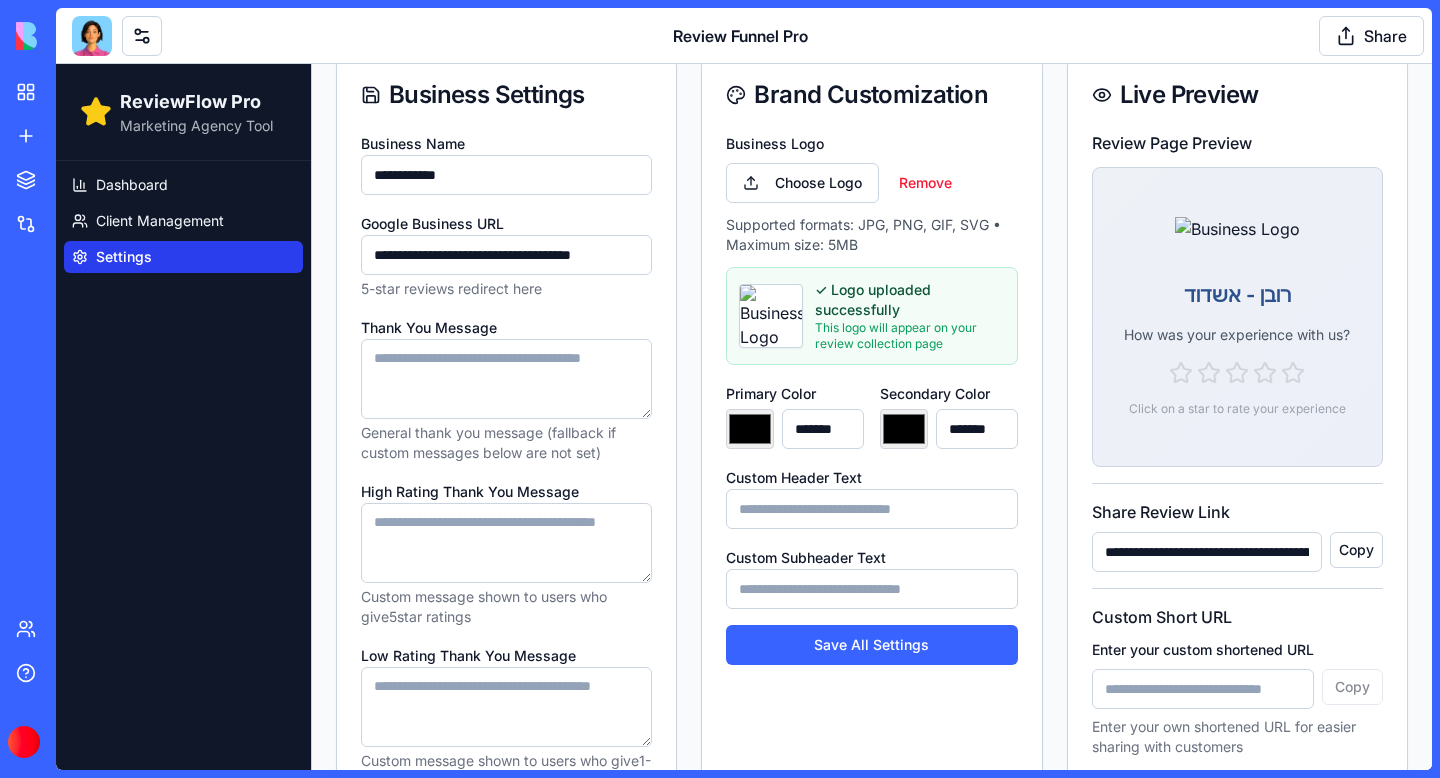 type on "*******" 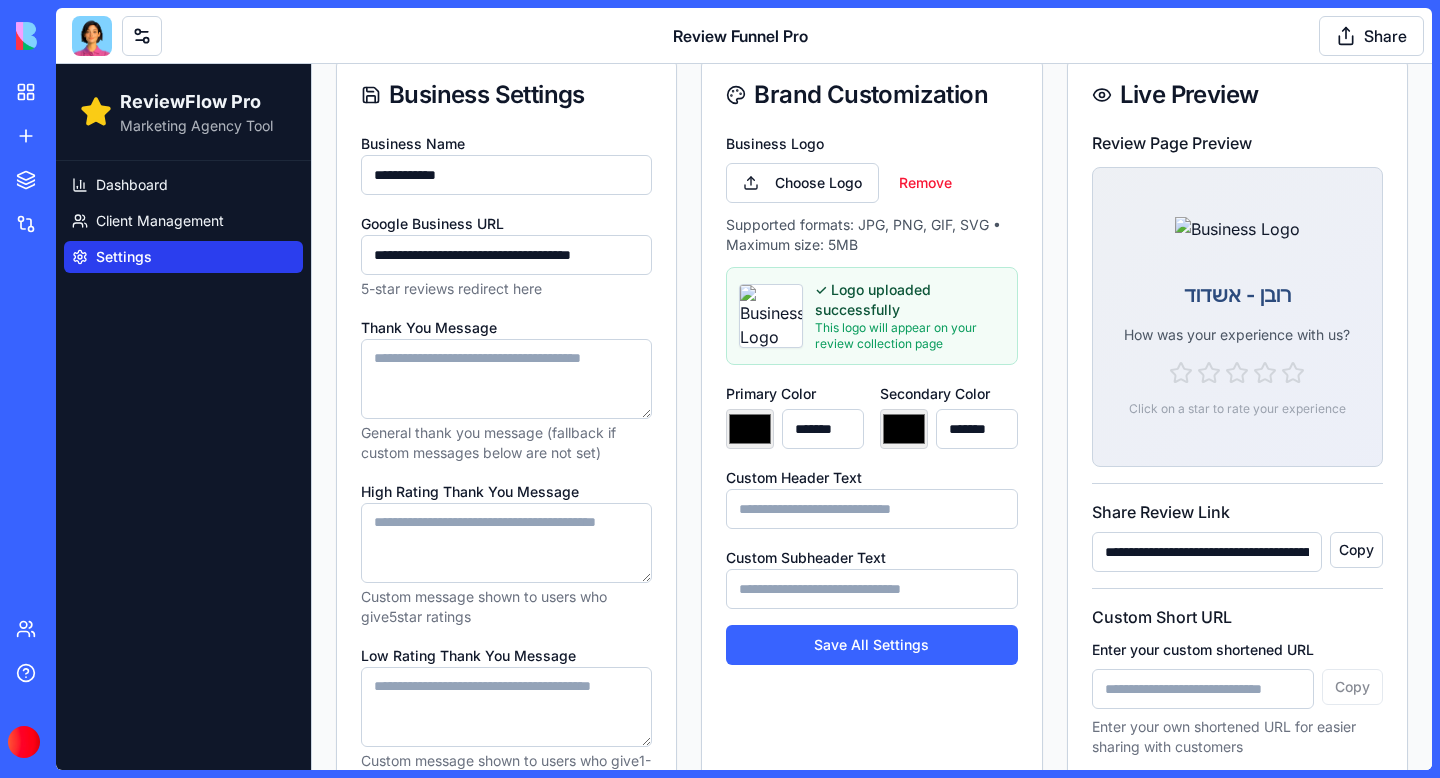 type on "*******" 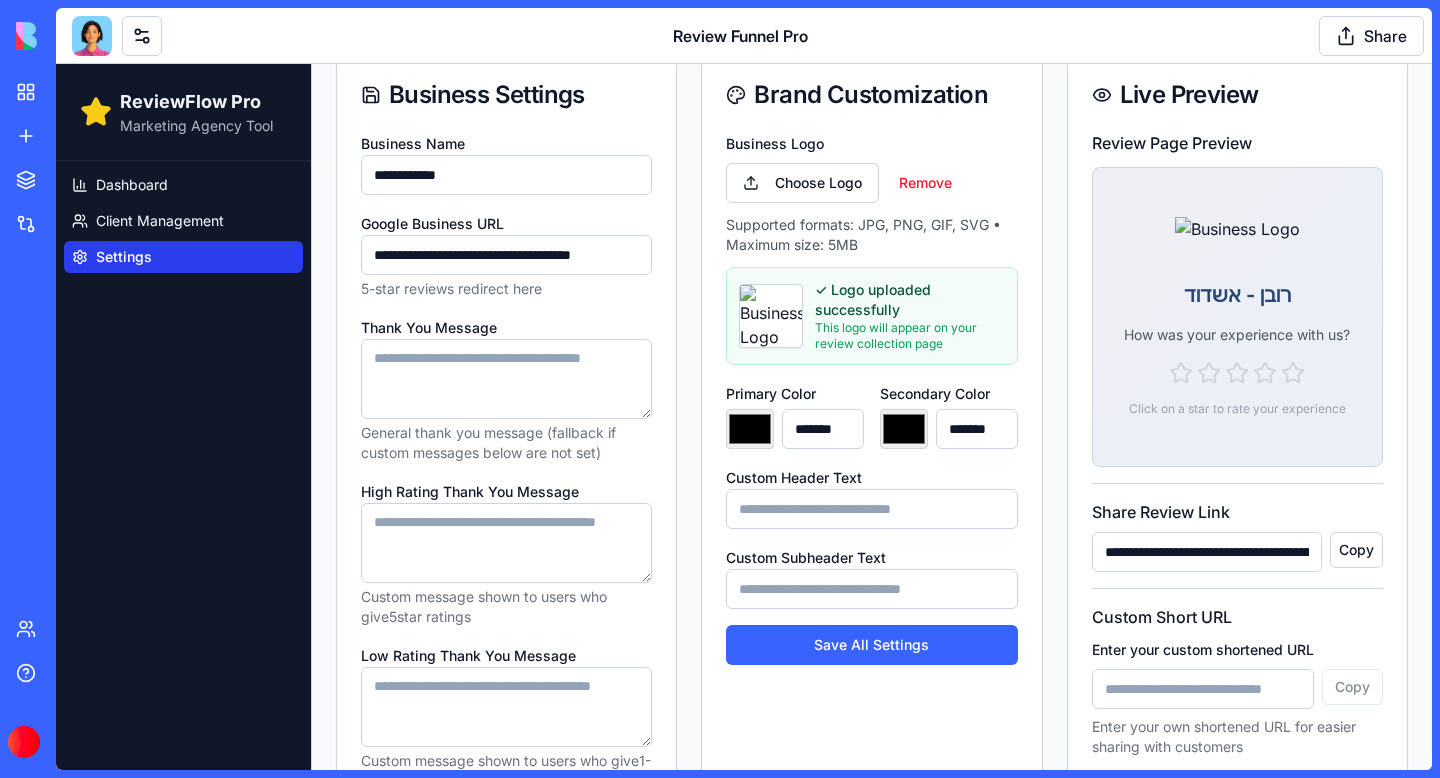 type on "*******" 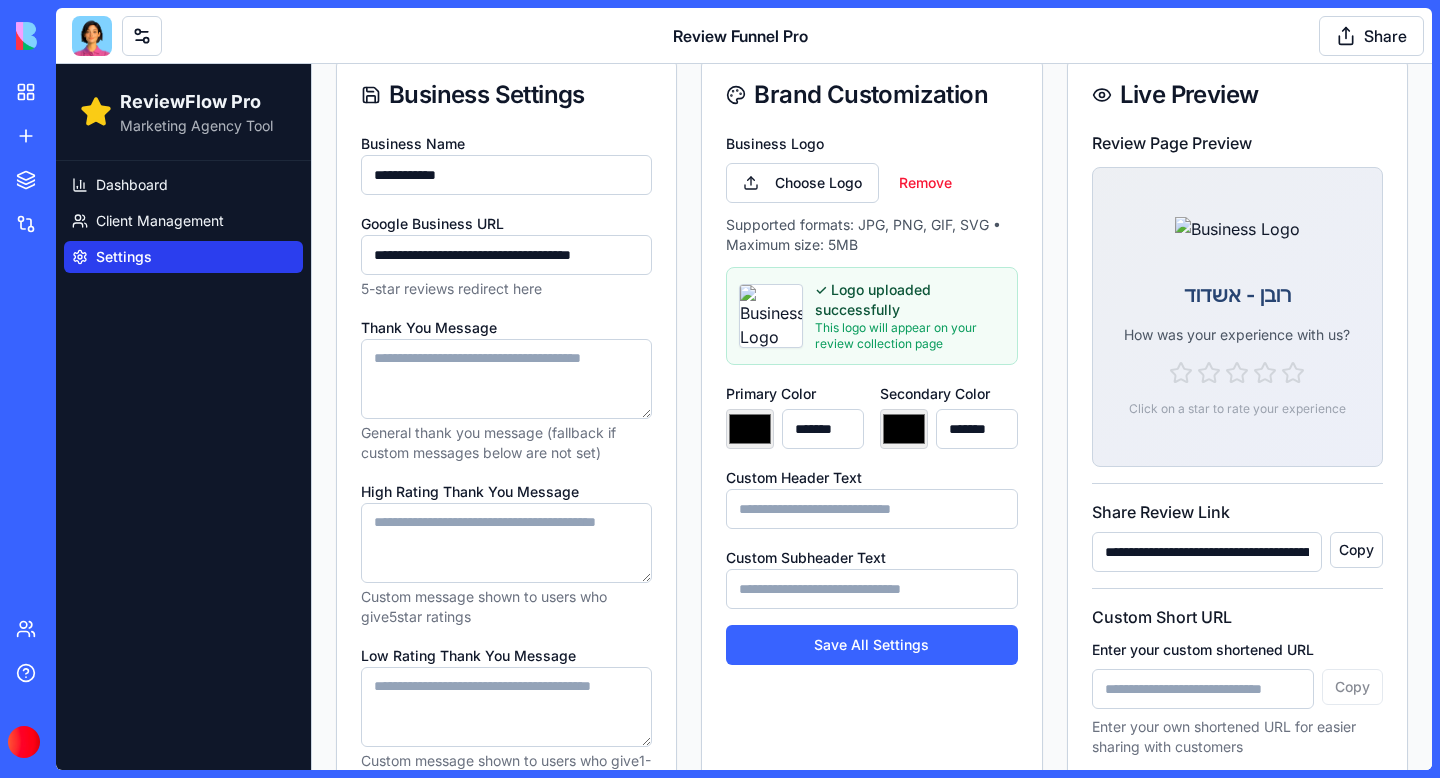 type on "*******" 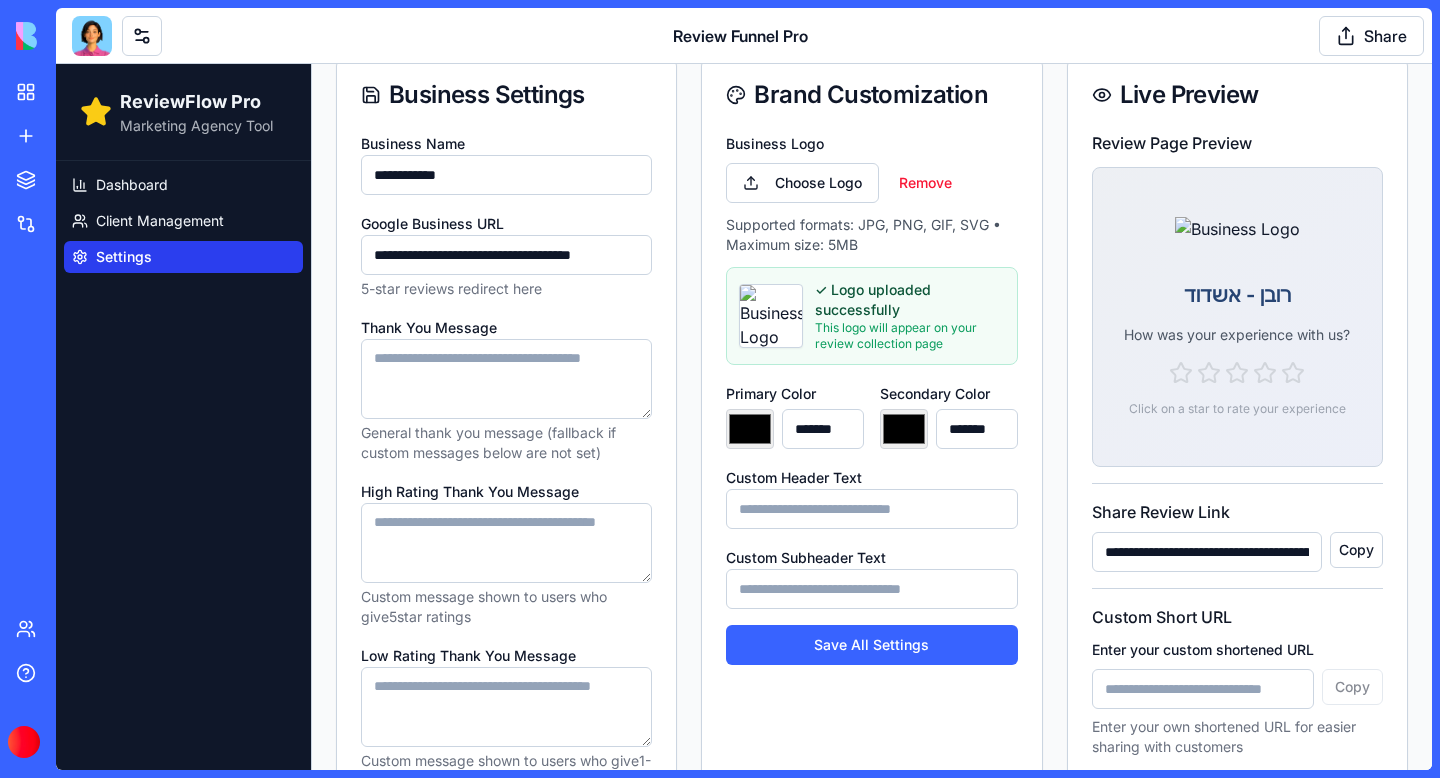 type on "*******" 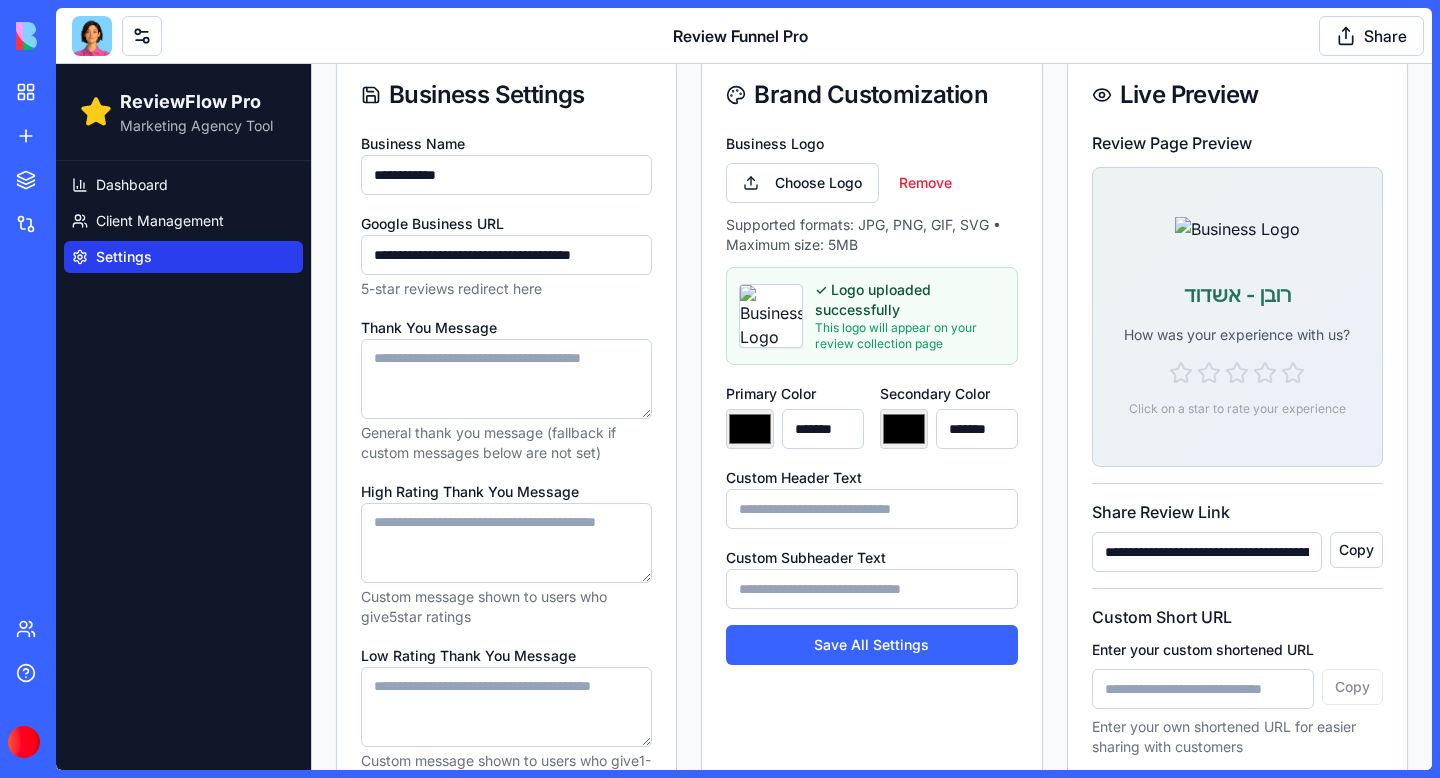 type on "*******" 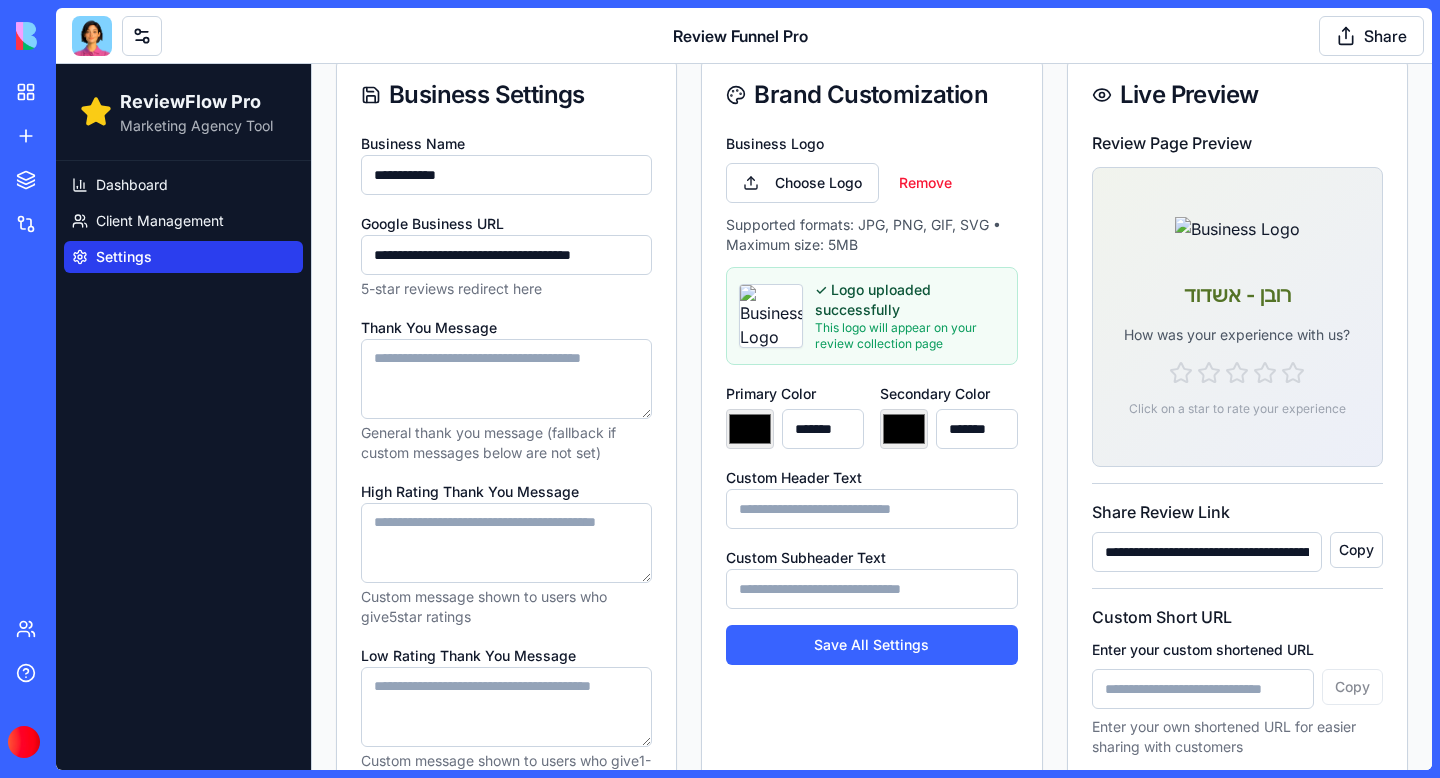 type on "*******" 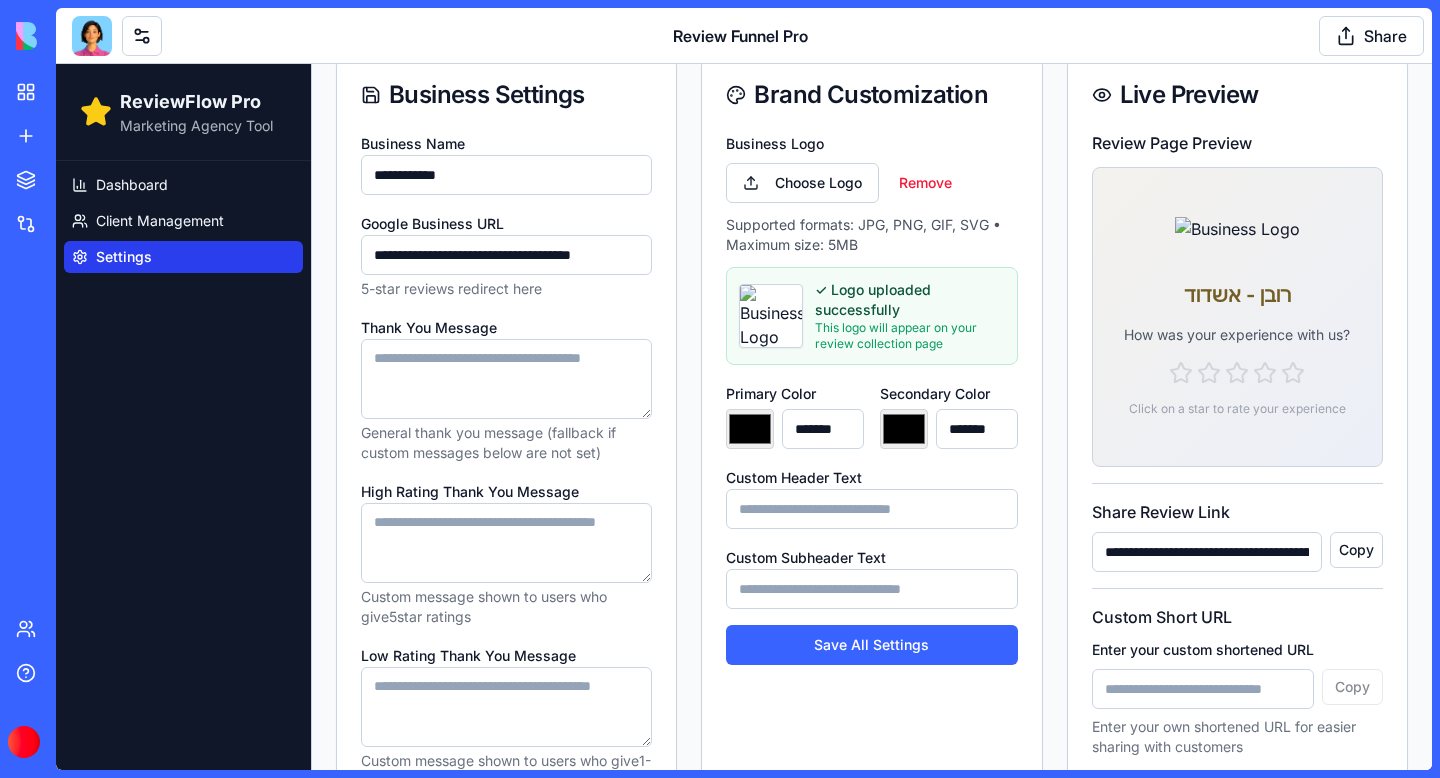 type on "*******" 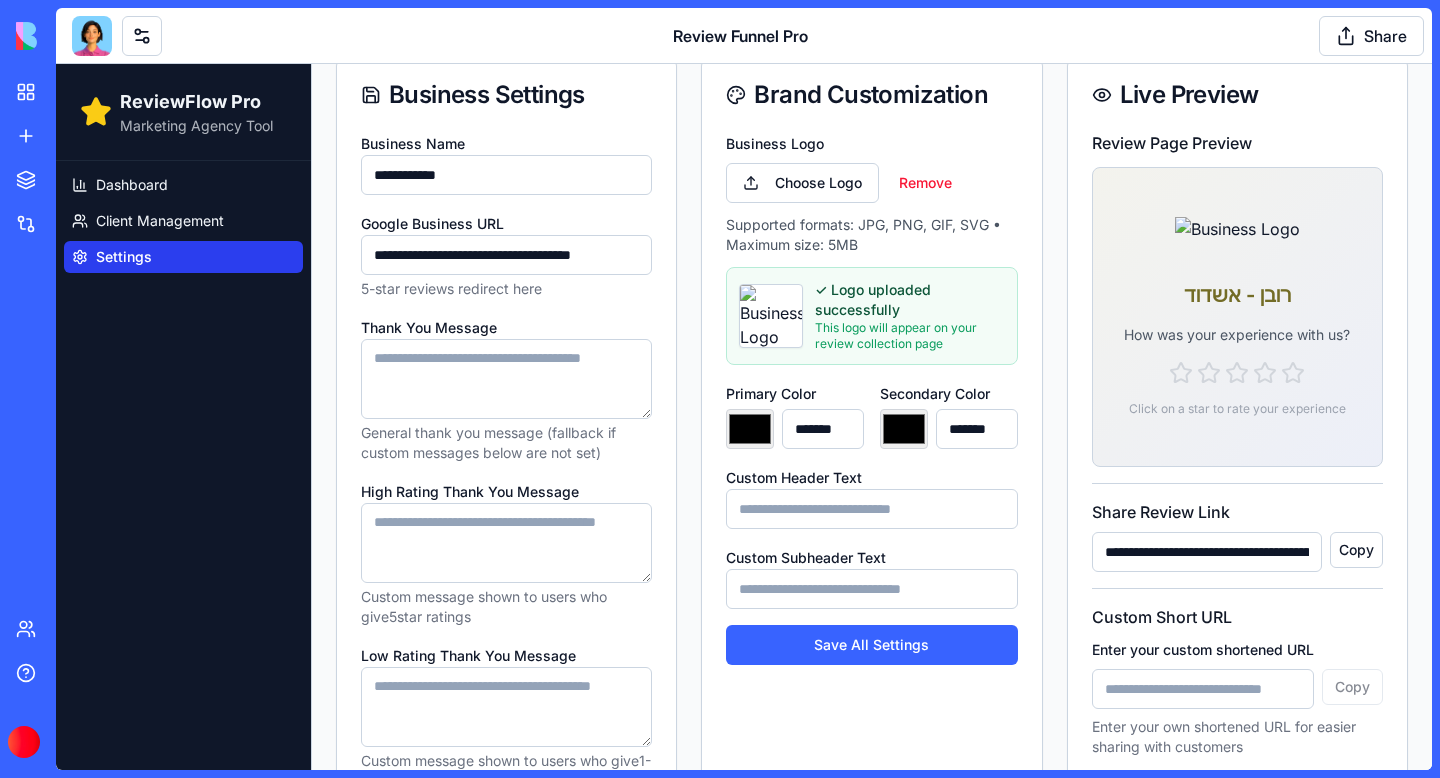 type on "*******" 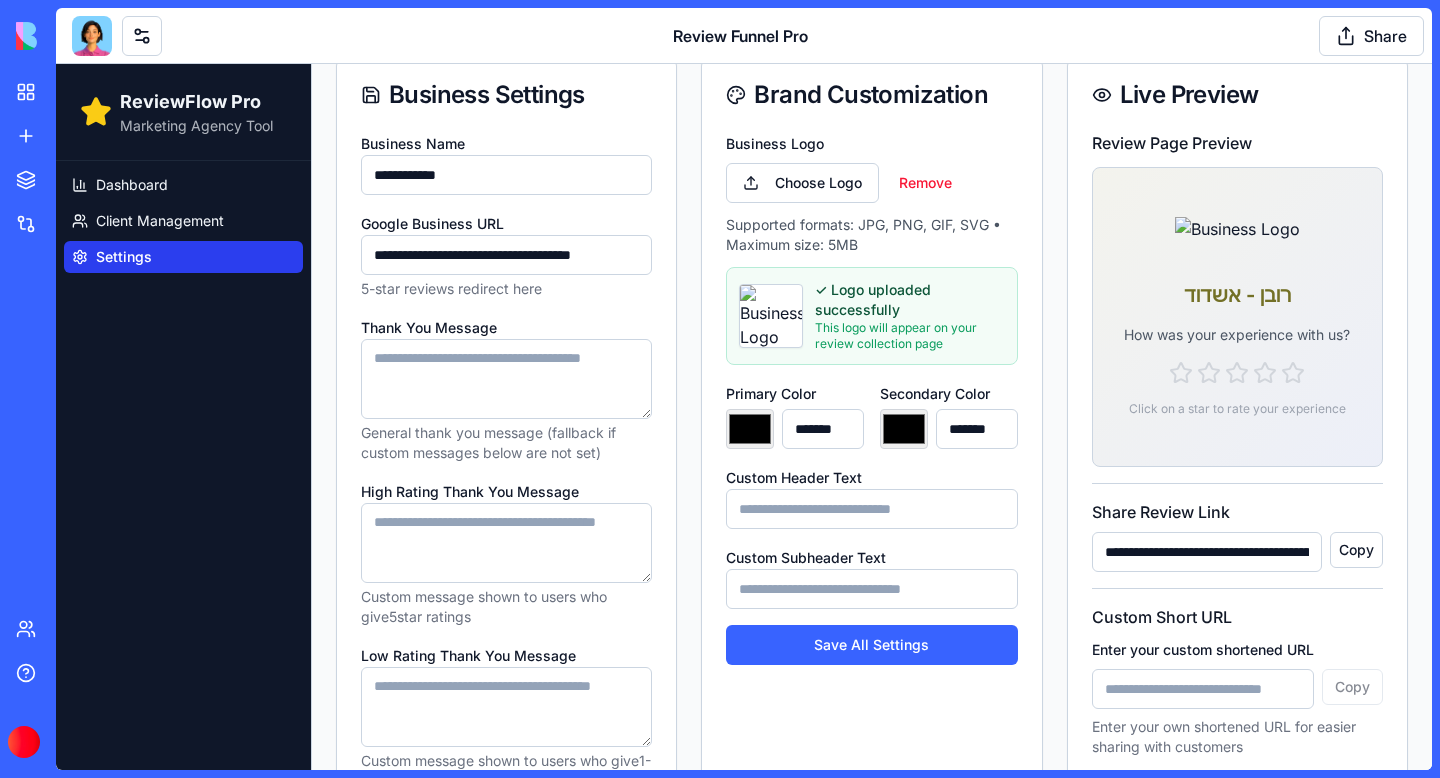 type on "*******" 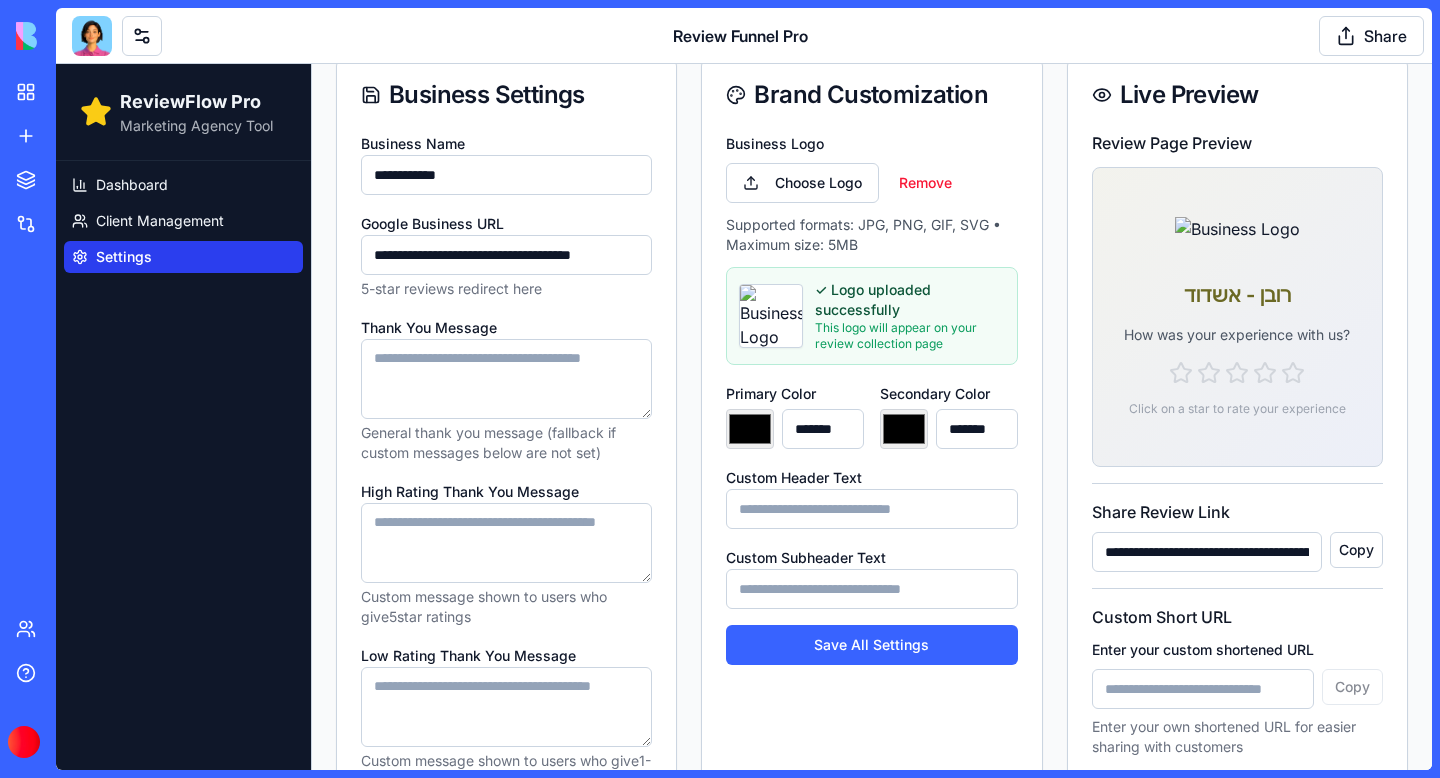type on "*******" 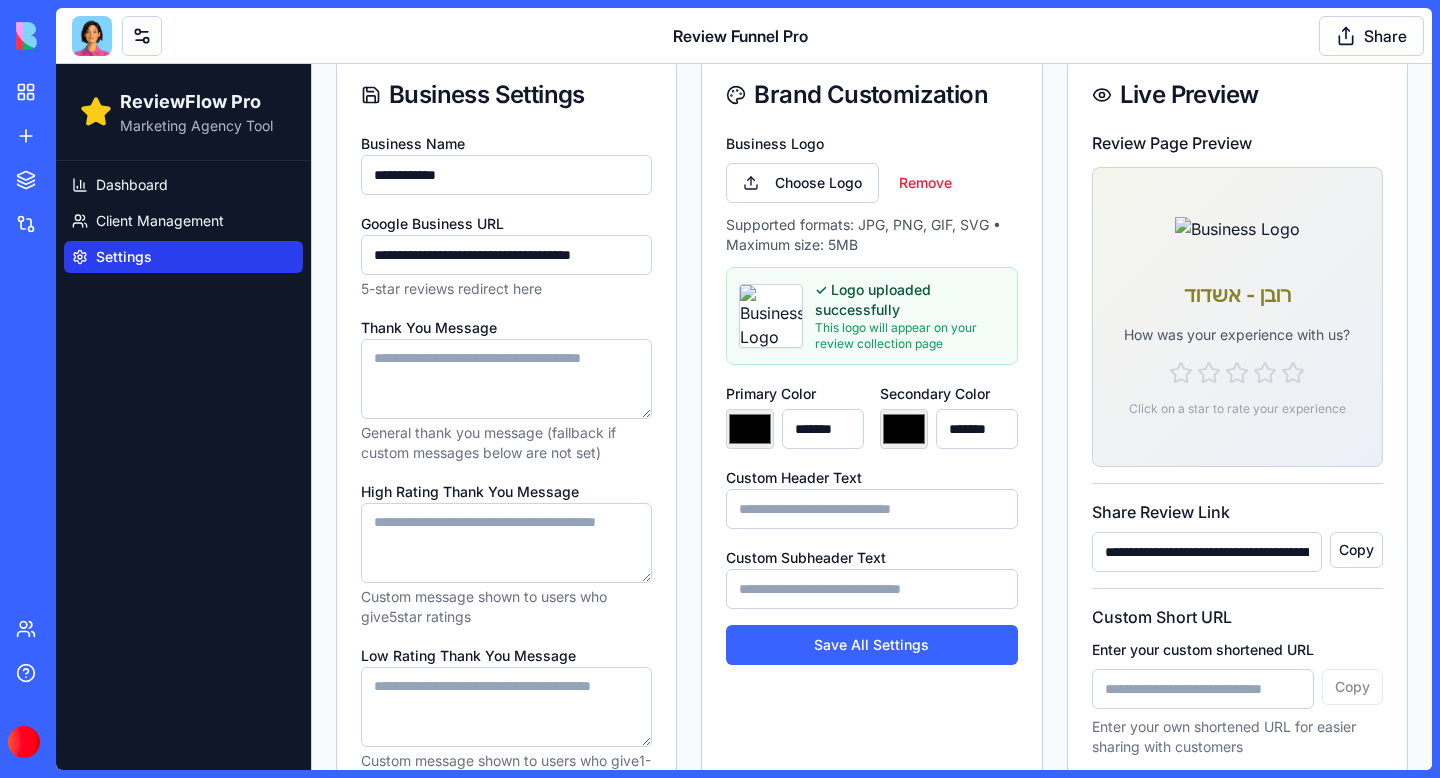 type on "*******" 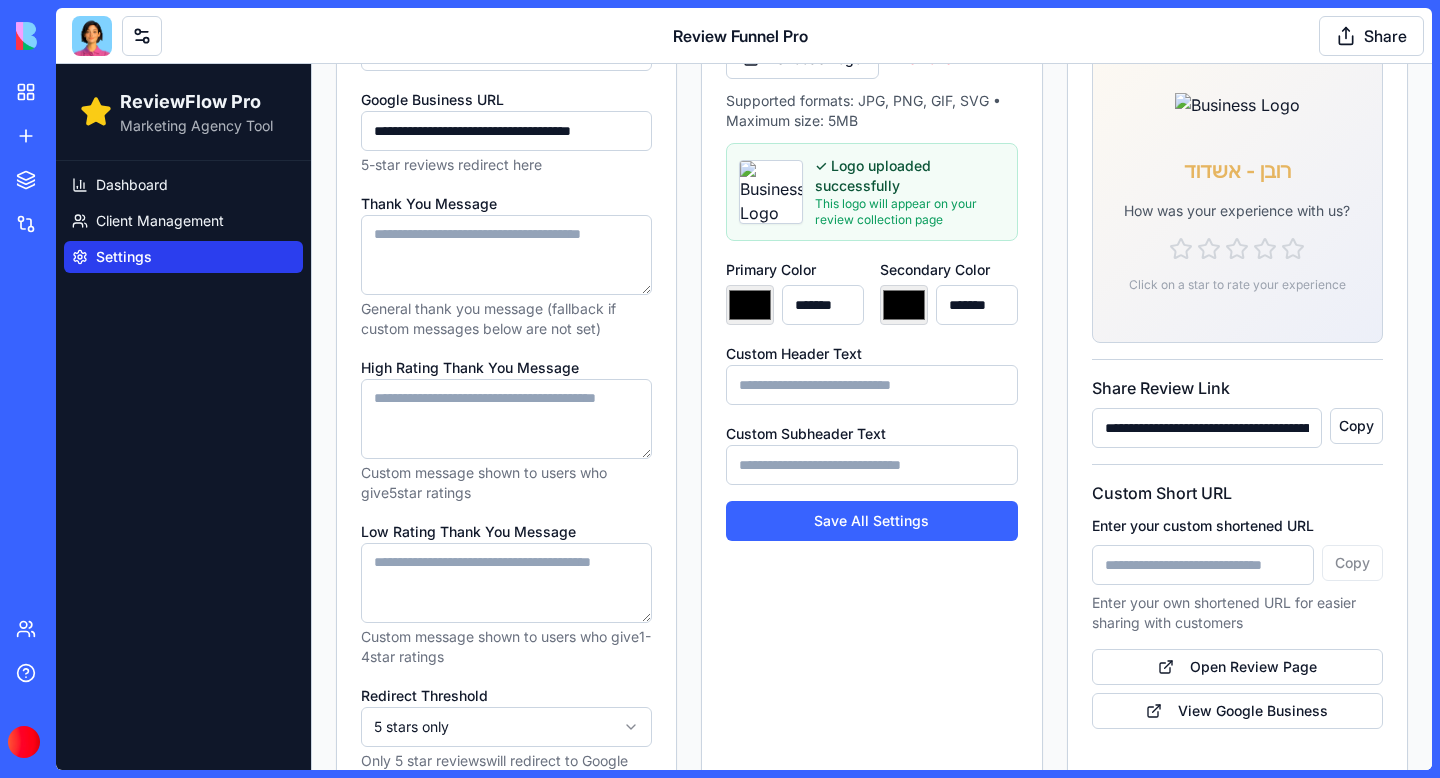 scroll, scrollTop: 354, scrollLeft: 0, axis: vertical 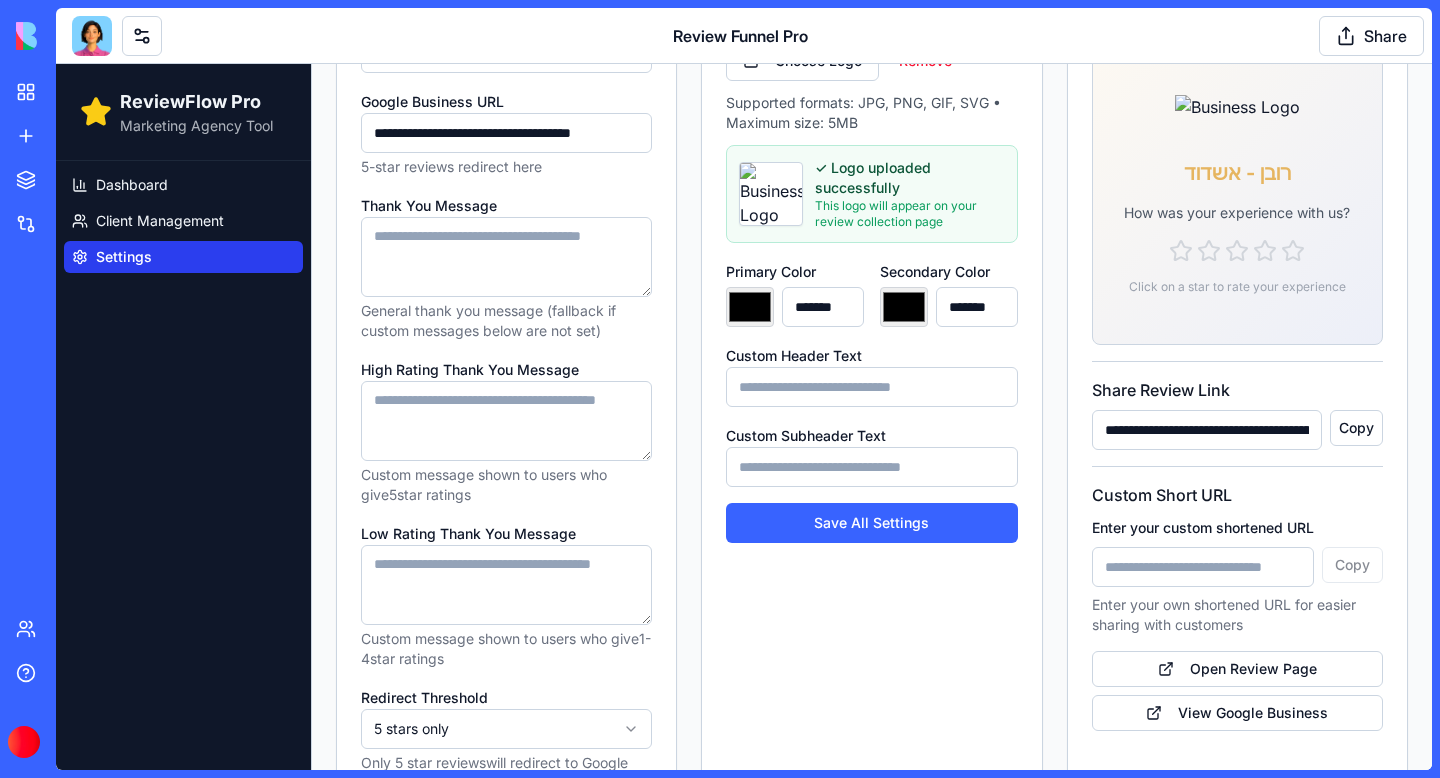 click on "Enter your custom shortened URL" at bounding box center (1203, 567) 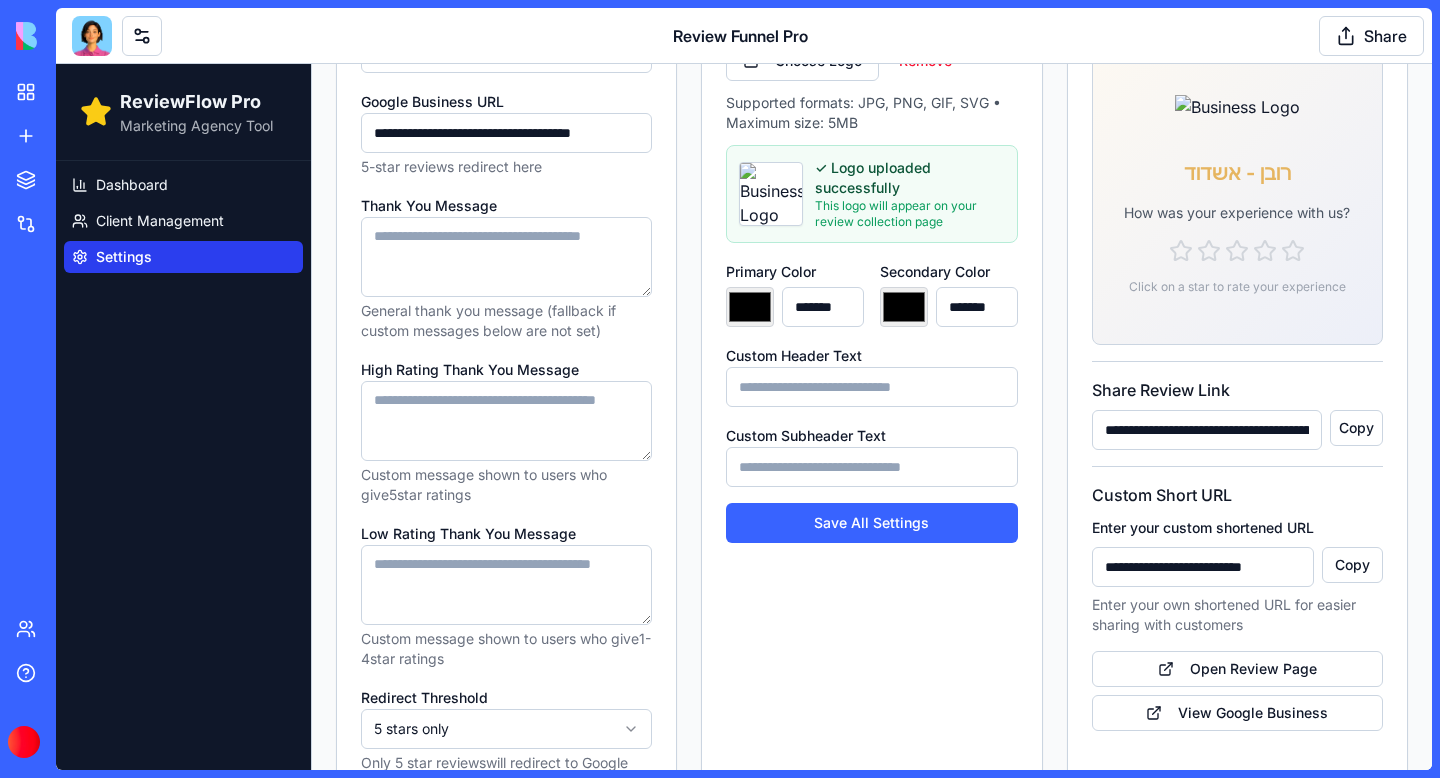click on "**********" at bounding box center (1237, 382) 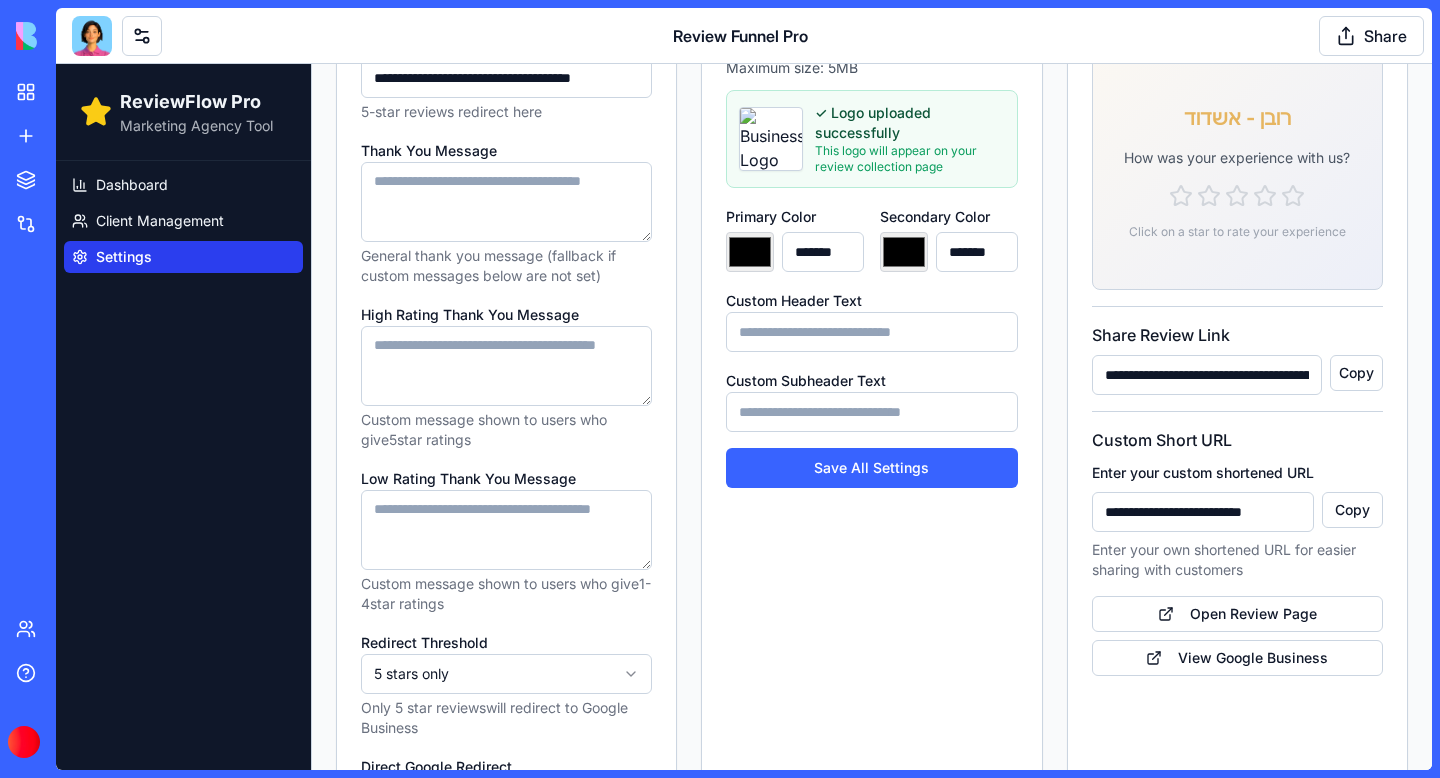 scroll, scrollTop: 417, scrollLeft: 0, axis: vertical 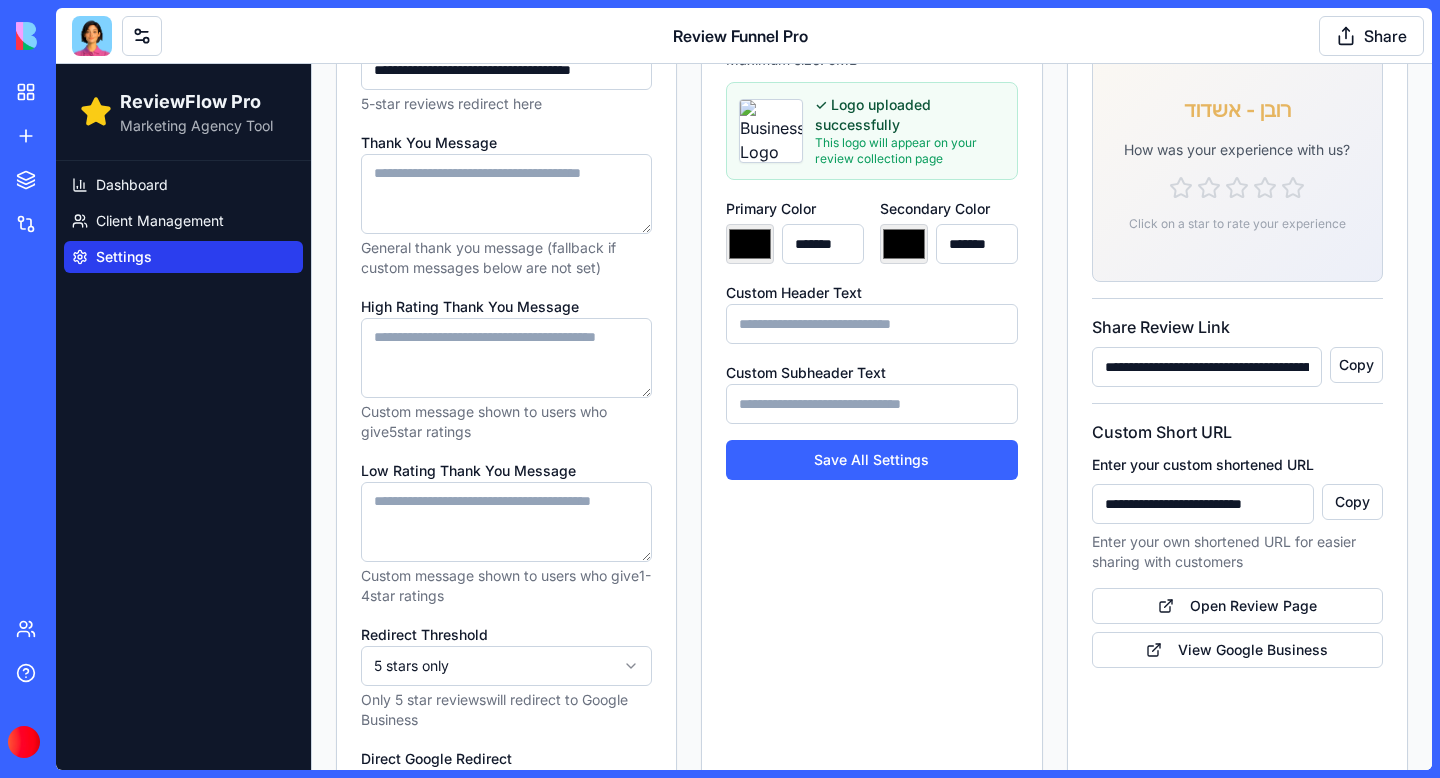 click on "*******" at bounding box center (904, 244) 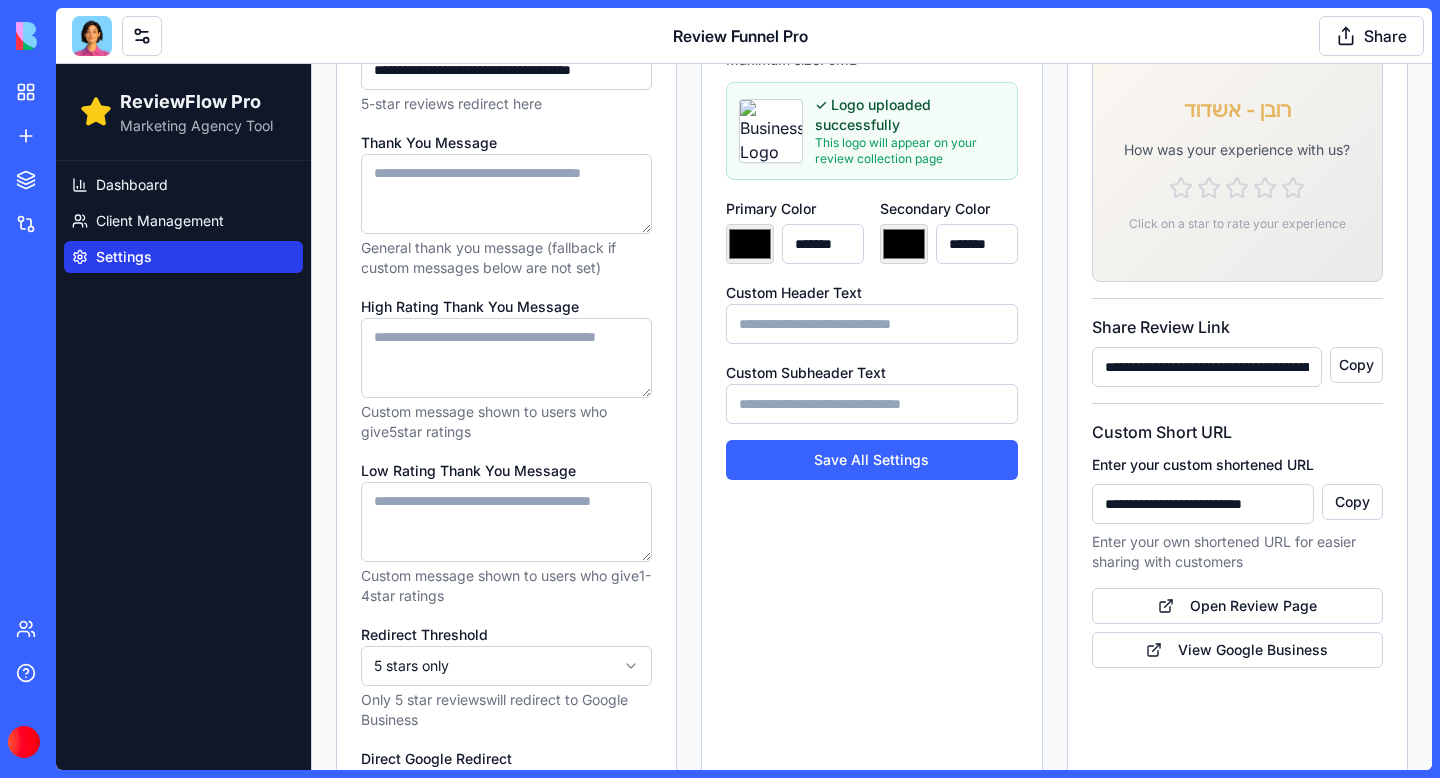 click on "Brand Customization Business Logo Choose Logo Remove Supported formats: JPG, PNG, GIF, SVG • Maximum size: 5MB ✓ Logo uploaded successfully This logo will appear on your review collection page Primary Color ******* ******* Secondary Color ******* ******* Custom Header Text Custom Subheader Text Save All Settings" at bounding box center (871, 437) 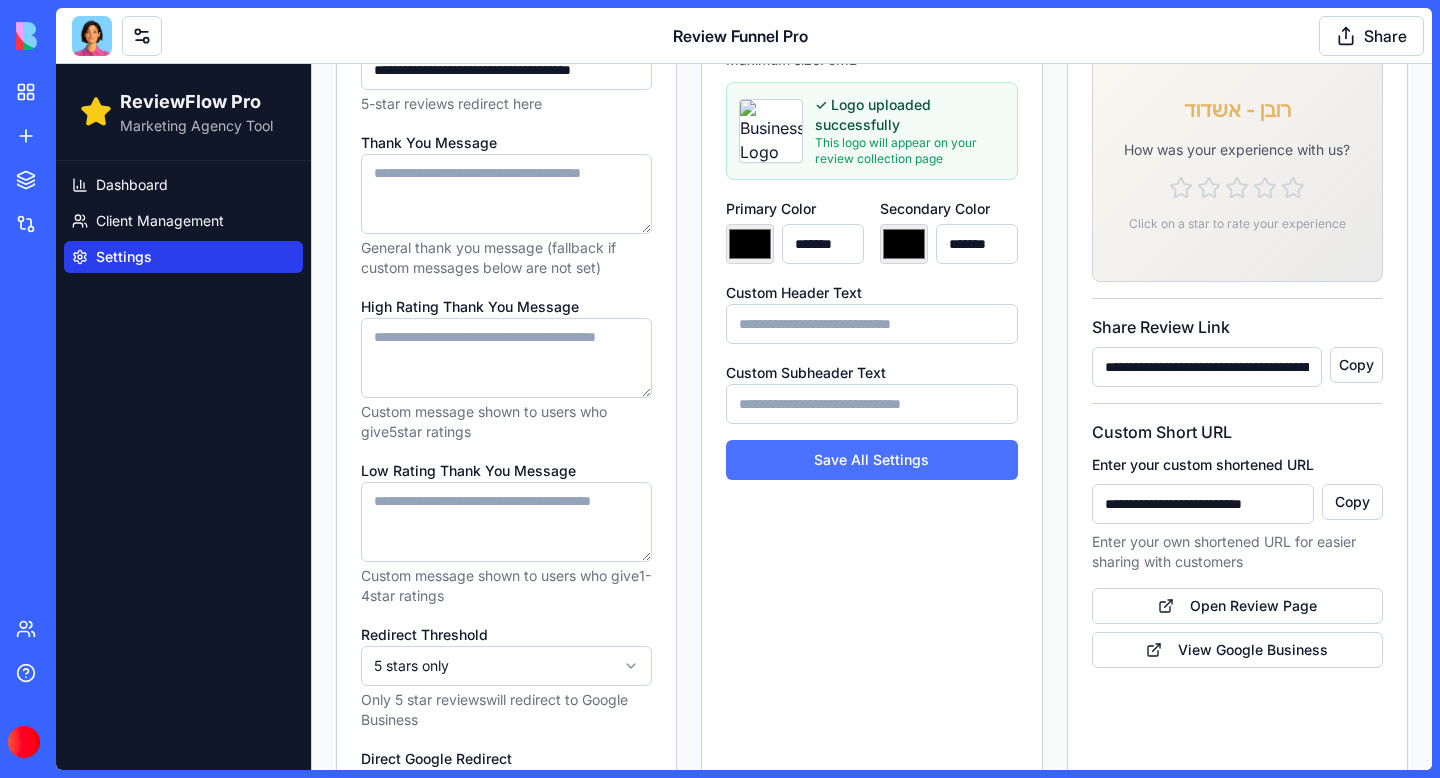 click on "Save All Settings" at bounding box center [871, 460] 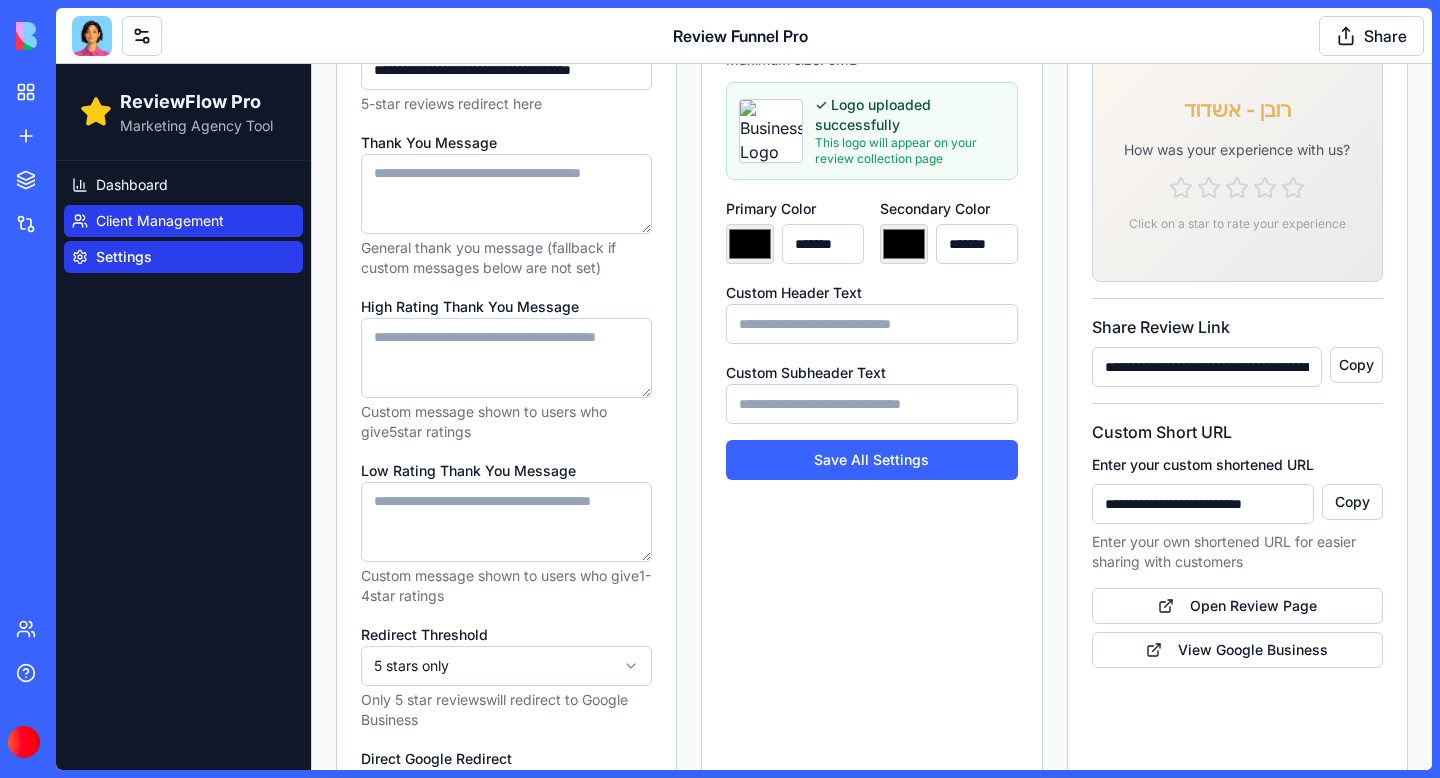 click on "Client Management" at bounding box center (160, 221) 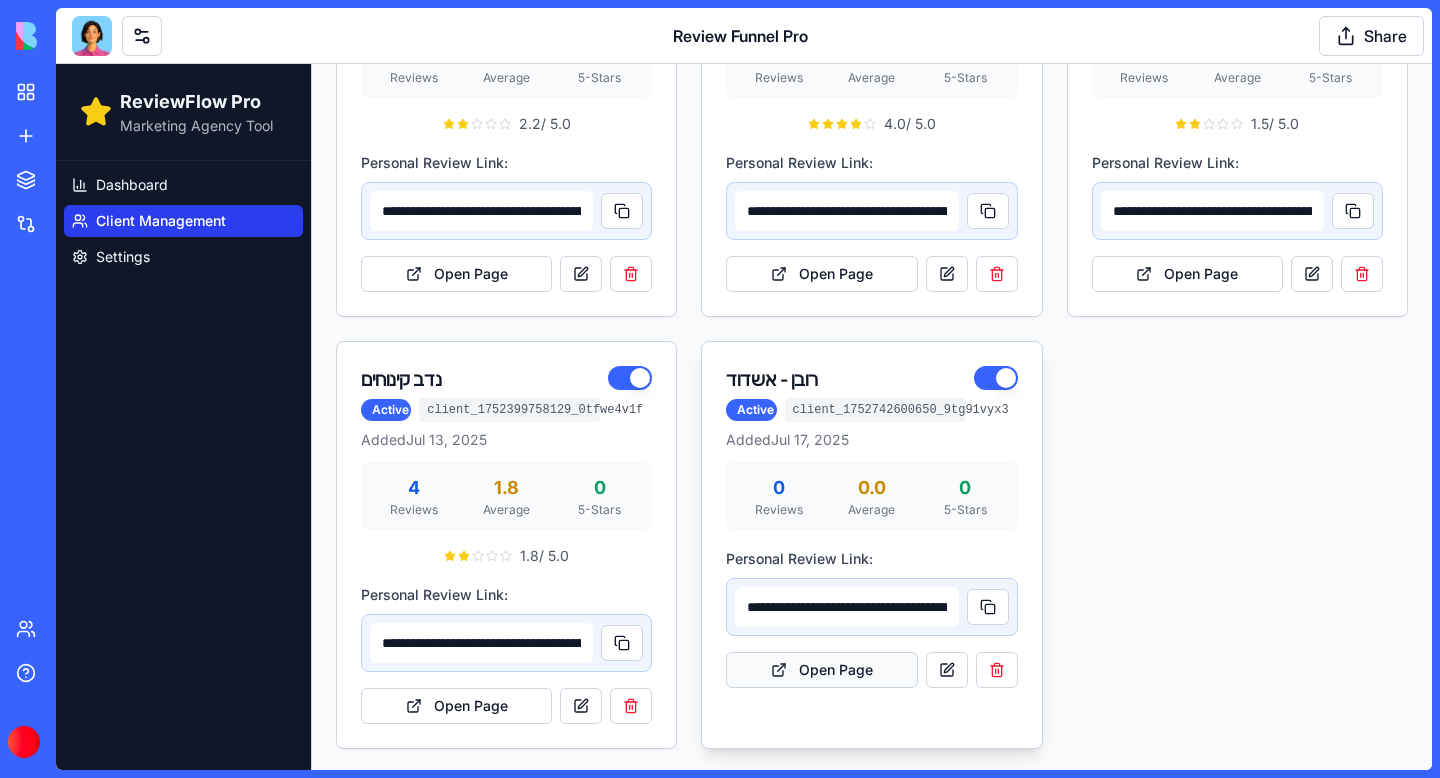 click on "Open Page" at bounding box center (821, 670) 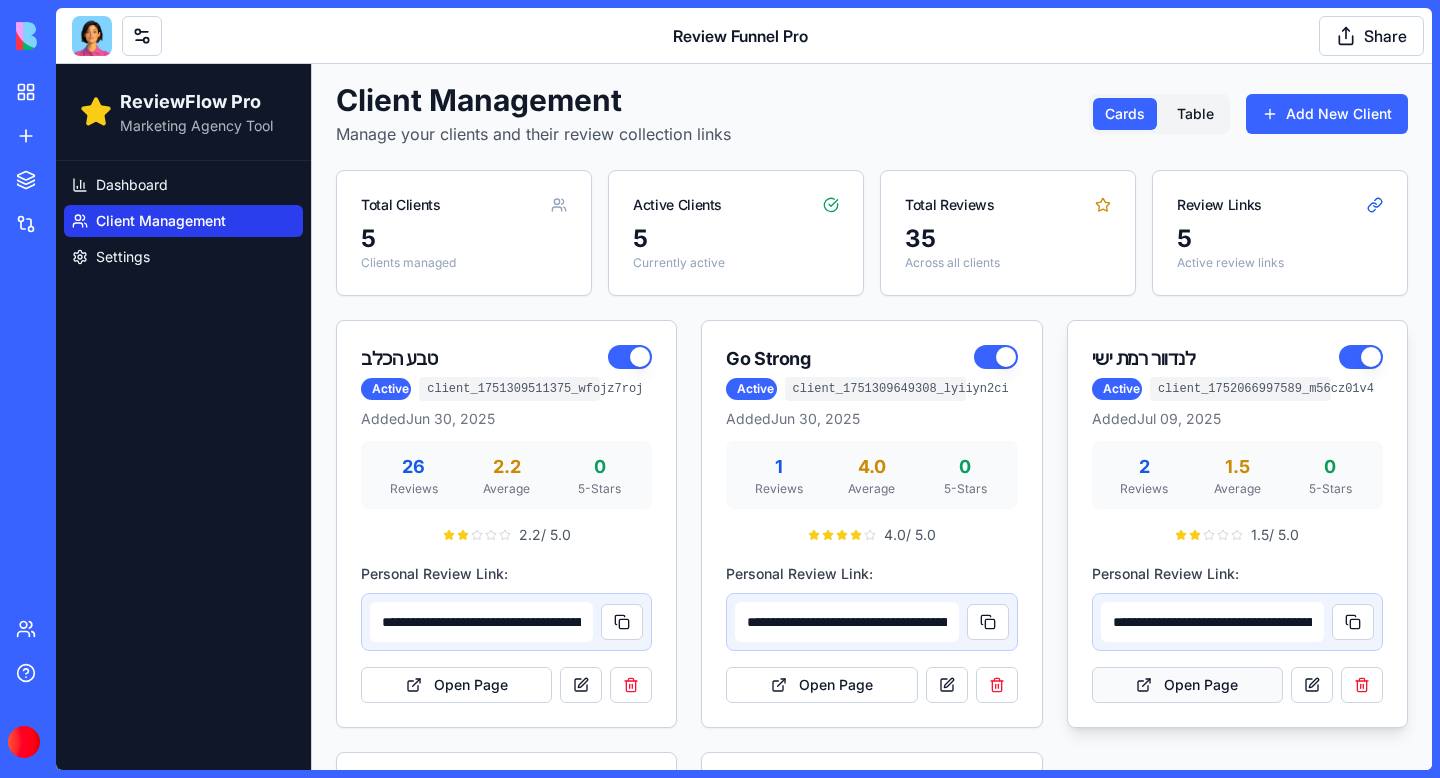 scroll, scrollTop: 9, scrollLeft: 0, axis: vertical 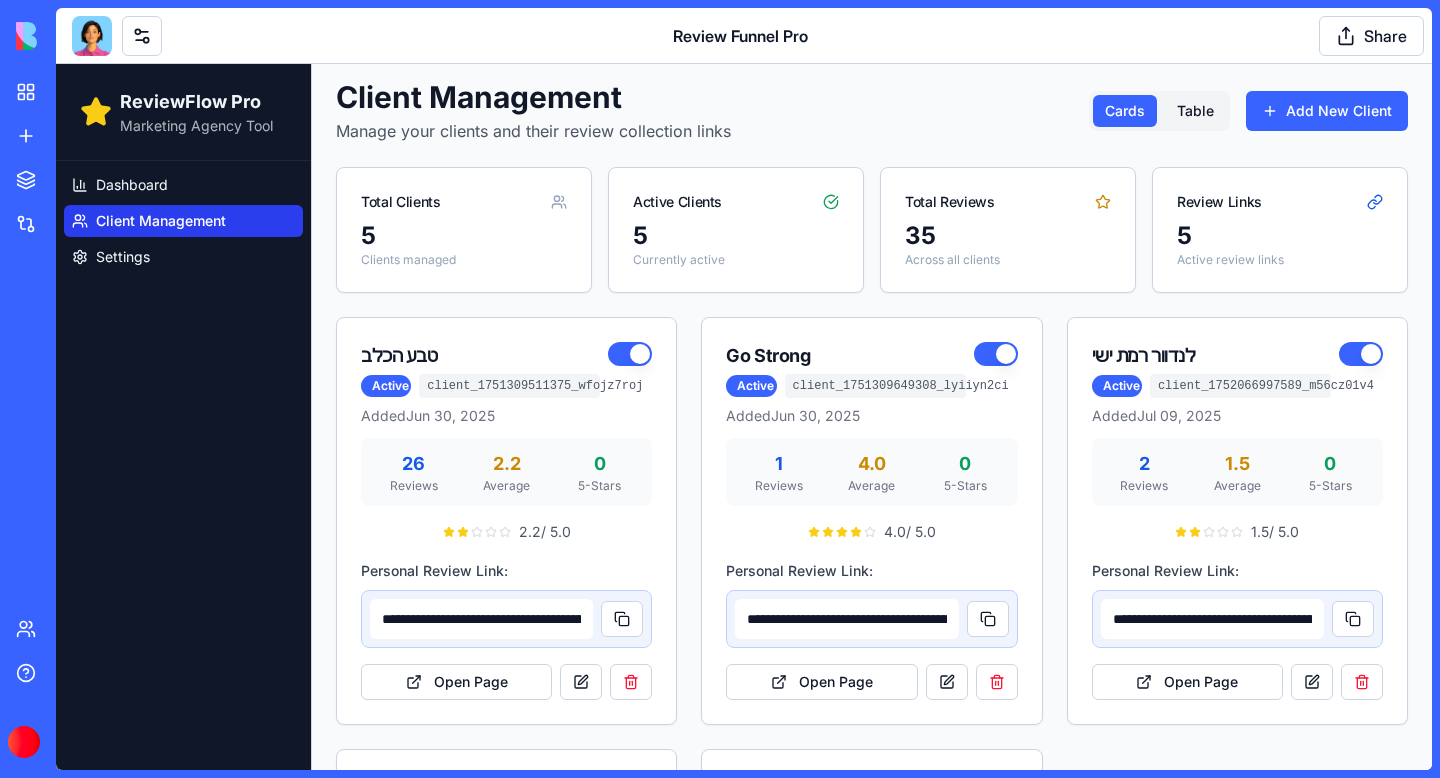 click on "BETA My workspace New app
To pick up a draggable item, press the space bar.
While dragging, use the arrow keys to move the item.
Press space again to drop the item in its new position, or press escape to cancel.
Marketplace Integrations Recent URL Shortener WhatsApp Group Summarizer ContentPilot Team Help Upgrade Review Funnel Pro Share" at bounding box center [720, 389] 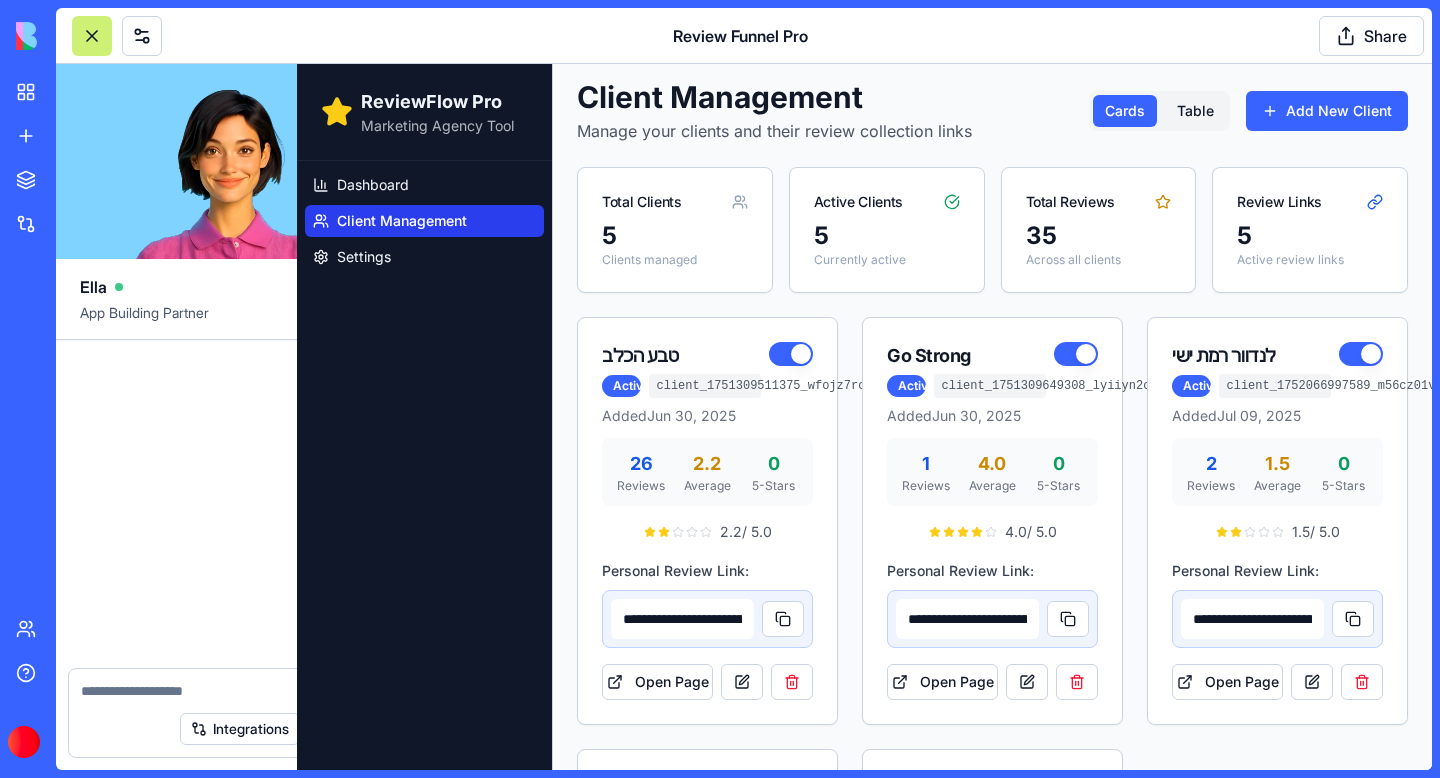 scroll, scrollTop: 68845, scrollLeft: 0, axis: vertical 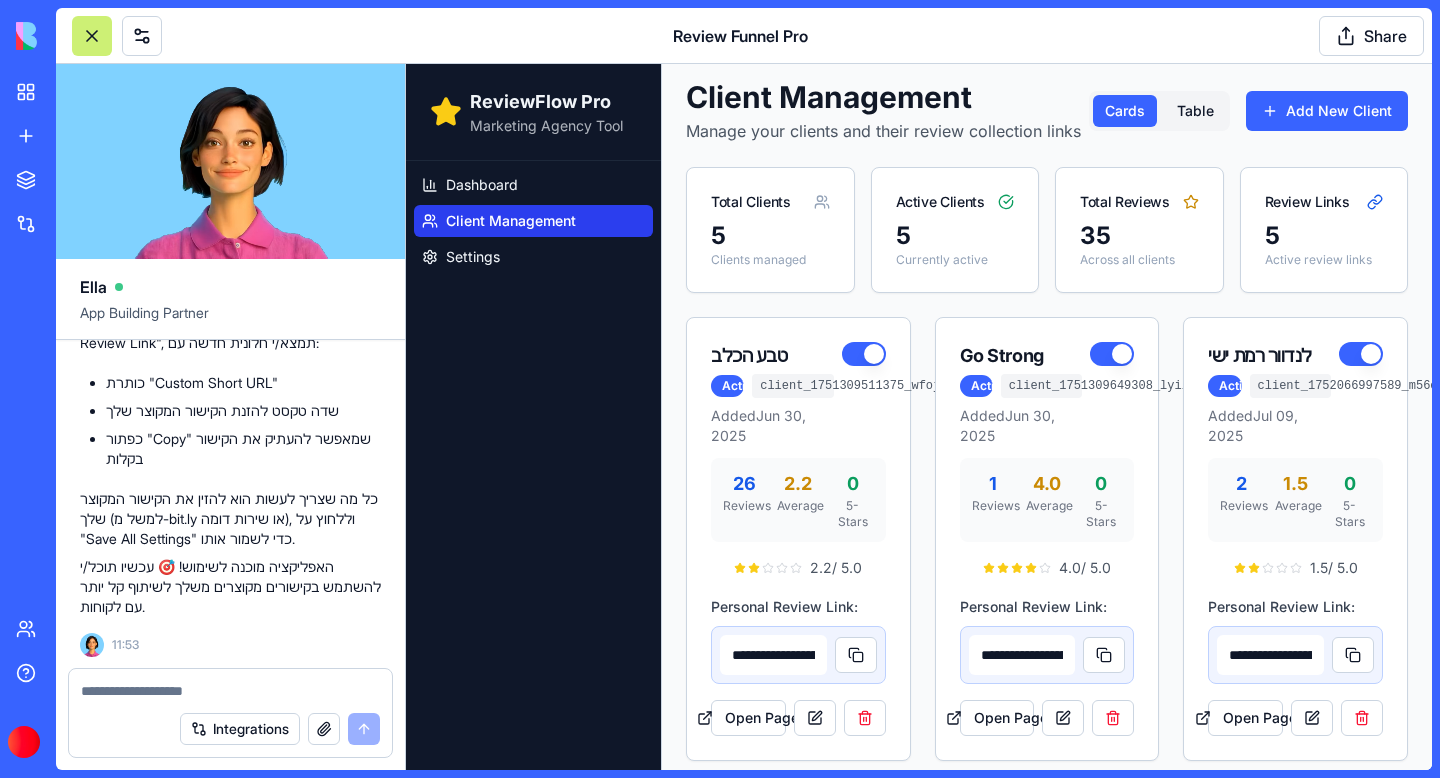 click at bounding box center (230, 691) 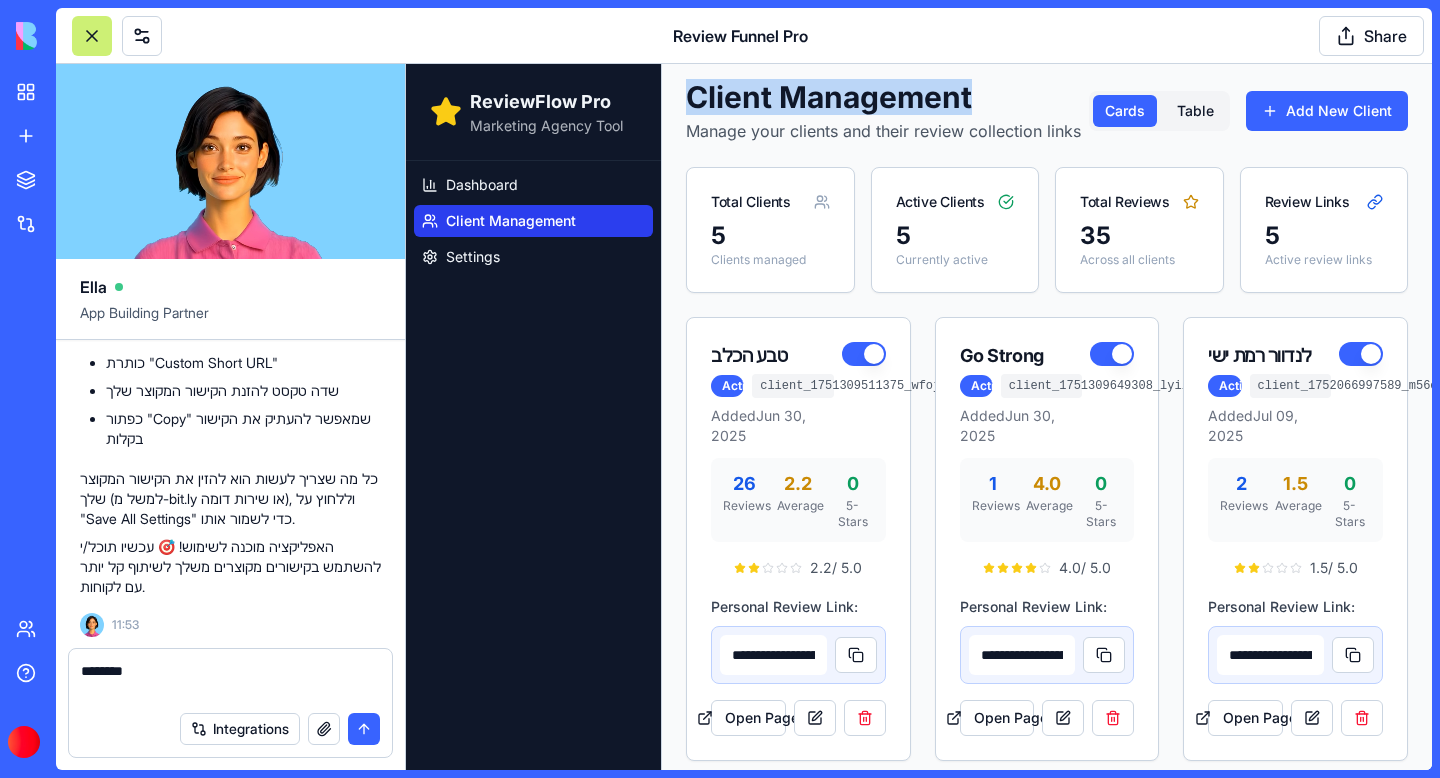drag, startPoint x: 975, startPoint y: 100, endPoint x: 697, endPoint y: 90, distance: 278.1798 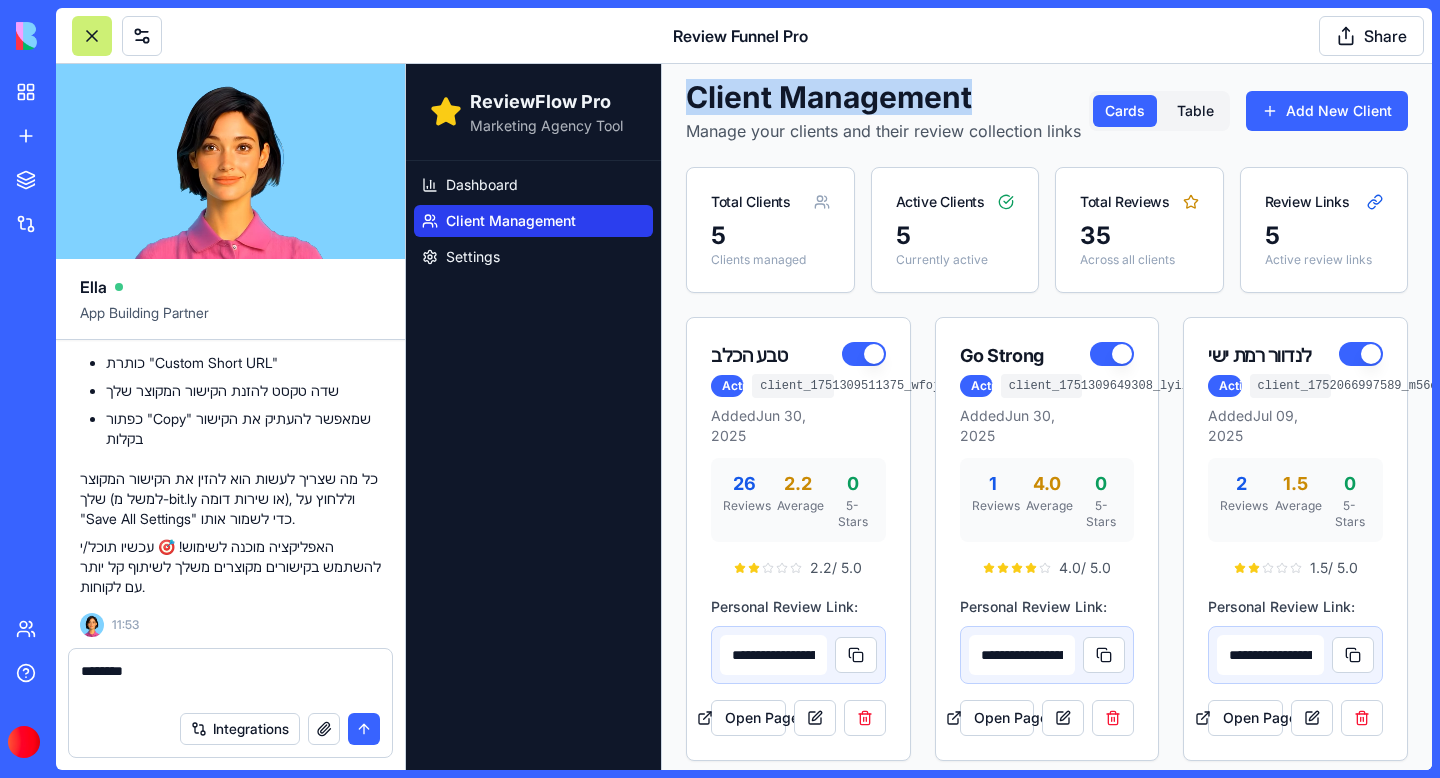 click on "Client Management" at bounding box center (883, 97) 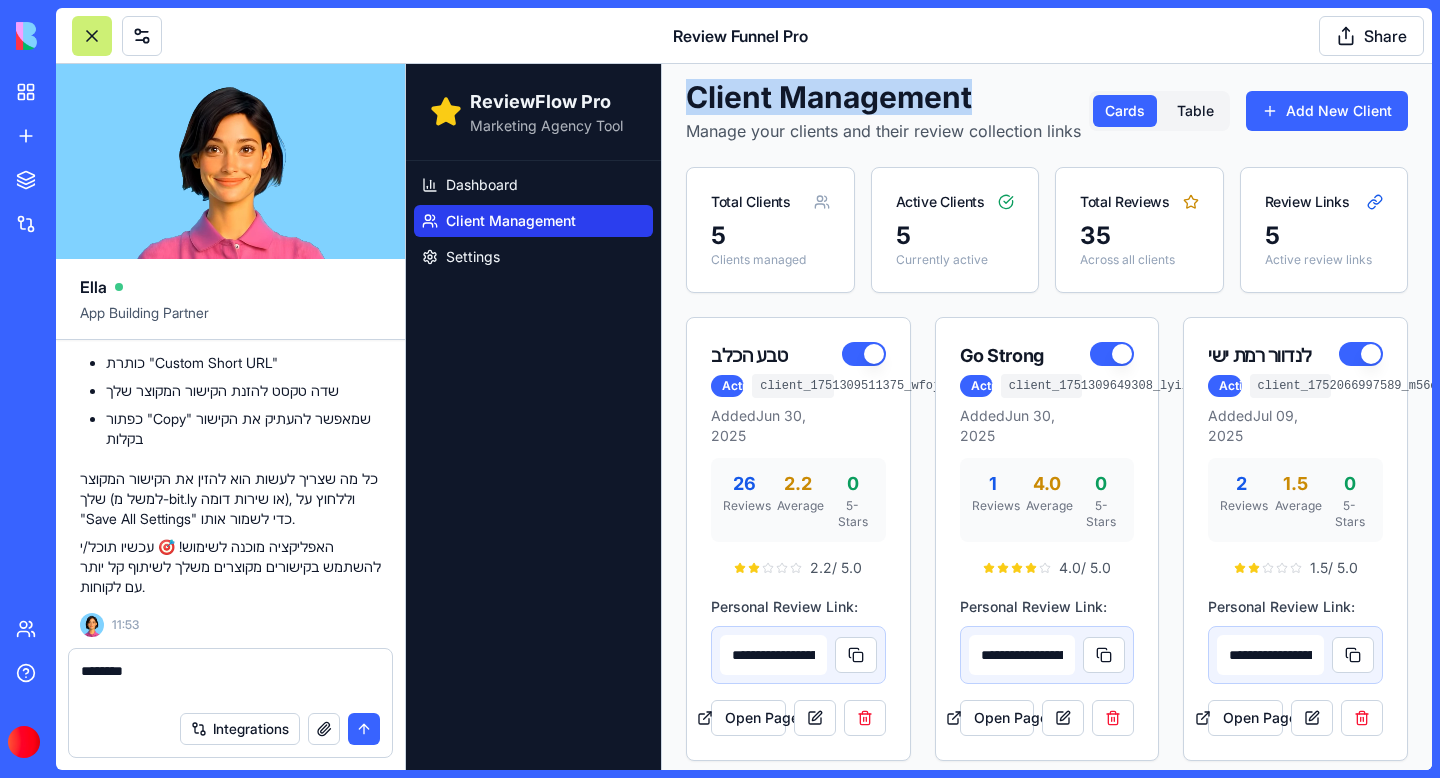 copy on "Client Management" 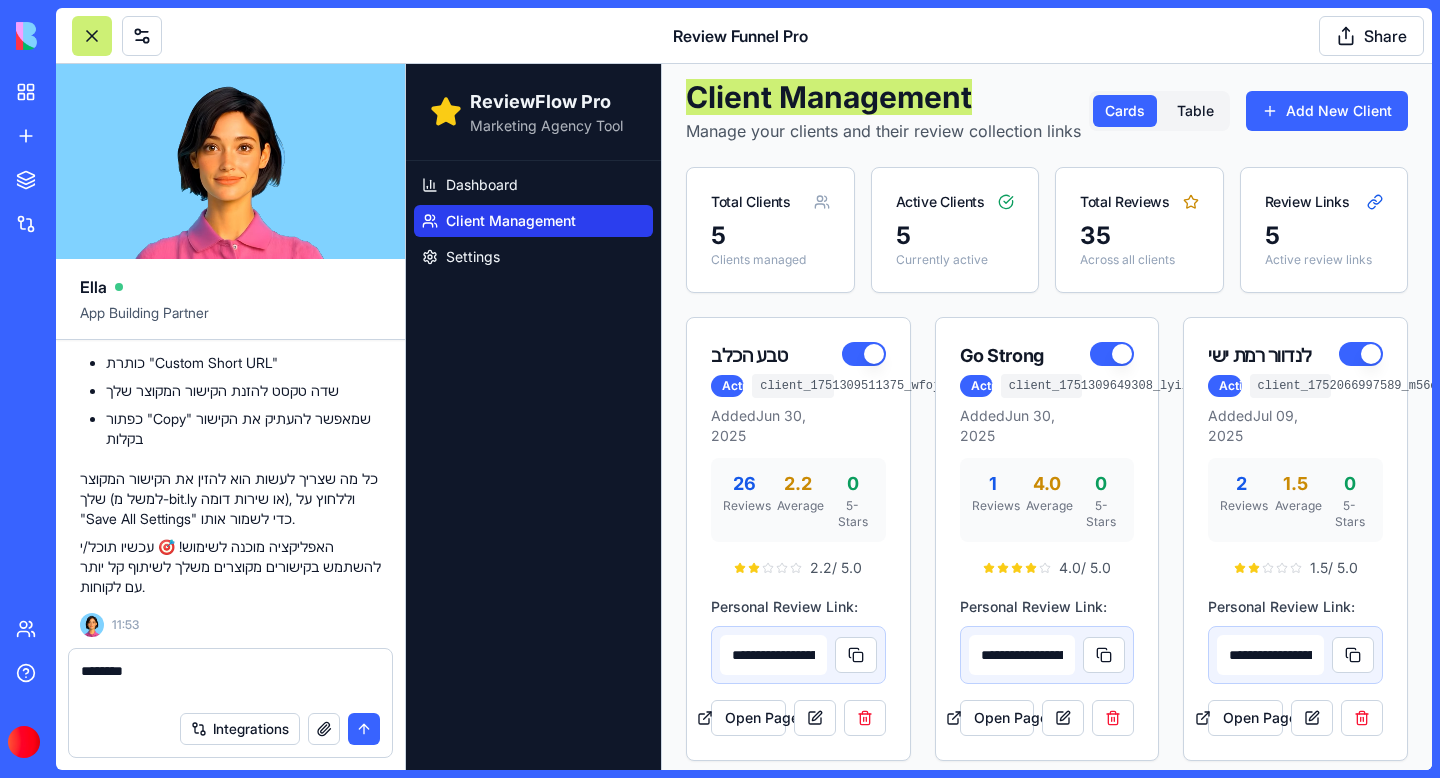 click on "*******" at bounding box center [230, 681] 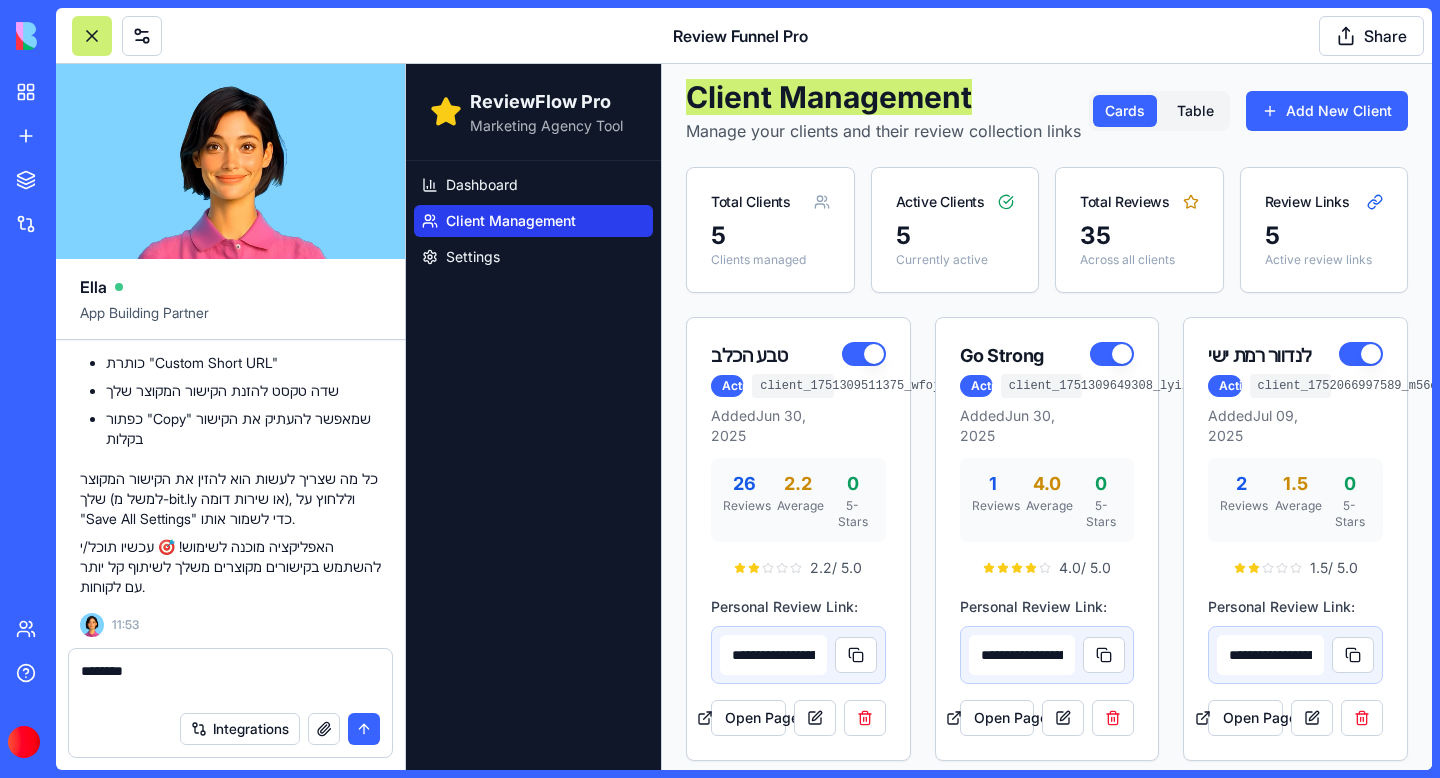 paste on "**********" 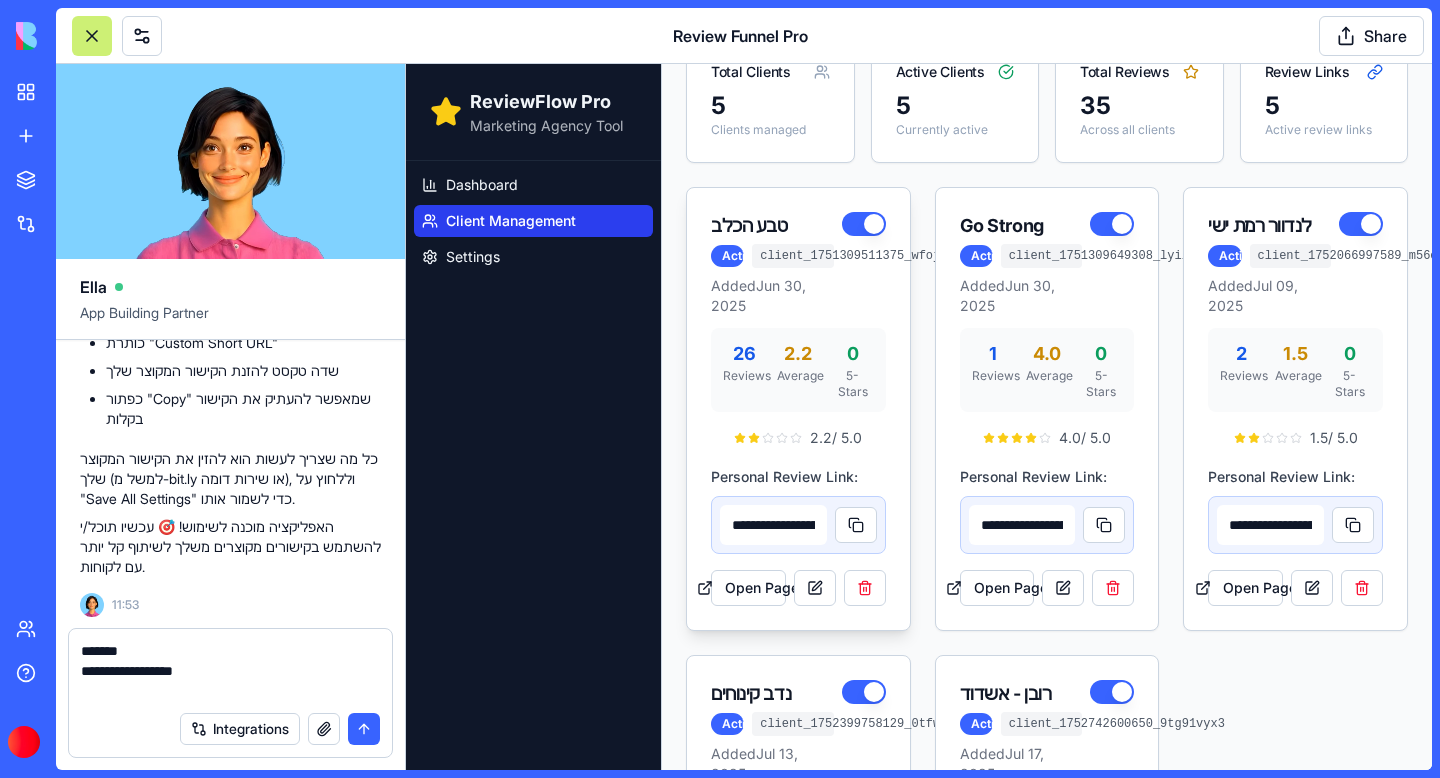 scroll, scrollTop: 140, scrollLeft: 0, axis: vertical 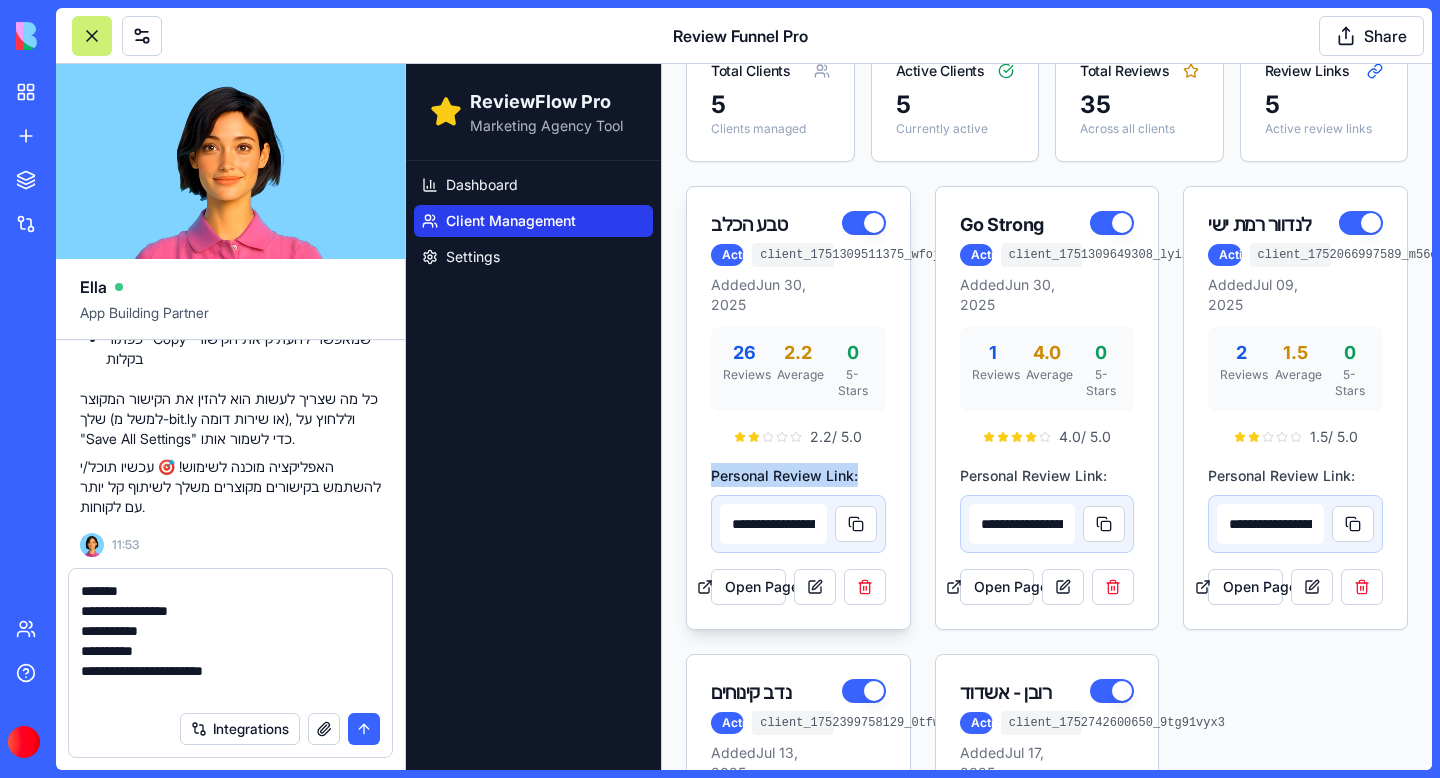 drag, startPoint x: 871, startPoint y: 453, endPoint x: 713, endPoint y: 453, distance: 158 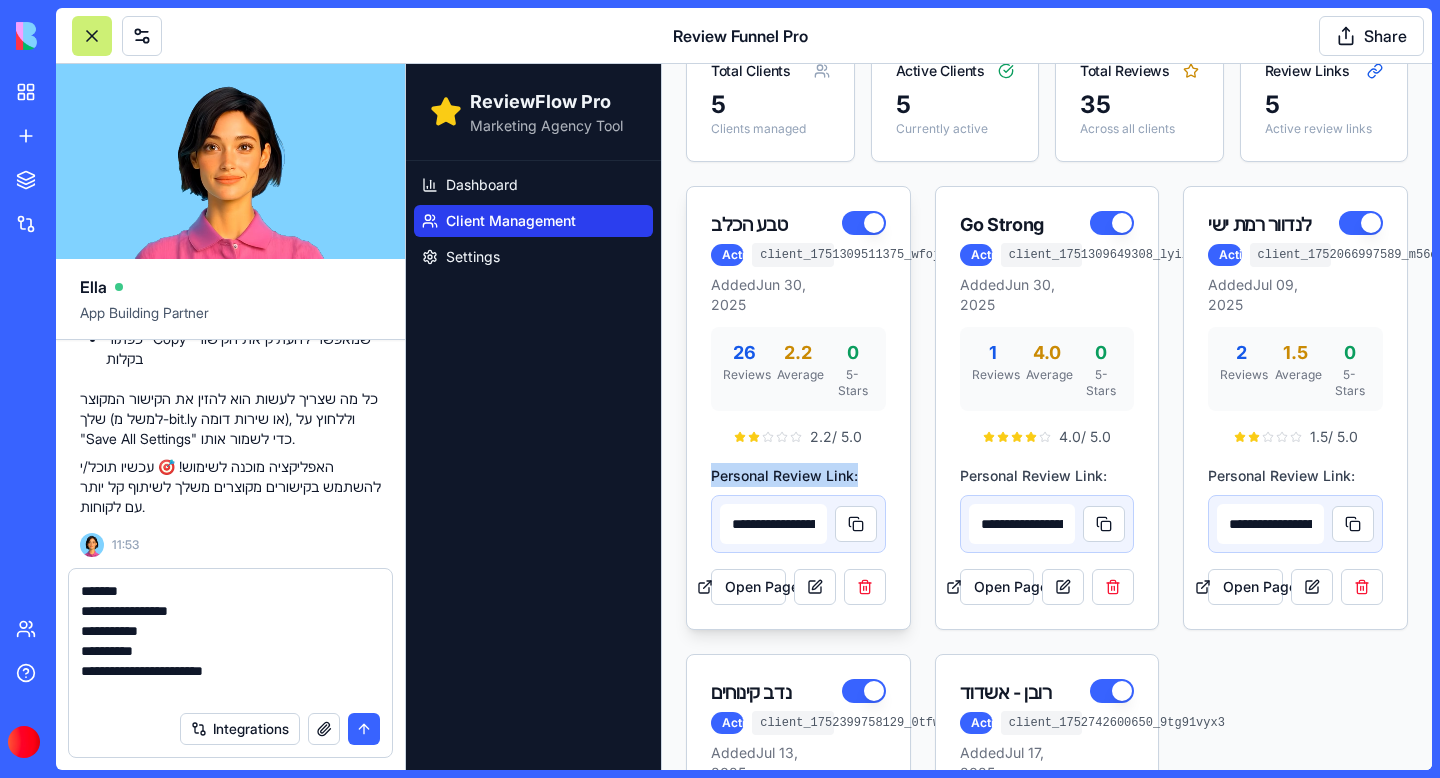 click on "**********" at bounding box center (798, 508) 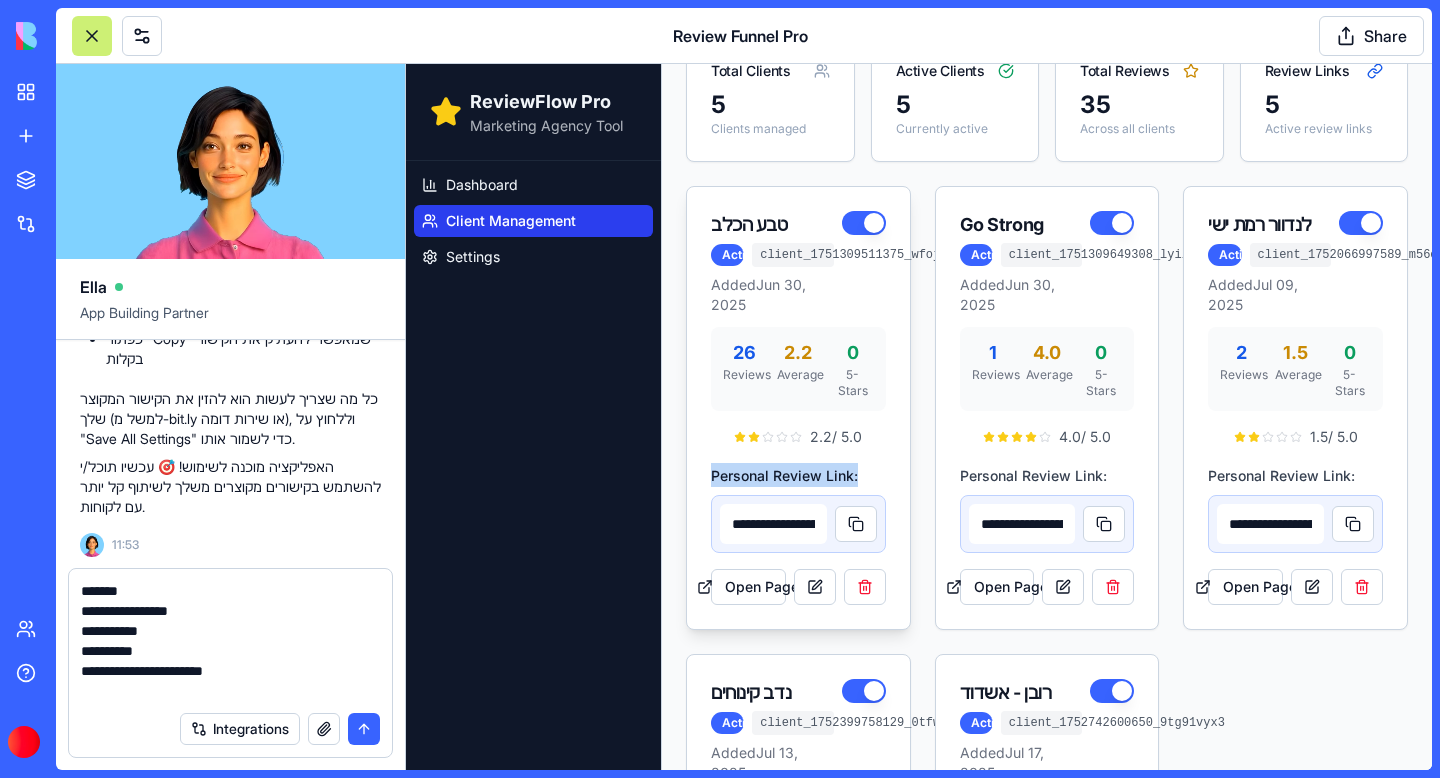 copy on "Personal Review Link:" 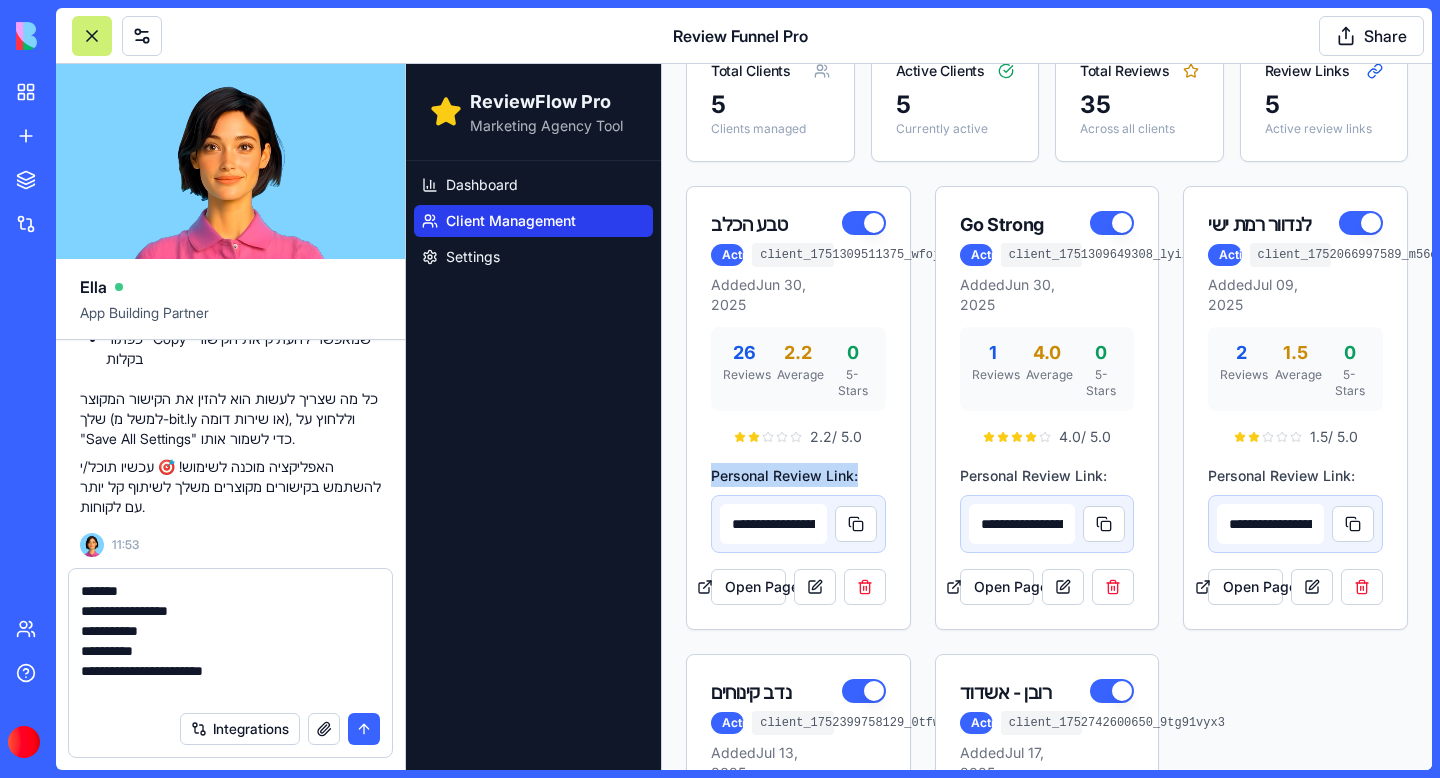 click on "**********" at bounding box center [230, 641] 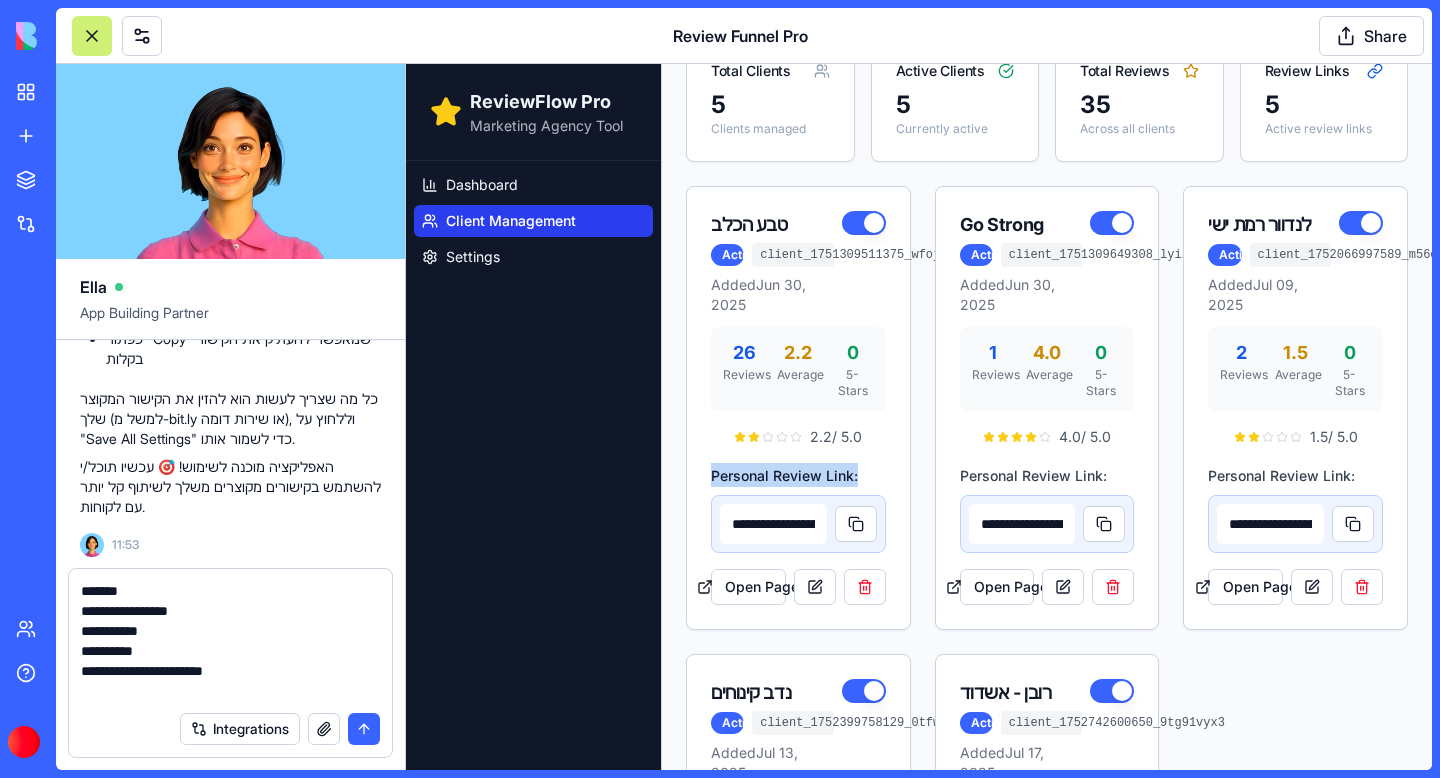 paste on "**********" 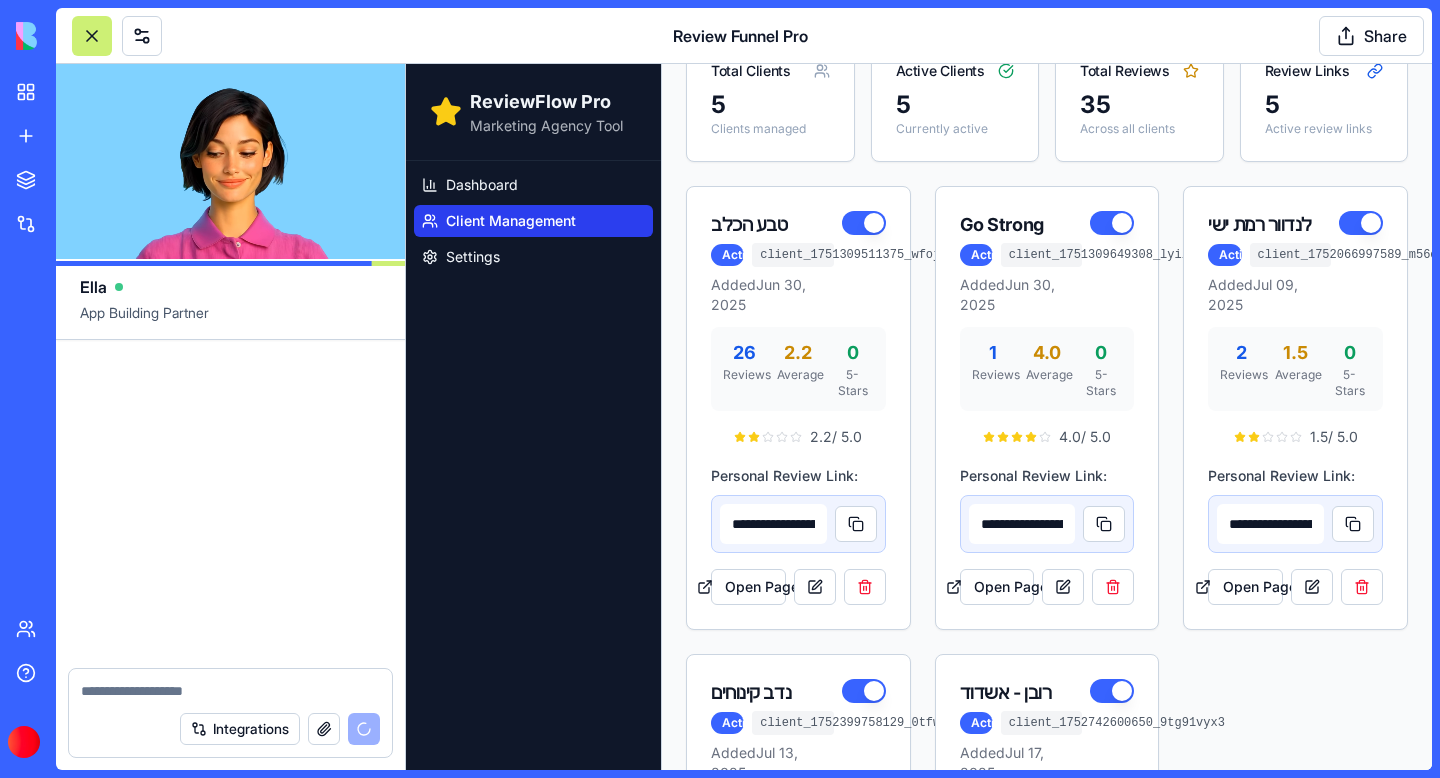 scroll, scrollTop: 69409, scrollLeft: 0, axis: vertical 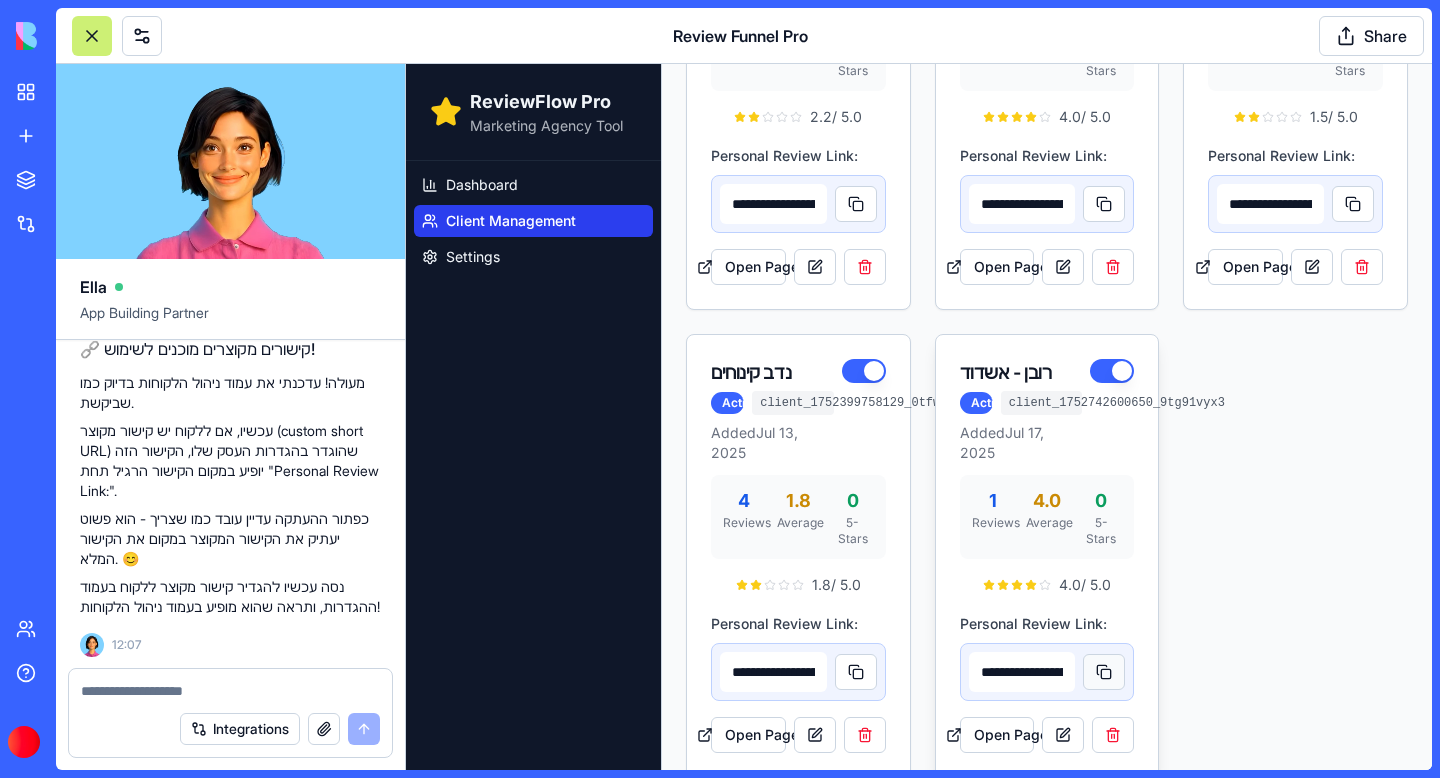 click at bounding box center (1104, 672) 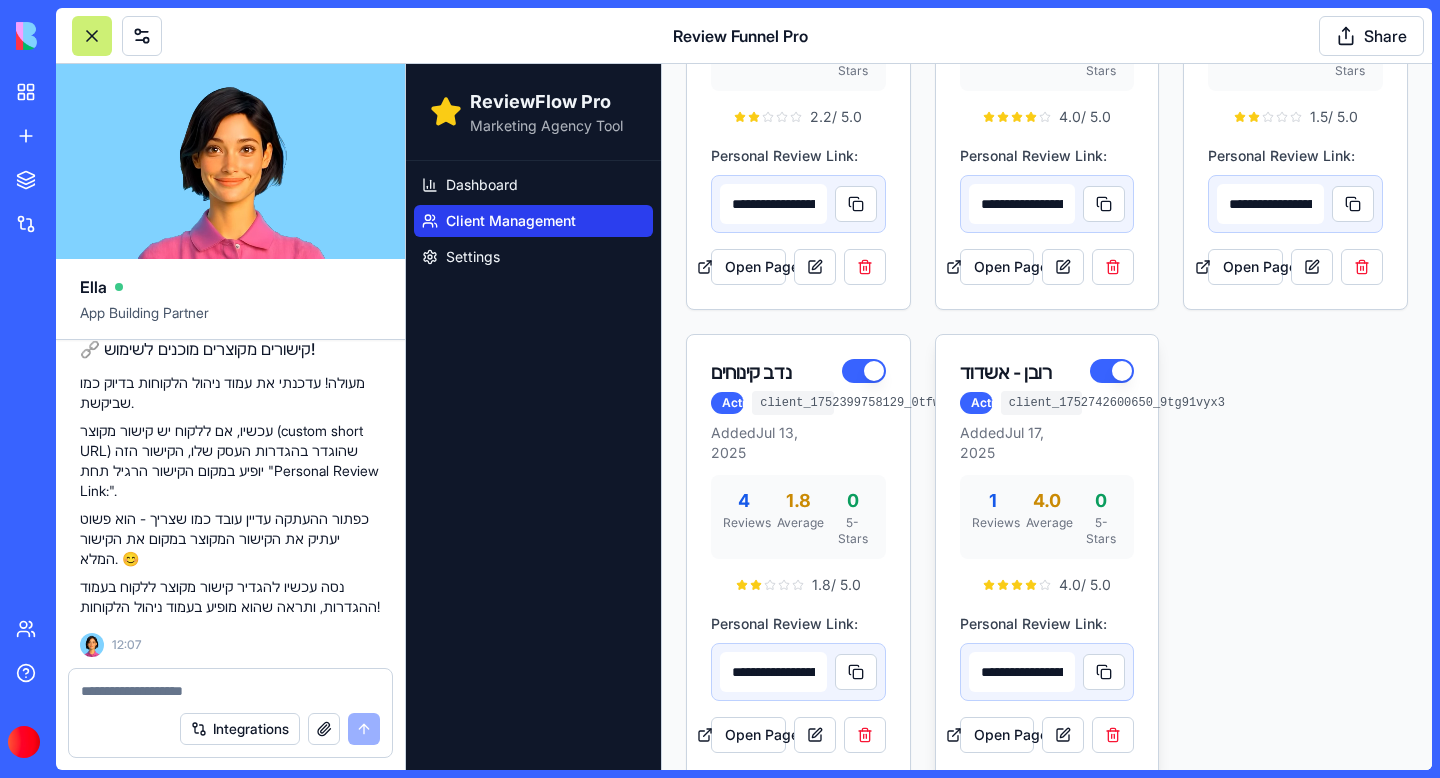 click on "**********" at bounding box center [1022, 672] 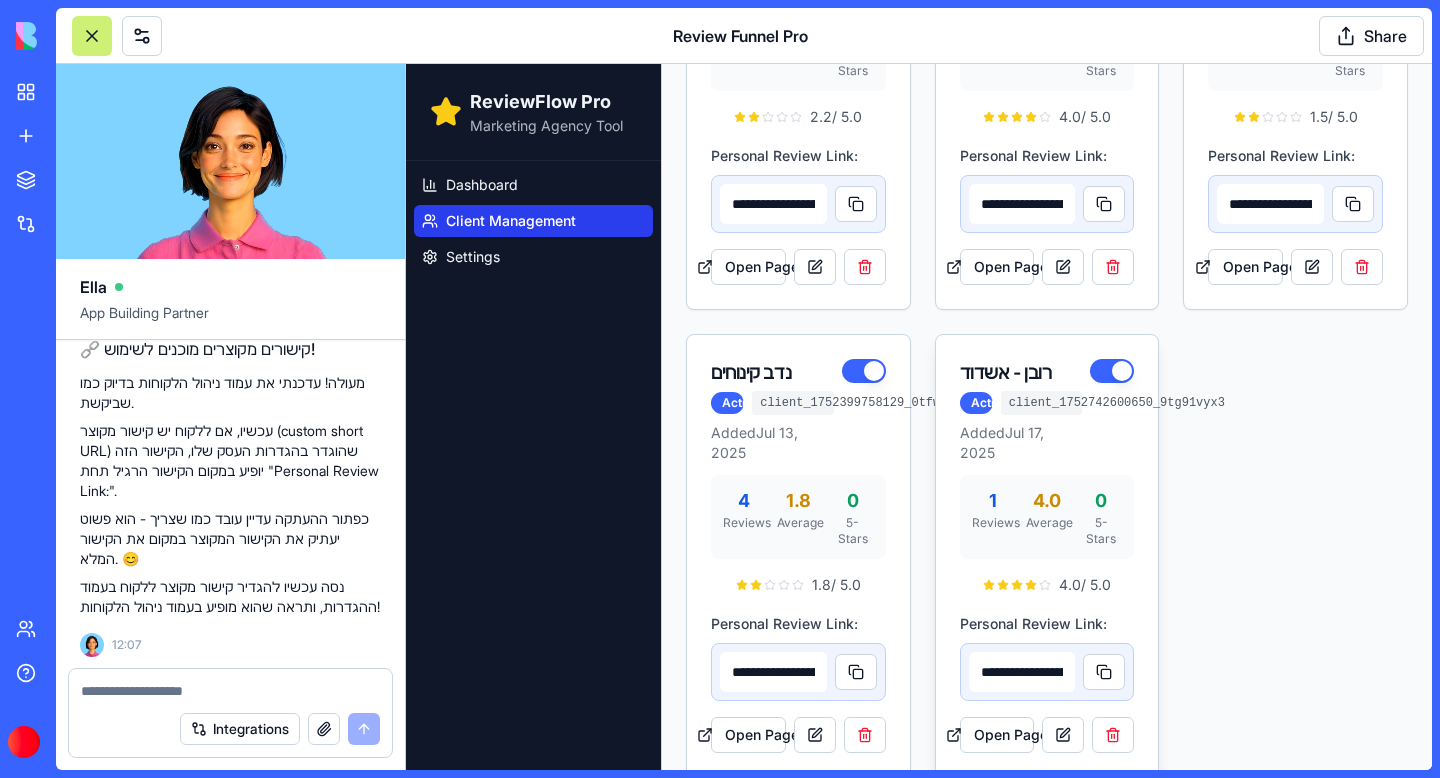 click on "**********" at bounding box center [1022, 672] 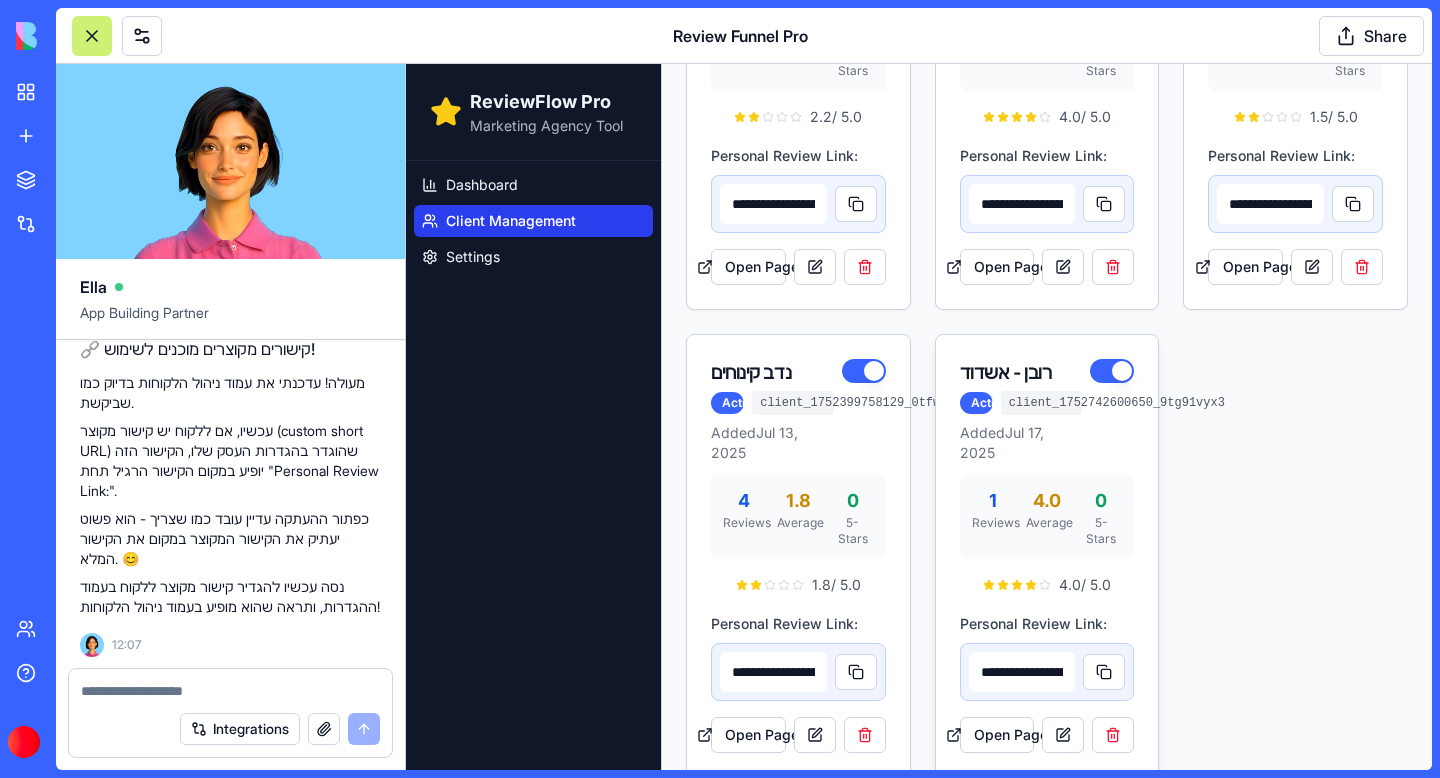 click on "**********" at bounding box center (1022, 672) 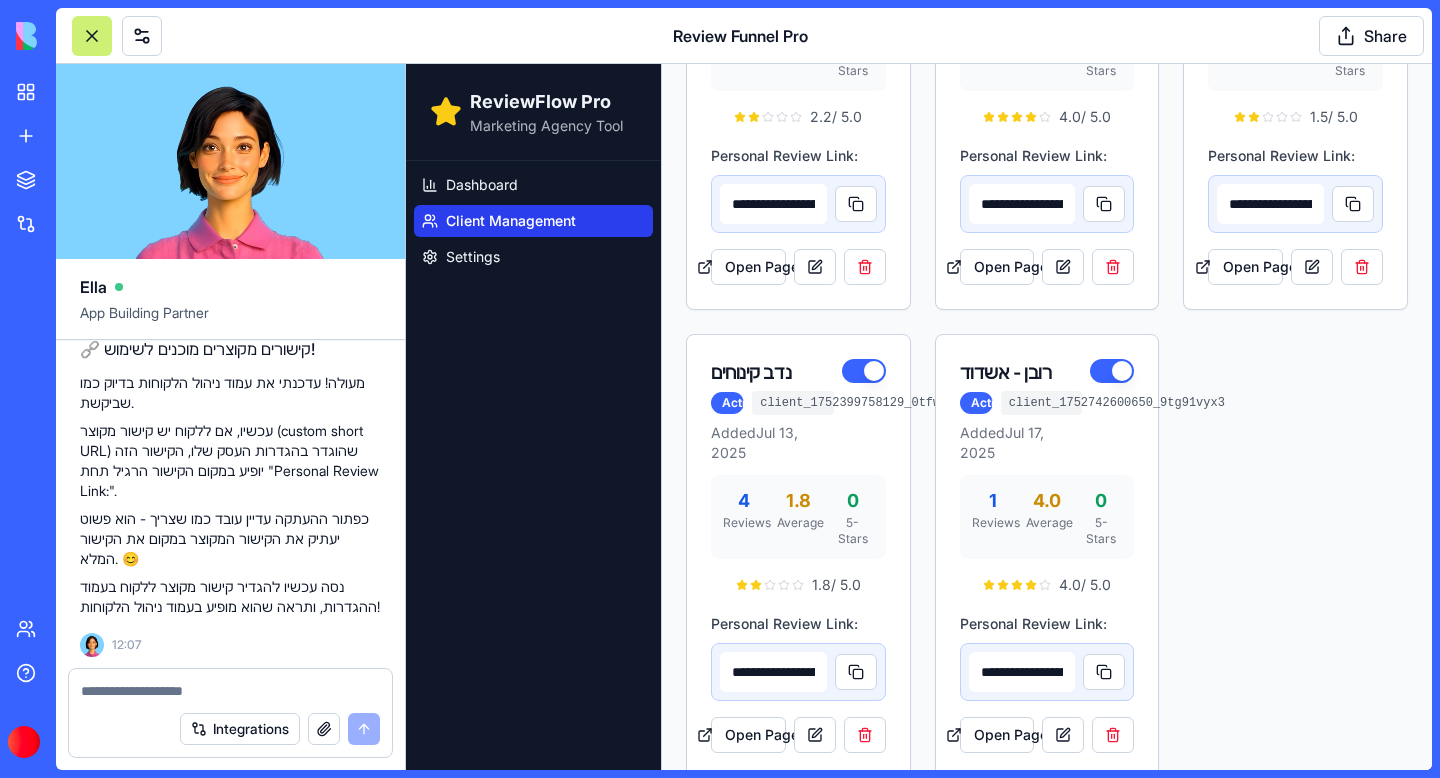click on "**********" at bounding box center (1047, 322) 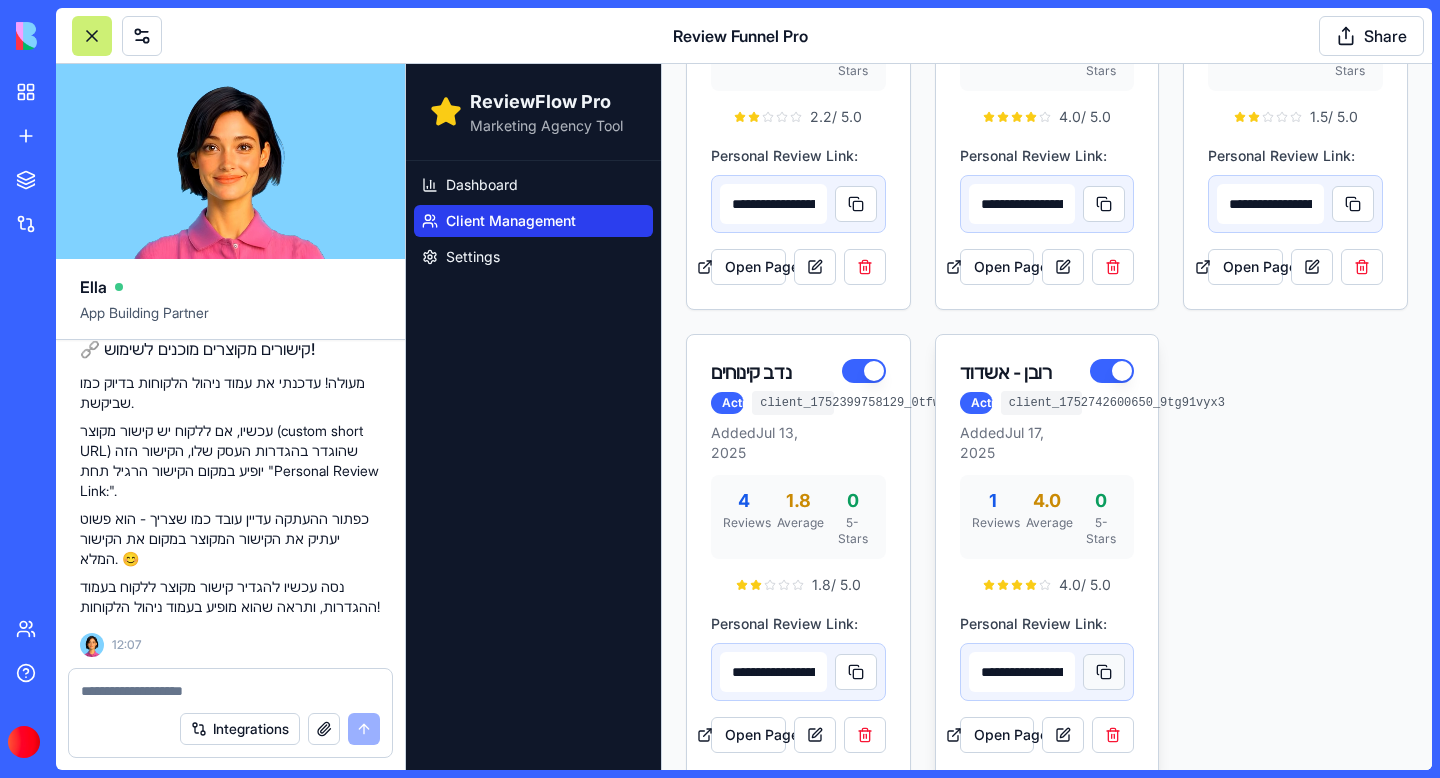 click at bounding box center [1104, 672] 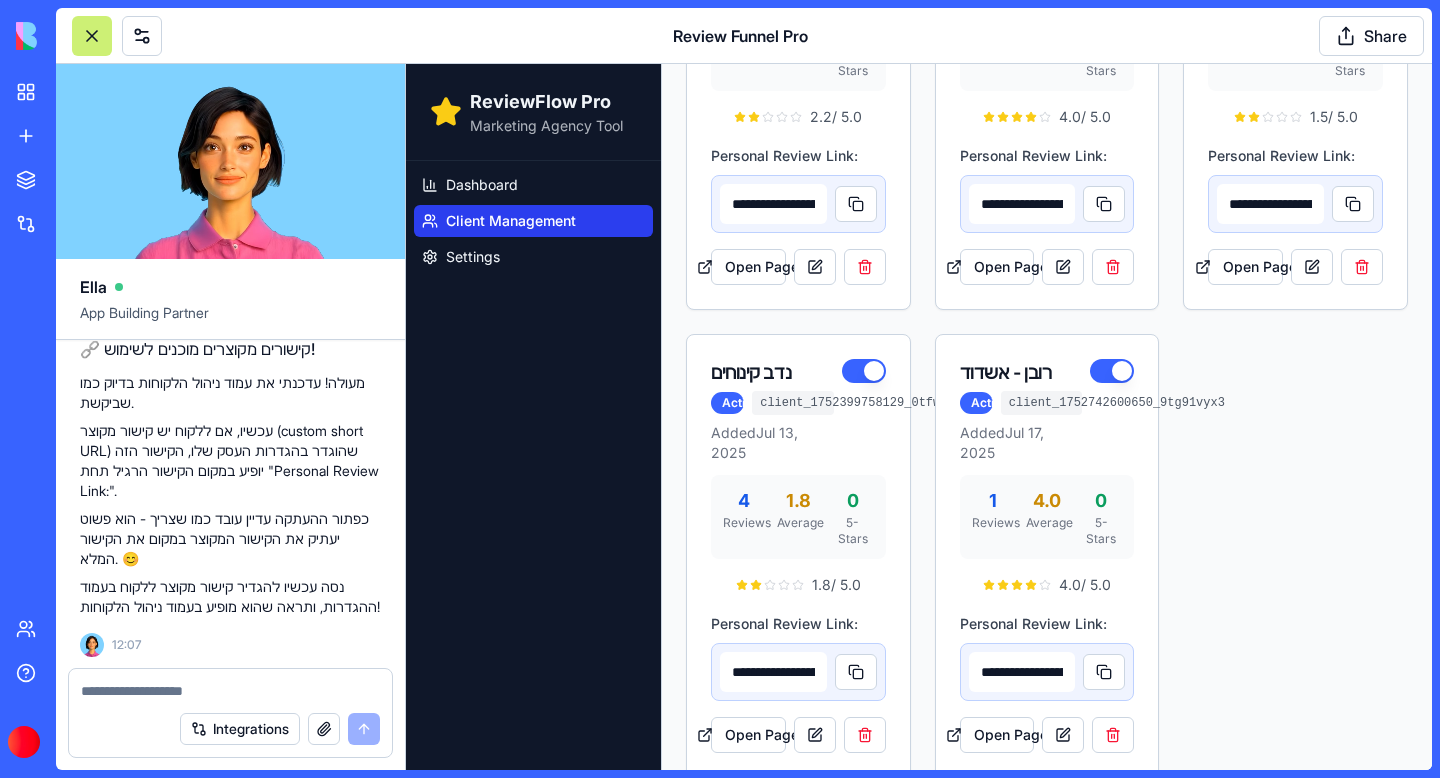 click at bounding box center [230, 691] 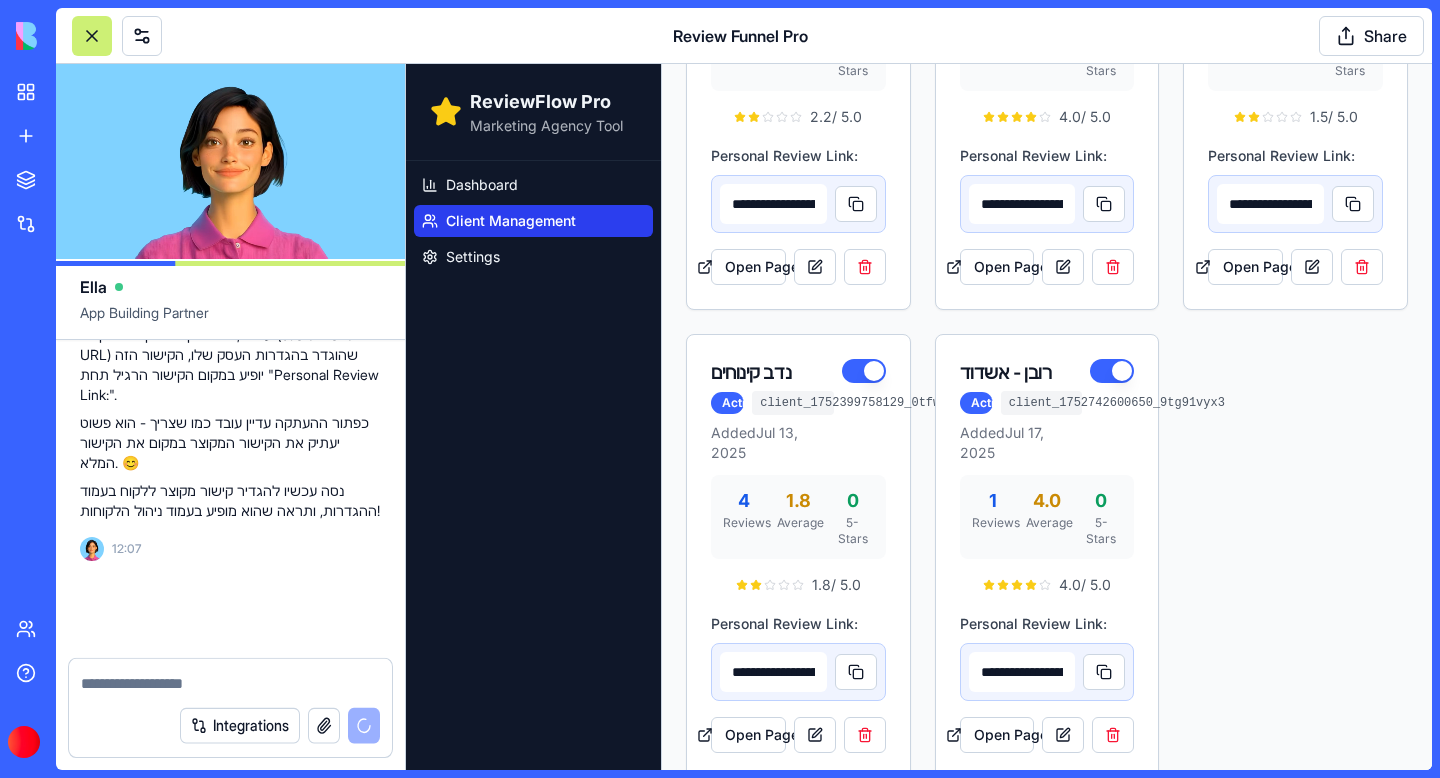 scroll, scrollTop: 69505, scrollLeft: 0, axis: vertical 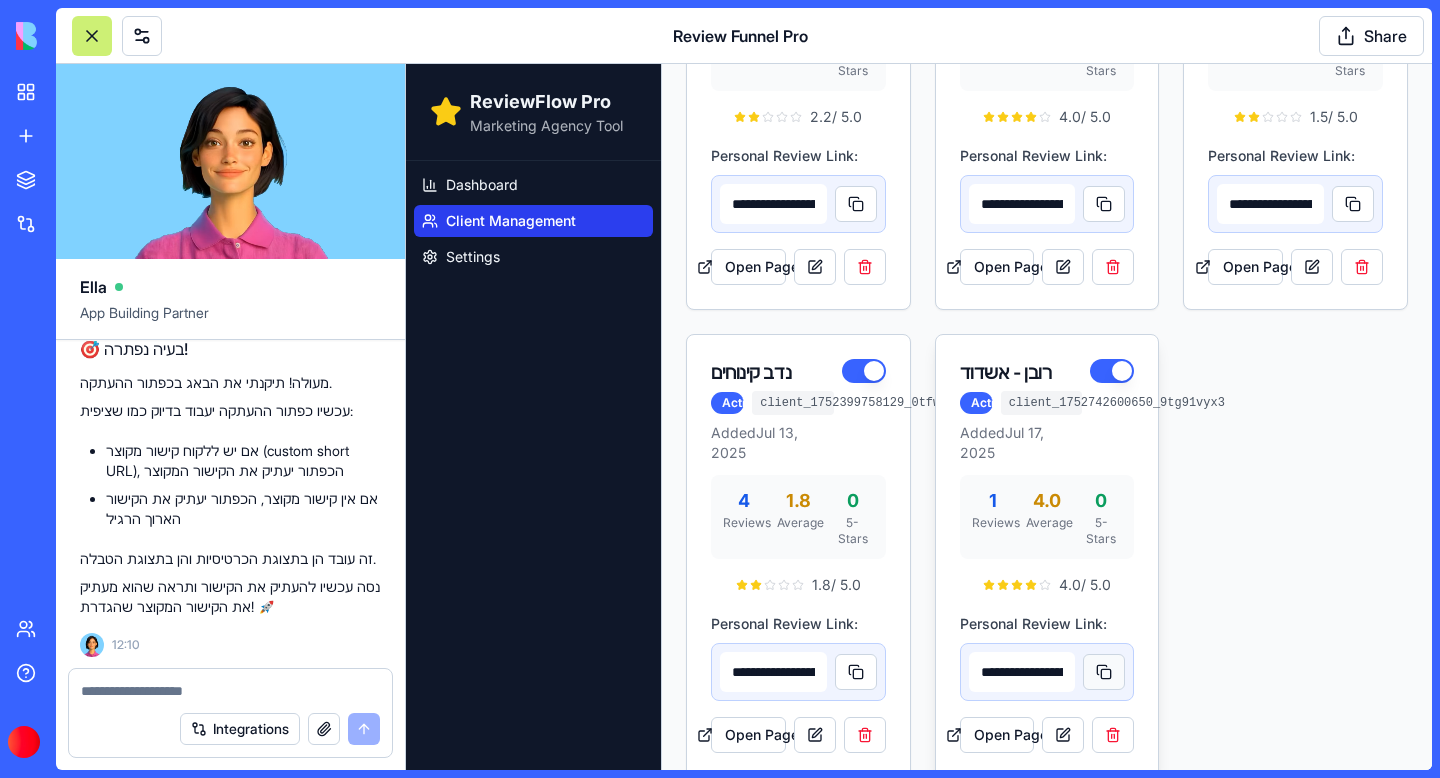 click at bounding box center (1104, 672) 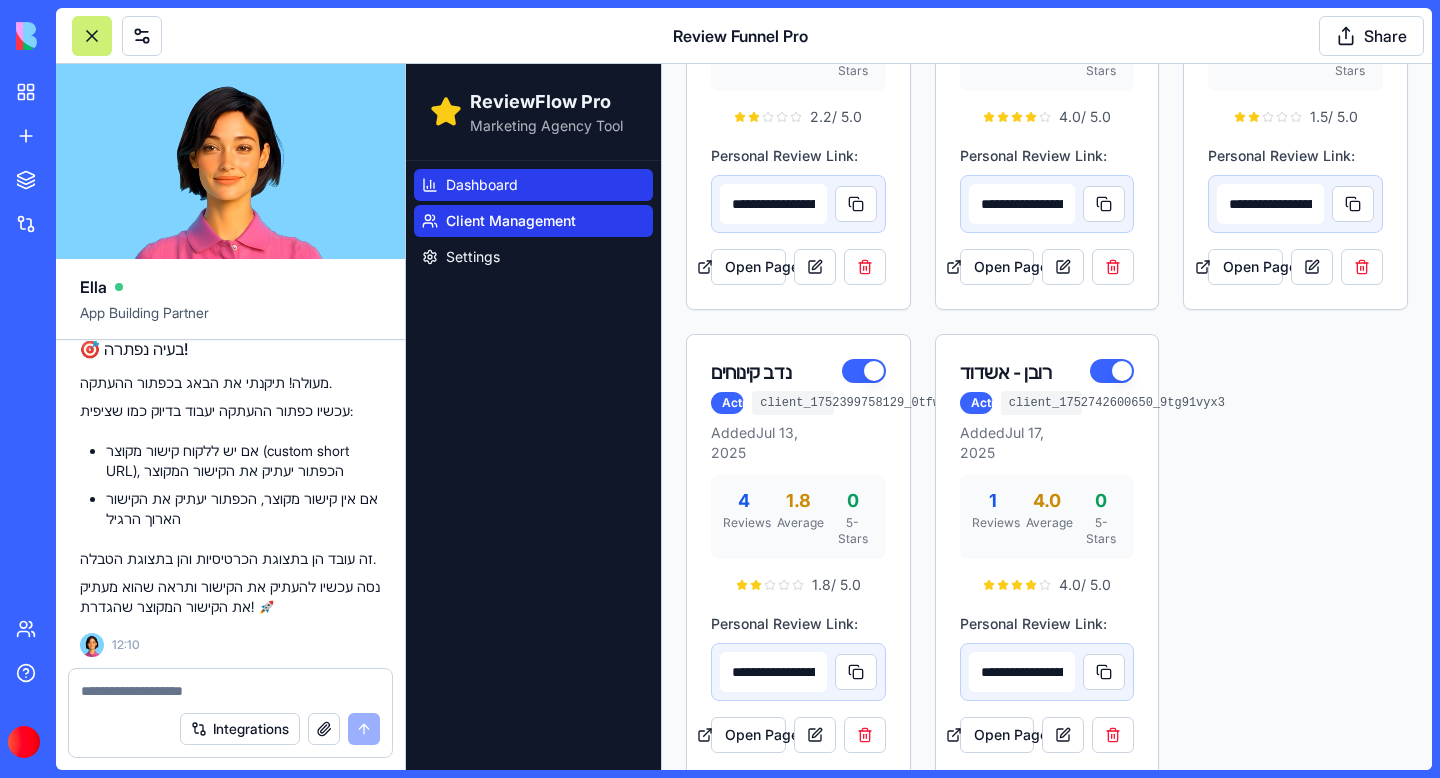 click on "Dashboard" at bounding box center [533, 185] 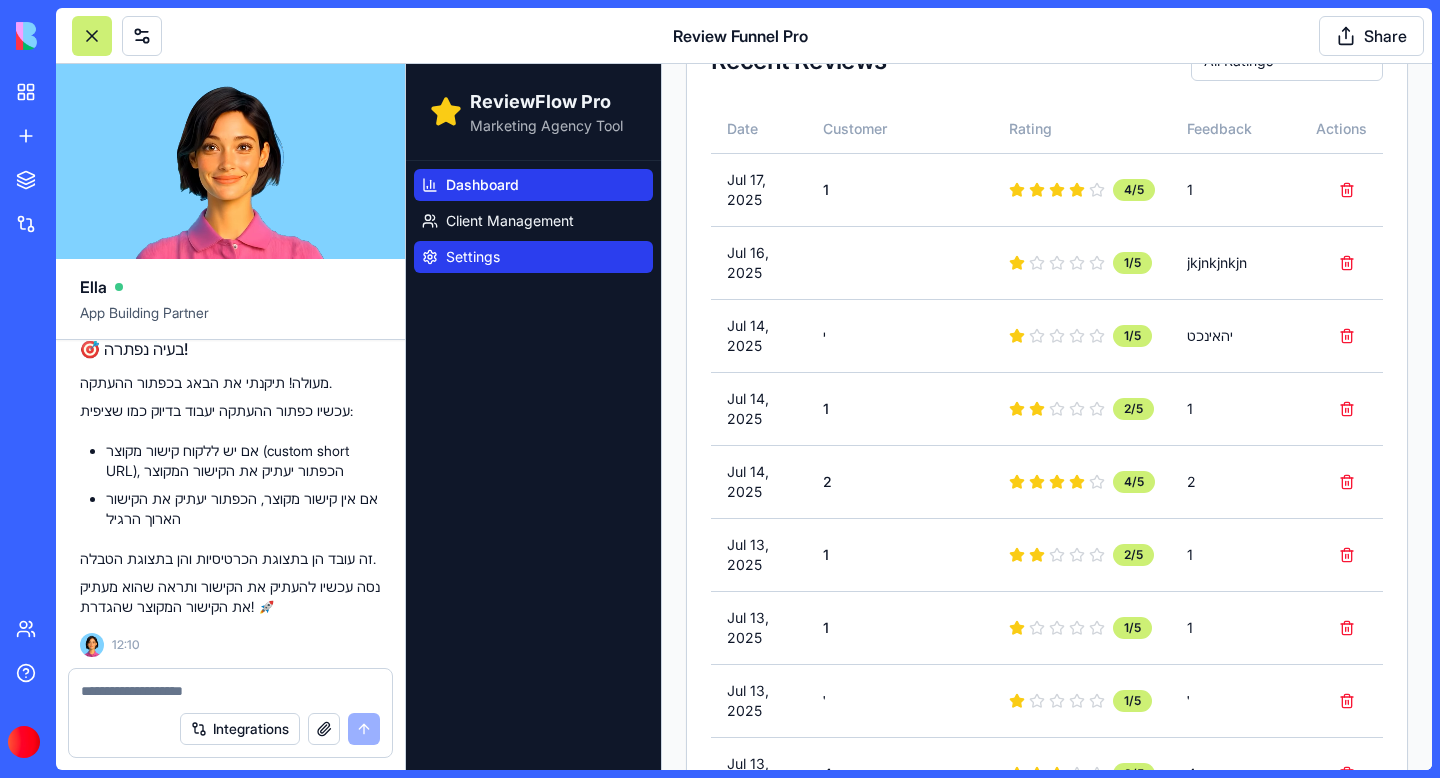 click on "Settings" at bounding box center [473, 257] 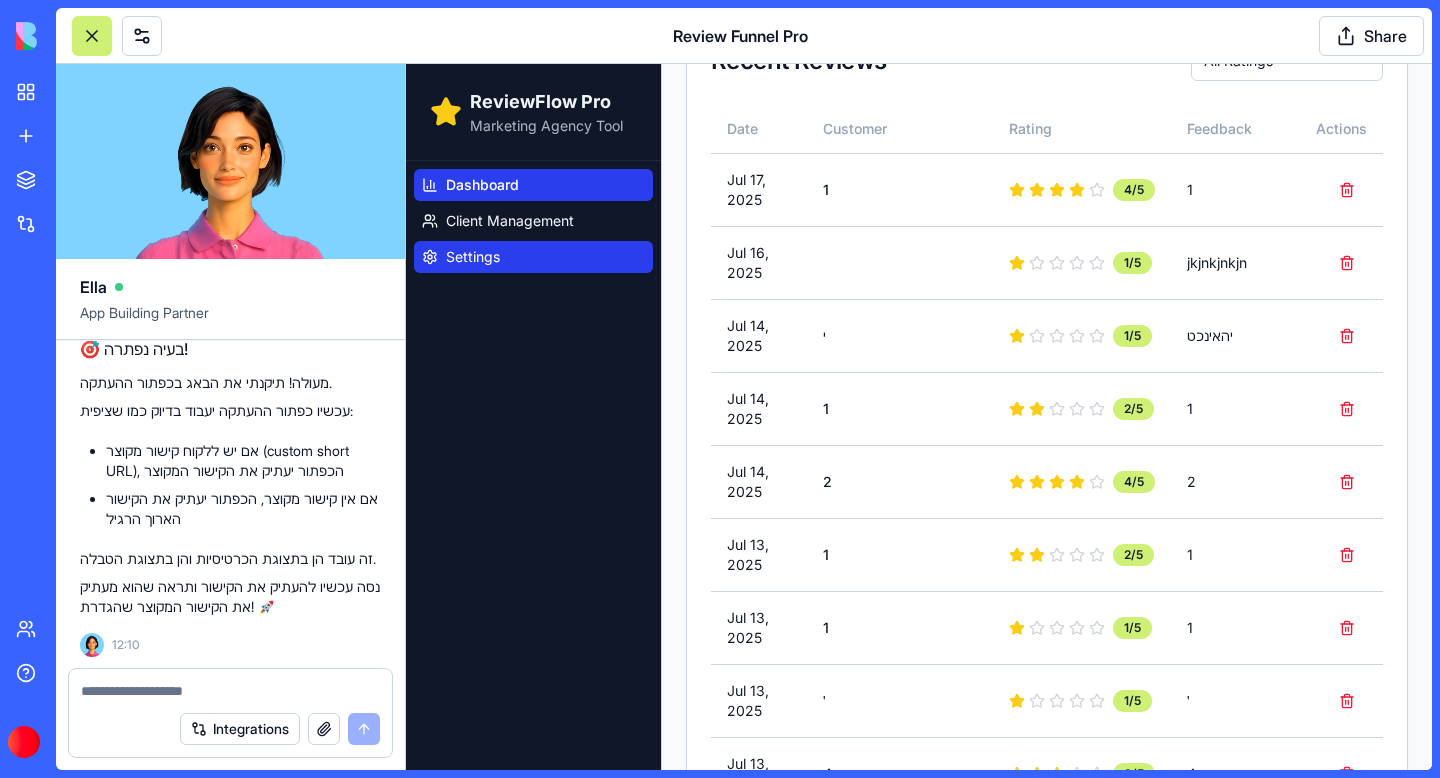 scroll, scrollTop: 0, scrollLeft: 0, axis: both 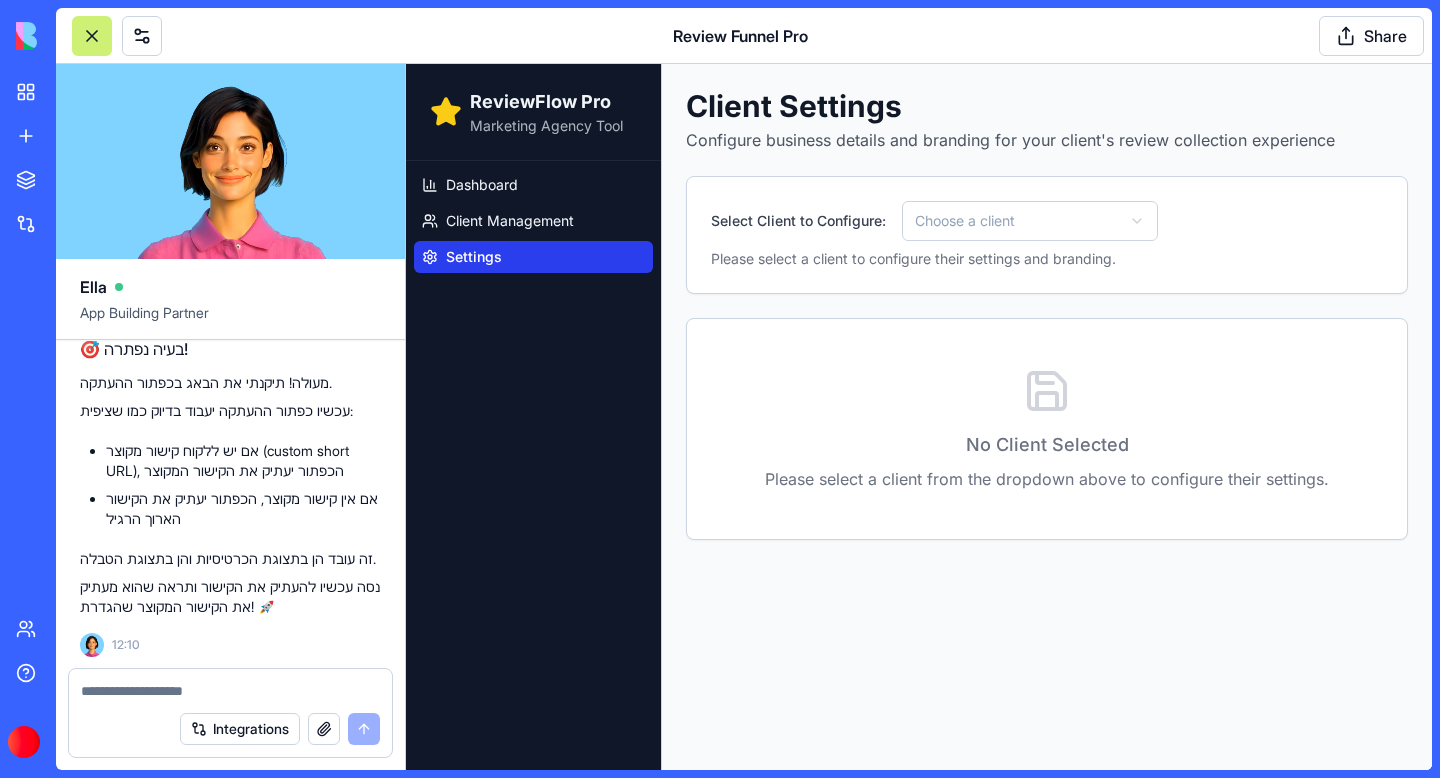 click on "ReviewFlow Pro Marketing Agency Tool Dashboard Client Management Settings Client Settings Configure business details and branding for your client's review collection experience Select Client to Configure: Choose a client Please select a client to configure their settings and branding. No Client Selected Please select a client from the dropdown above to configure their settings." at bounding box center (919, 417) 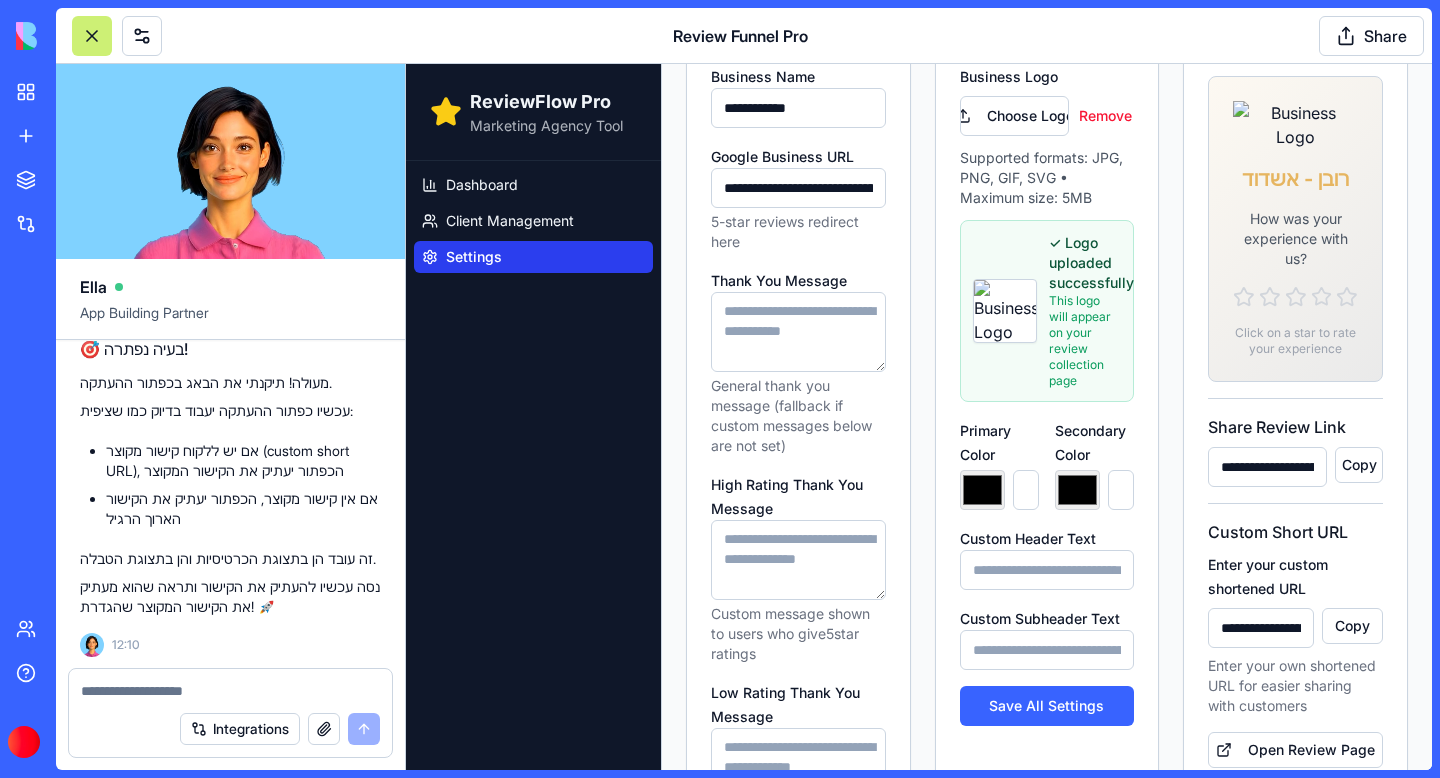 scroll, scrollTop: 346, scrollLeft: 0, axis: vertical 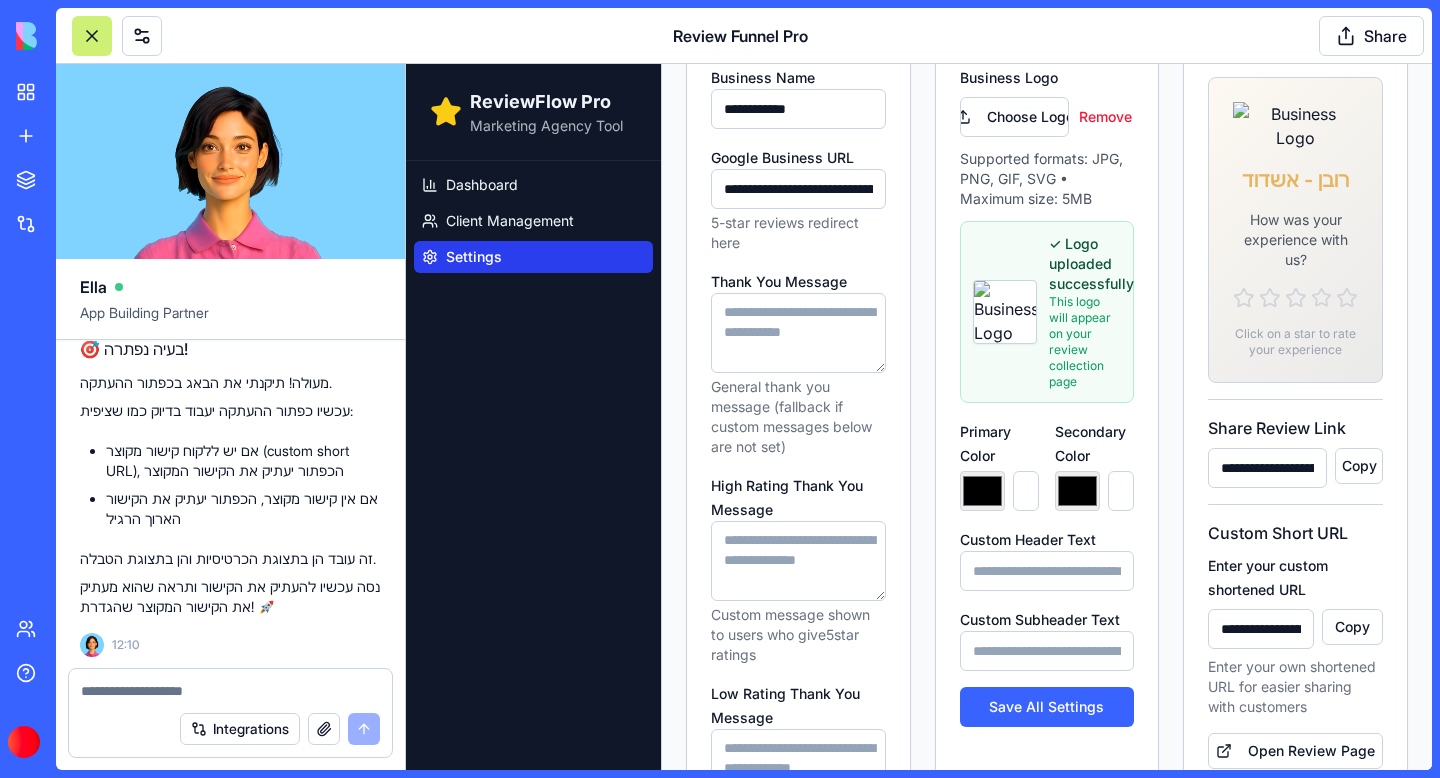 click on "Custom Subheader Text" at bounding box center [1047, 651] 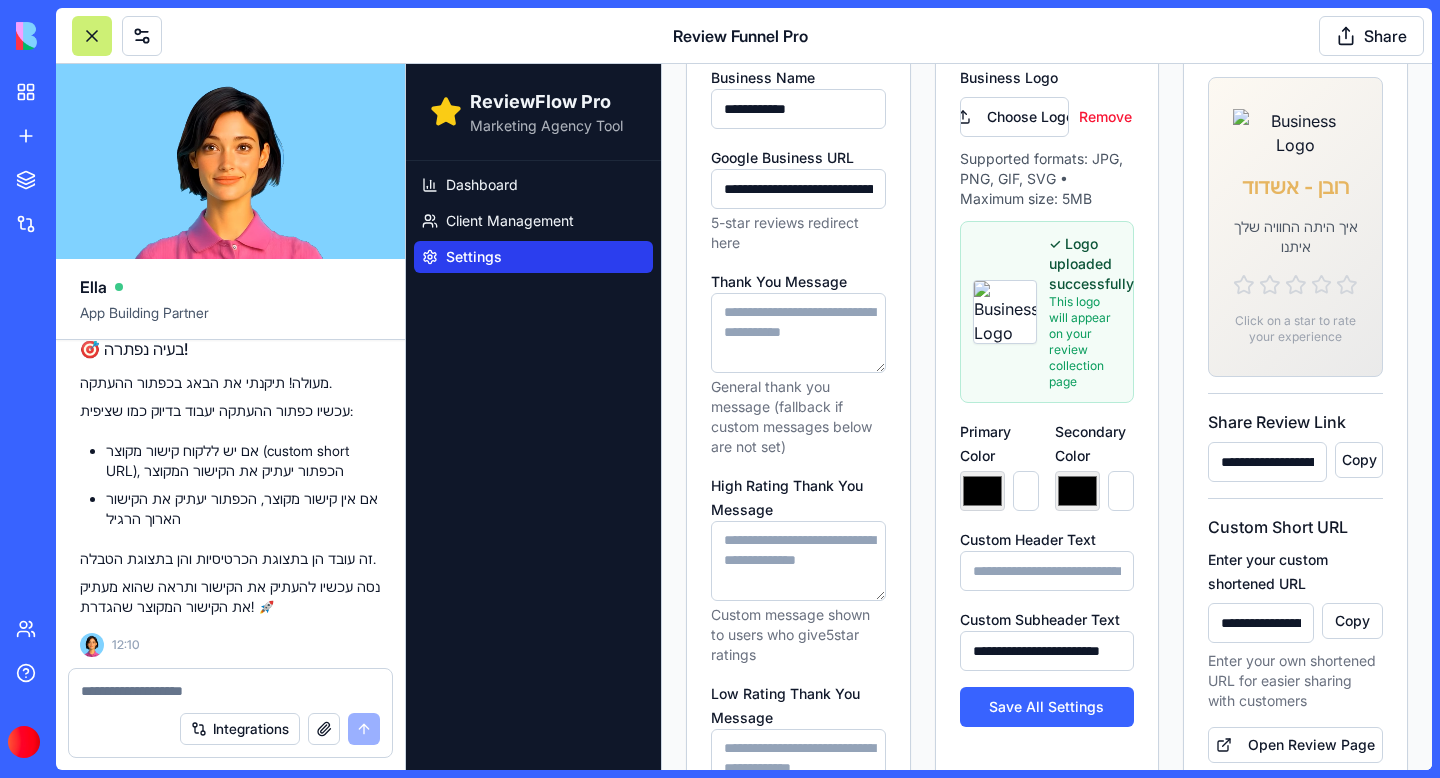 scroll, scrollTop: 0, scrollLeft: 0, axis: both 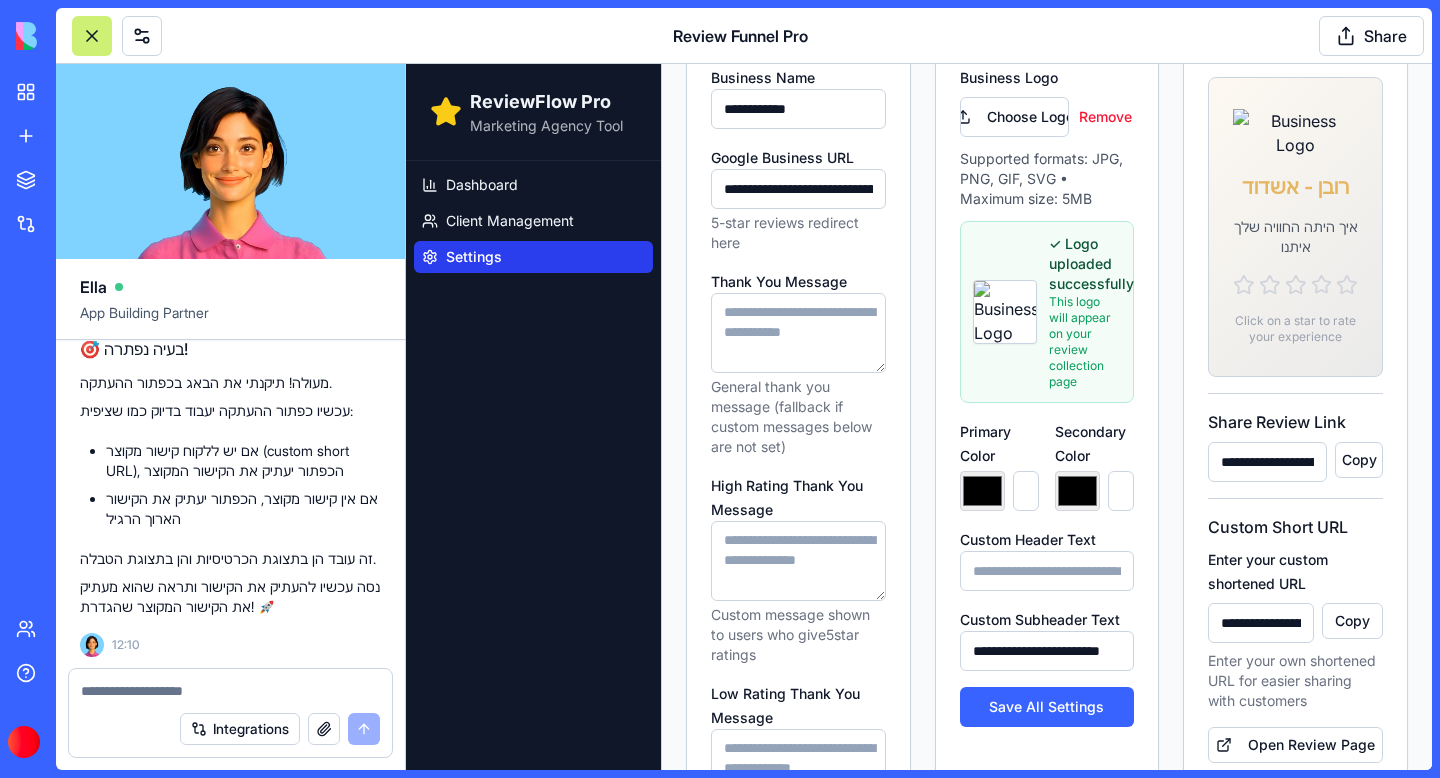 click on "**********" at bounding box center [1047, 651] 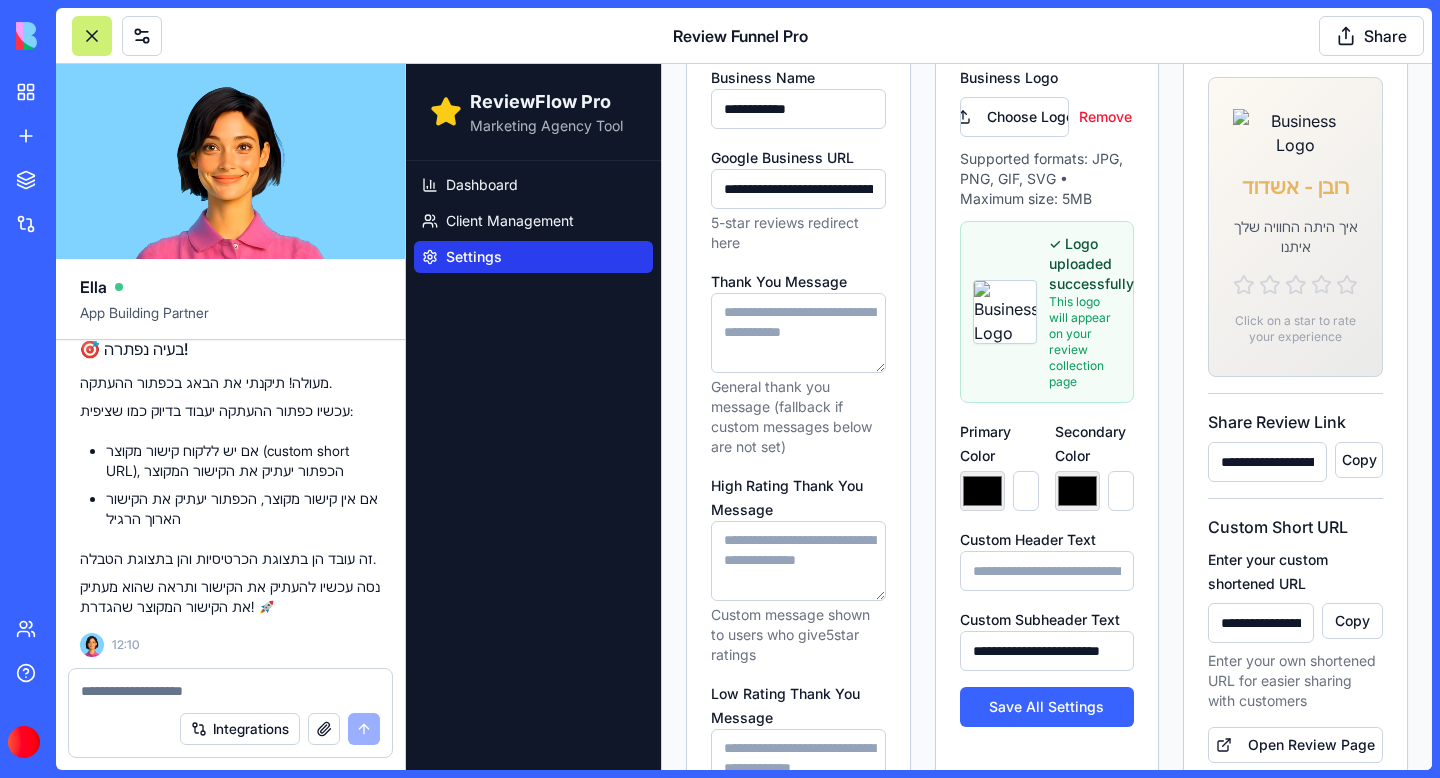 click on "**********" at bounding box center (1047, 651) 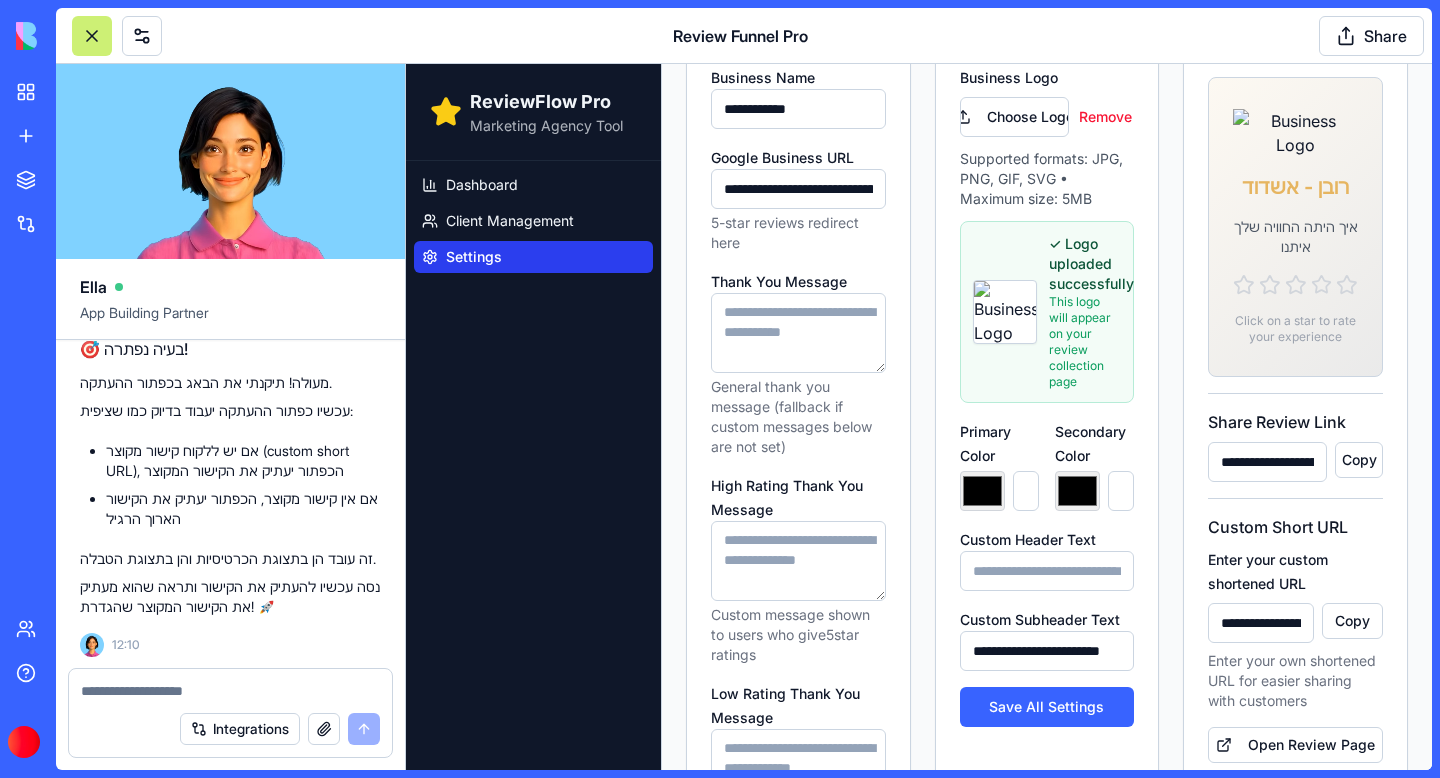 click on "**********" at bounding box center [1047, 651] 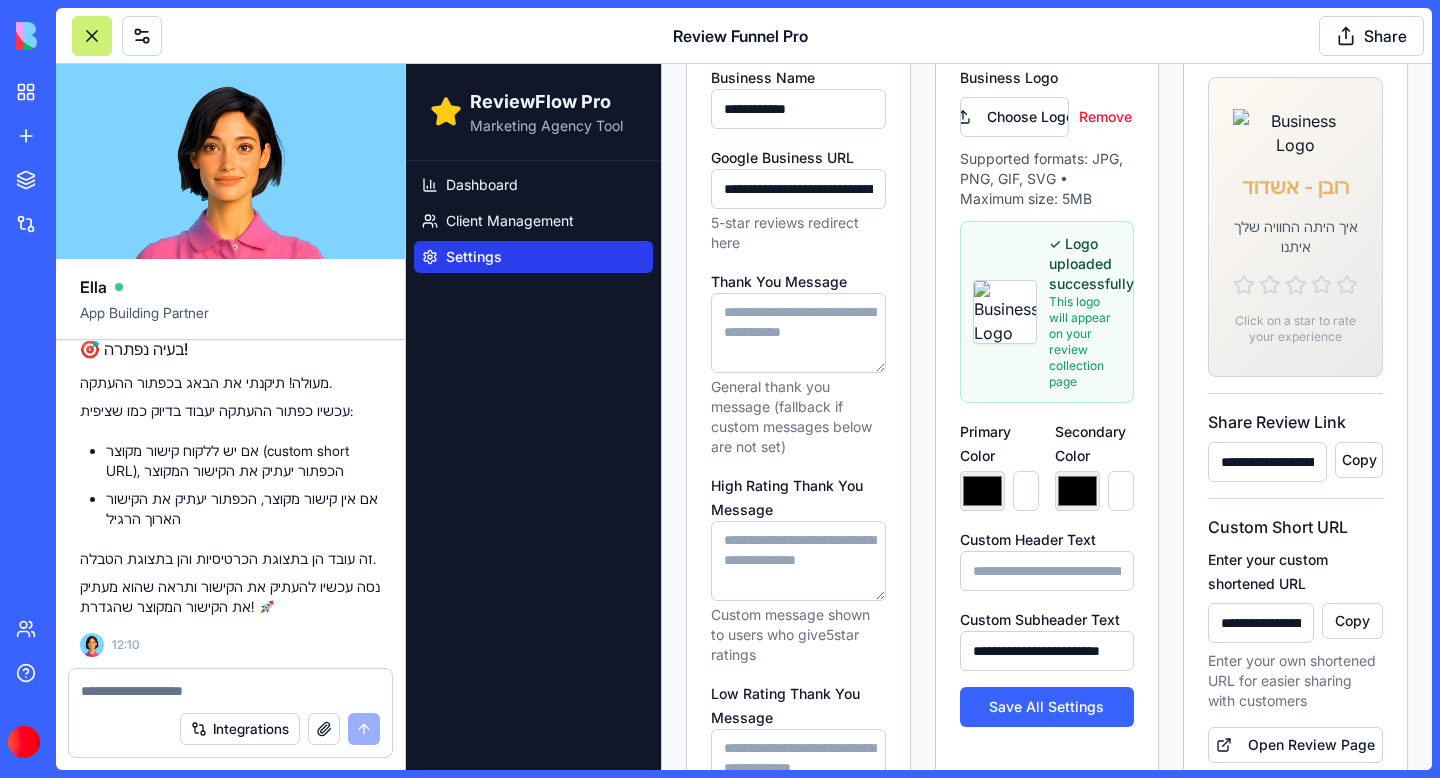 click on "**********" at bounding box center [1047, 651] 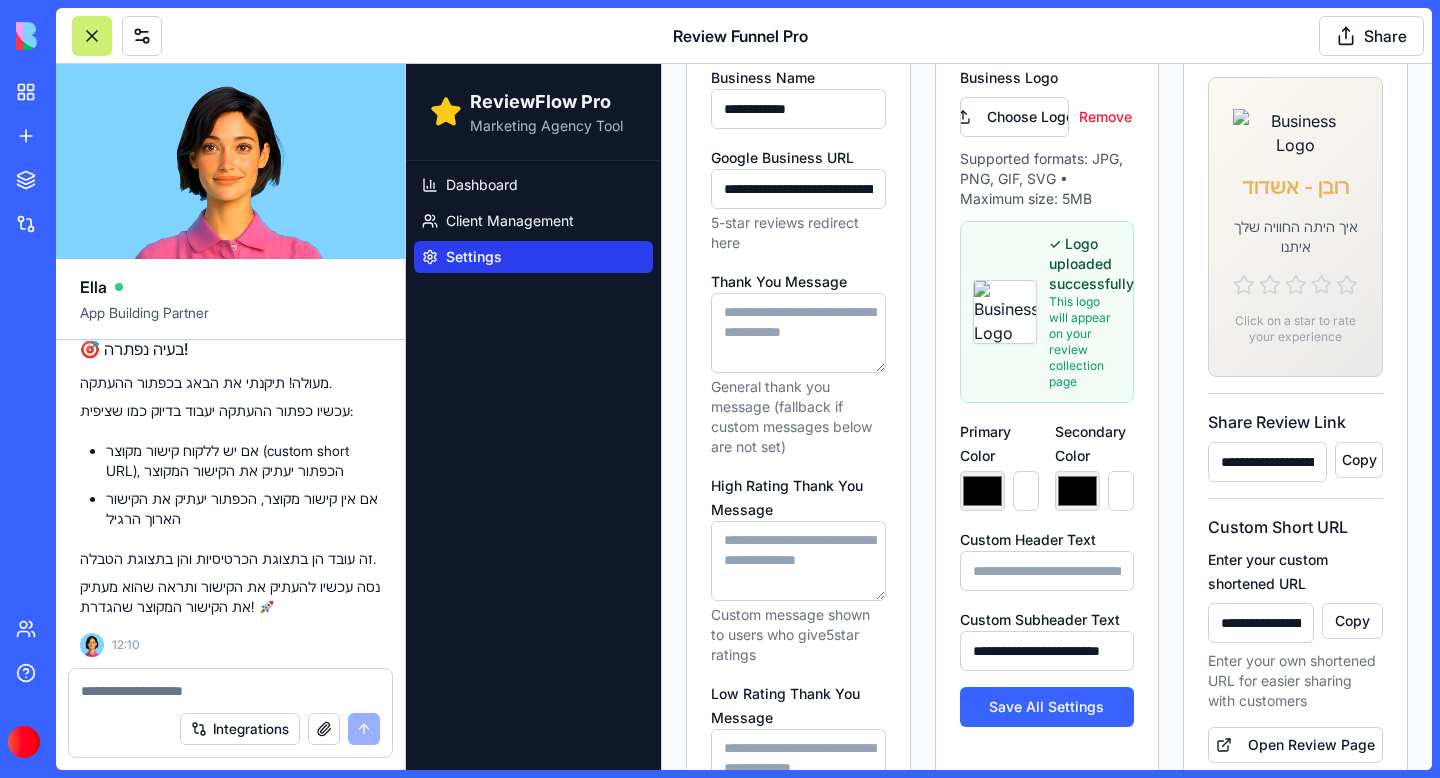 click on "**********" at bounding box center (1047, 651) 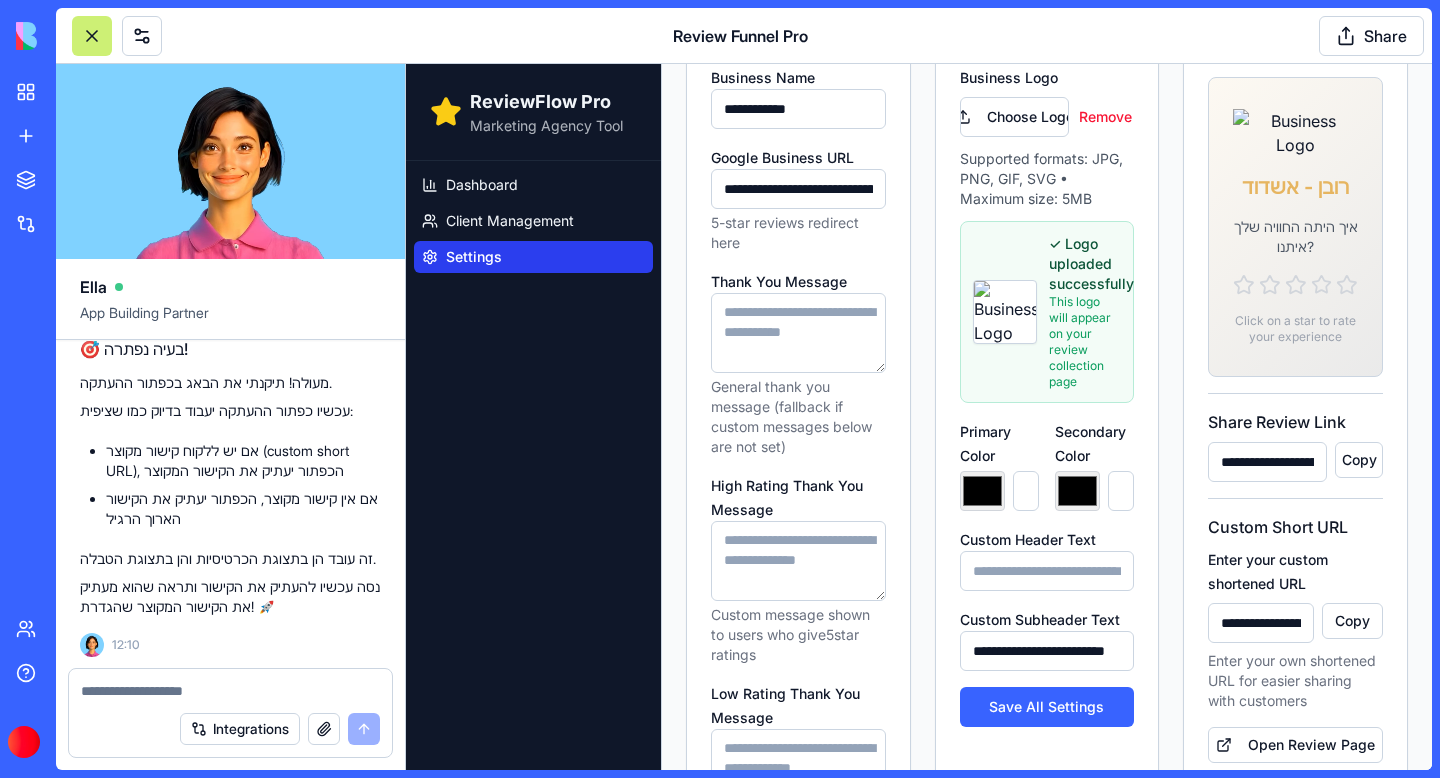 scroll, scrollTop: 0, scrollLeft: 31, axis: horizontal 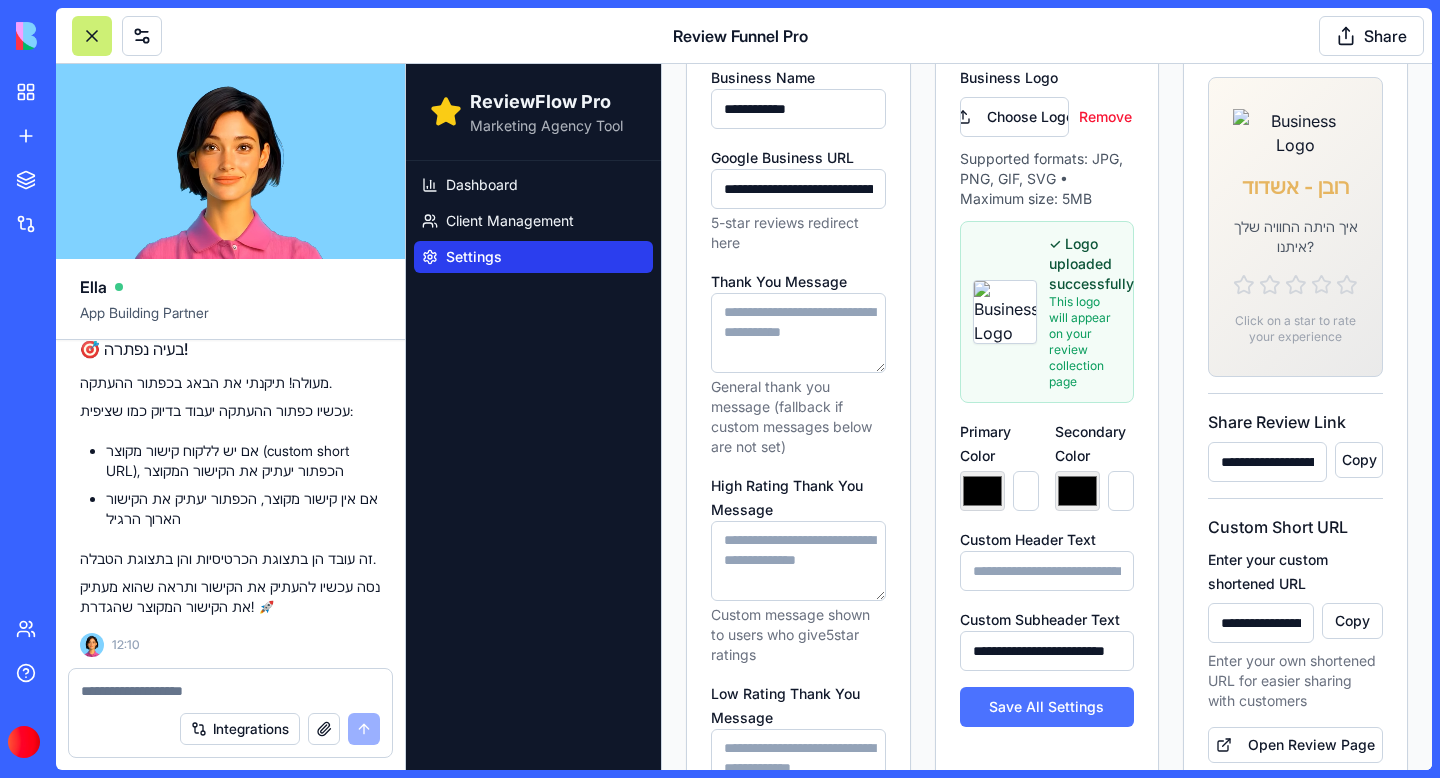 click on "Save All Settings" at bounding box center [1047, 707] 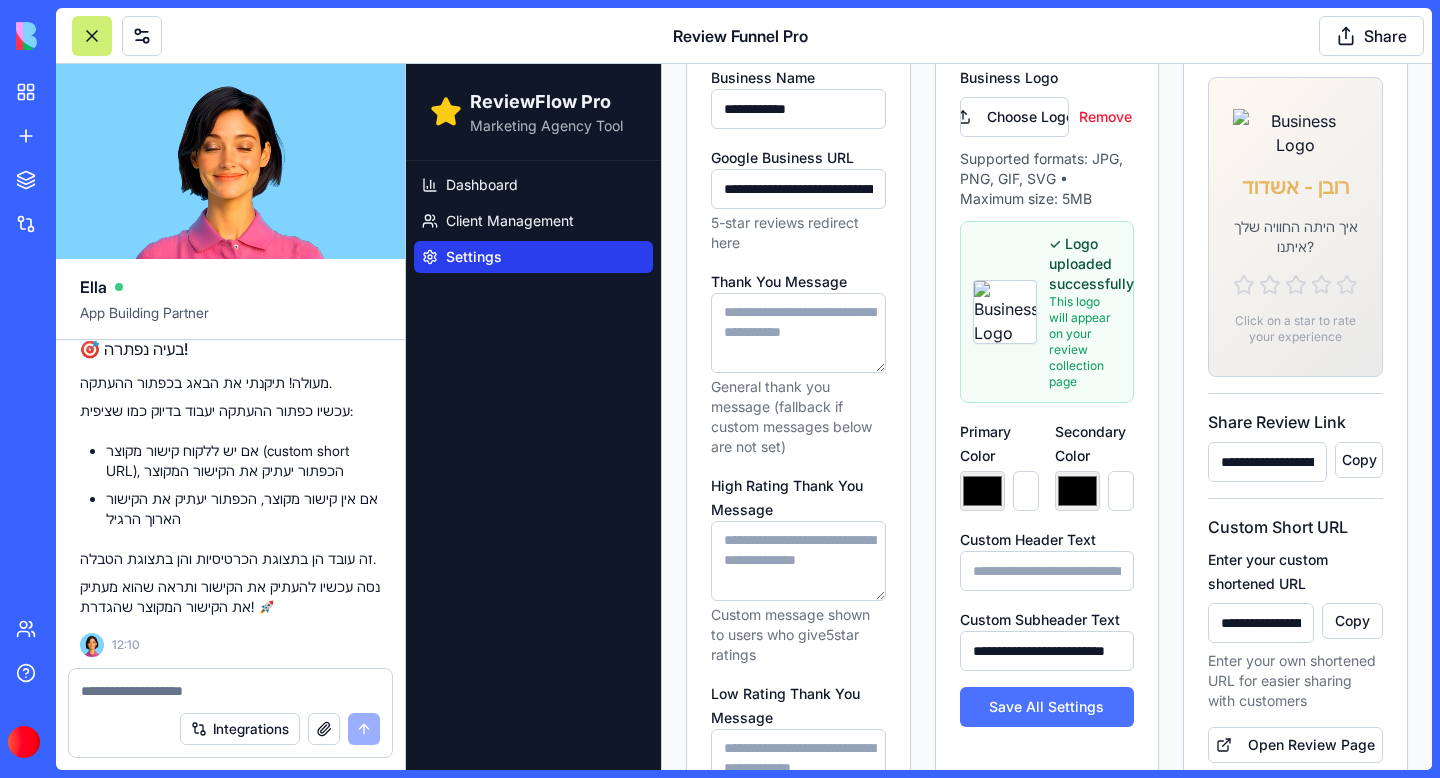 scroll, scrollTop: 0, scrollLeft: 0, axis: both 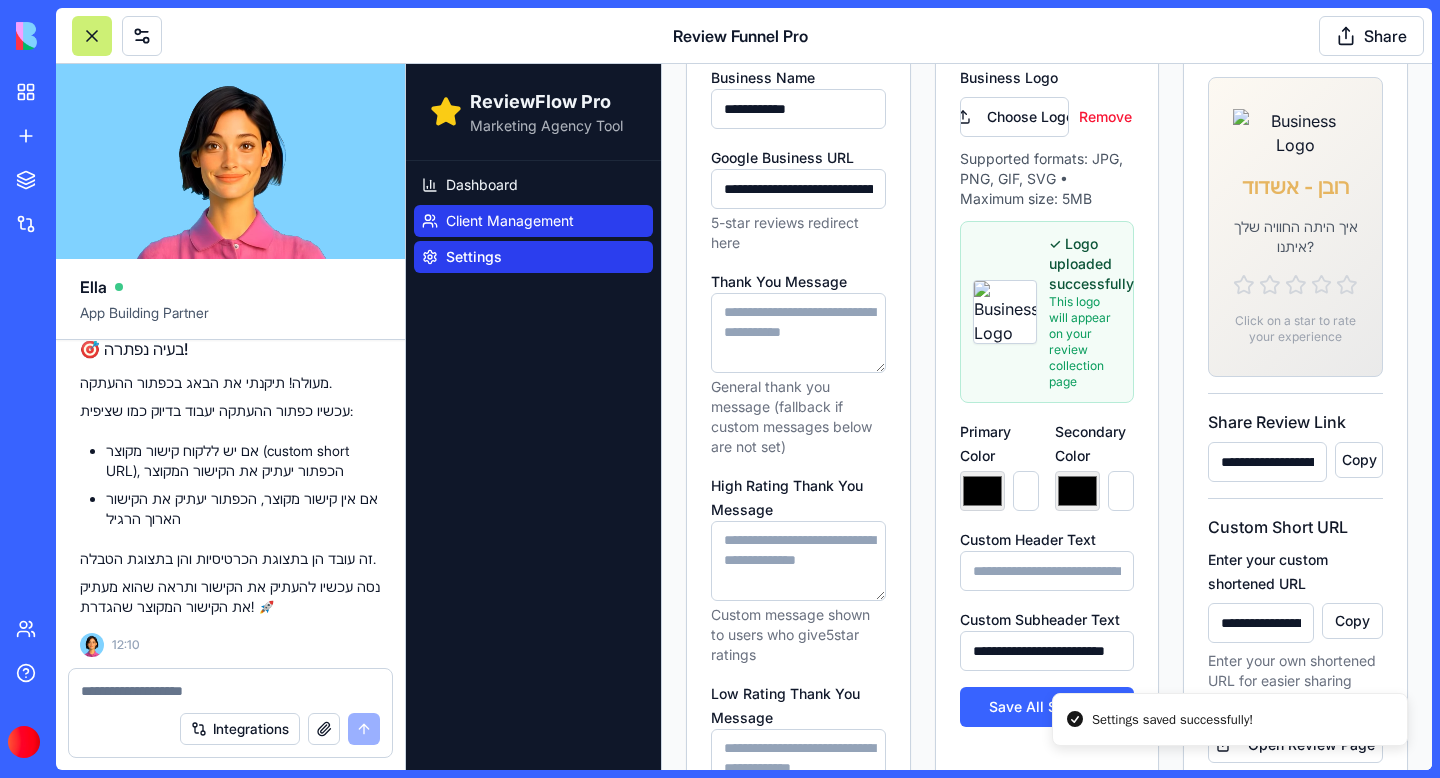 click on "Client Management" at bounding box center (510, 221) 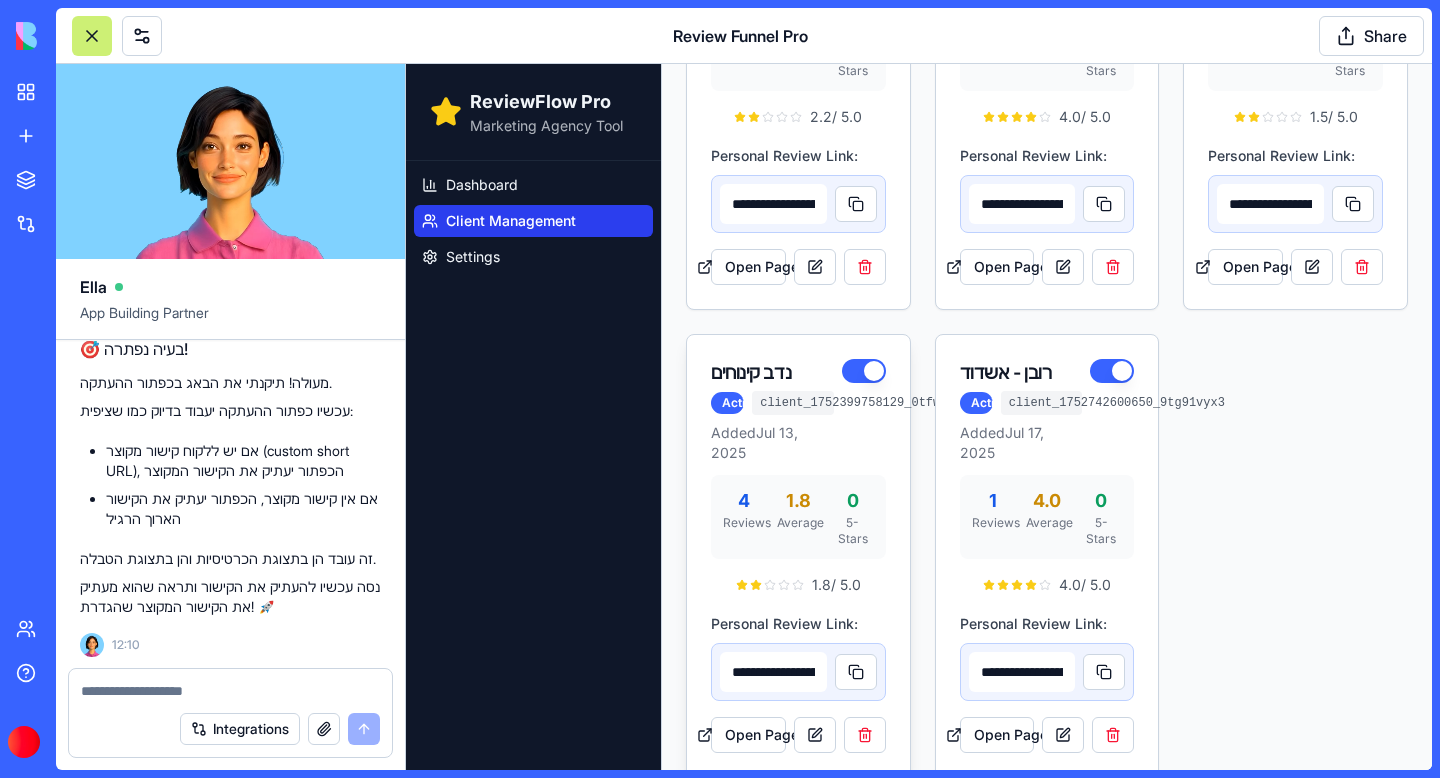 scroll, scrollTop: 458, scrollLeft: 0, axis: vertical 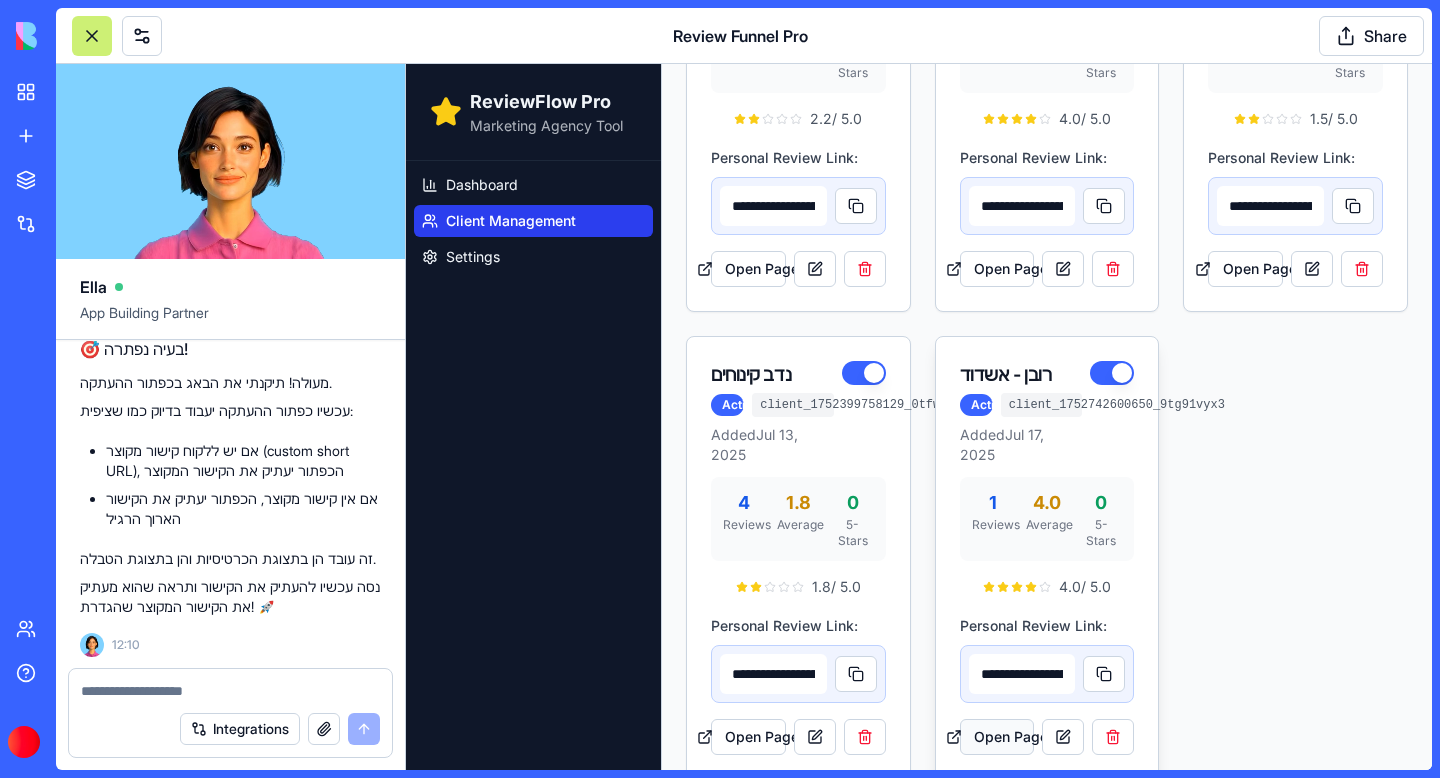 click on "Open Page" at bounding box center (997, 737) 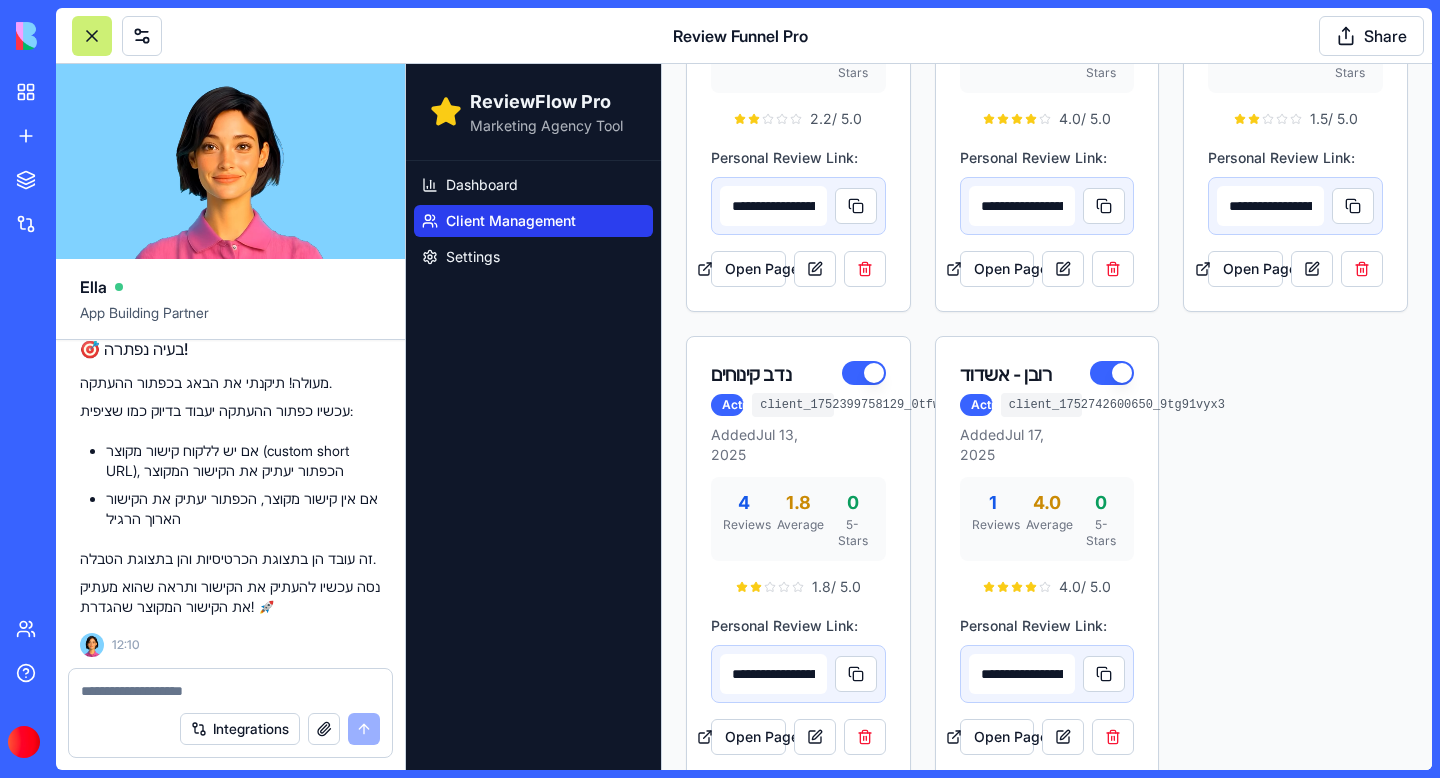 click at bounding box center [230, 691] 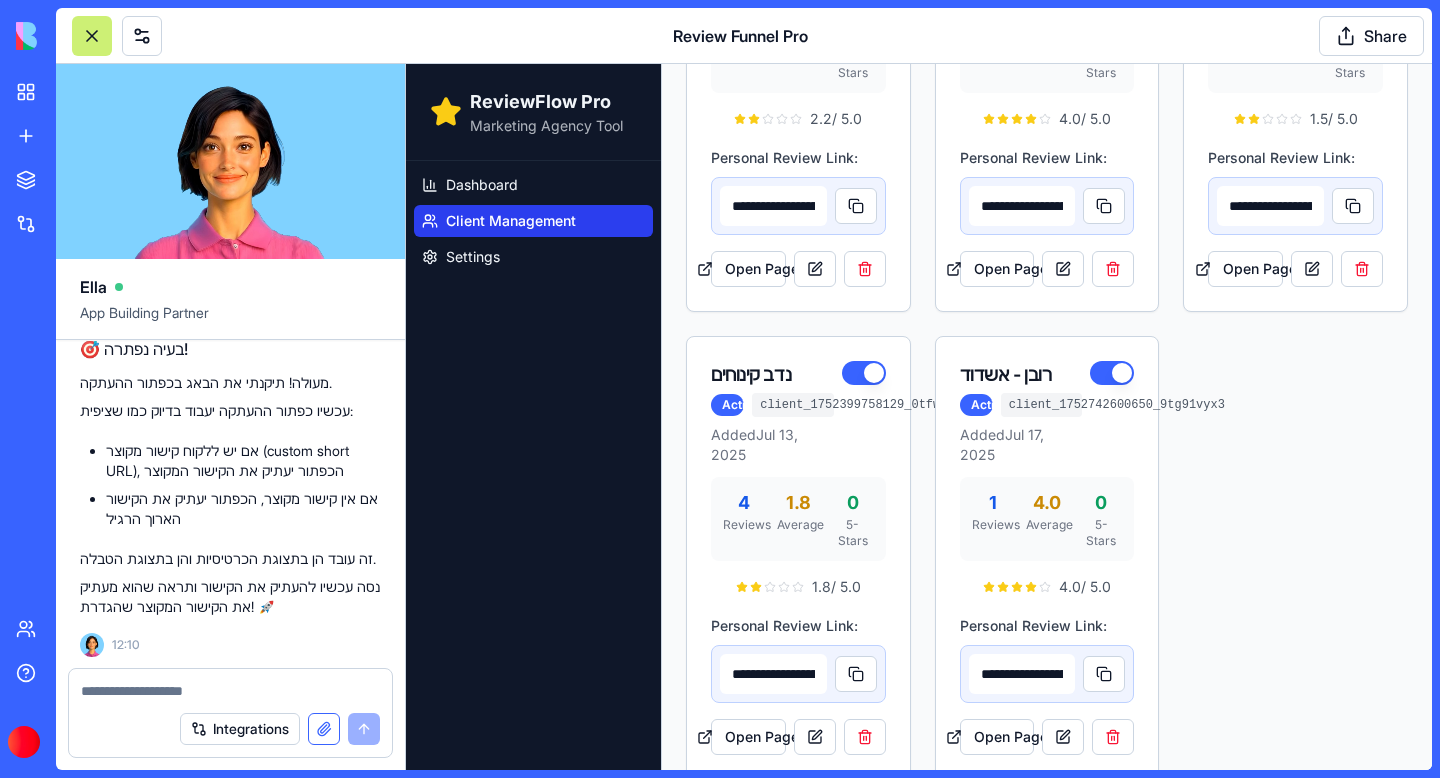 click at bounding box center [324, 729] 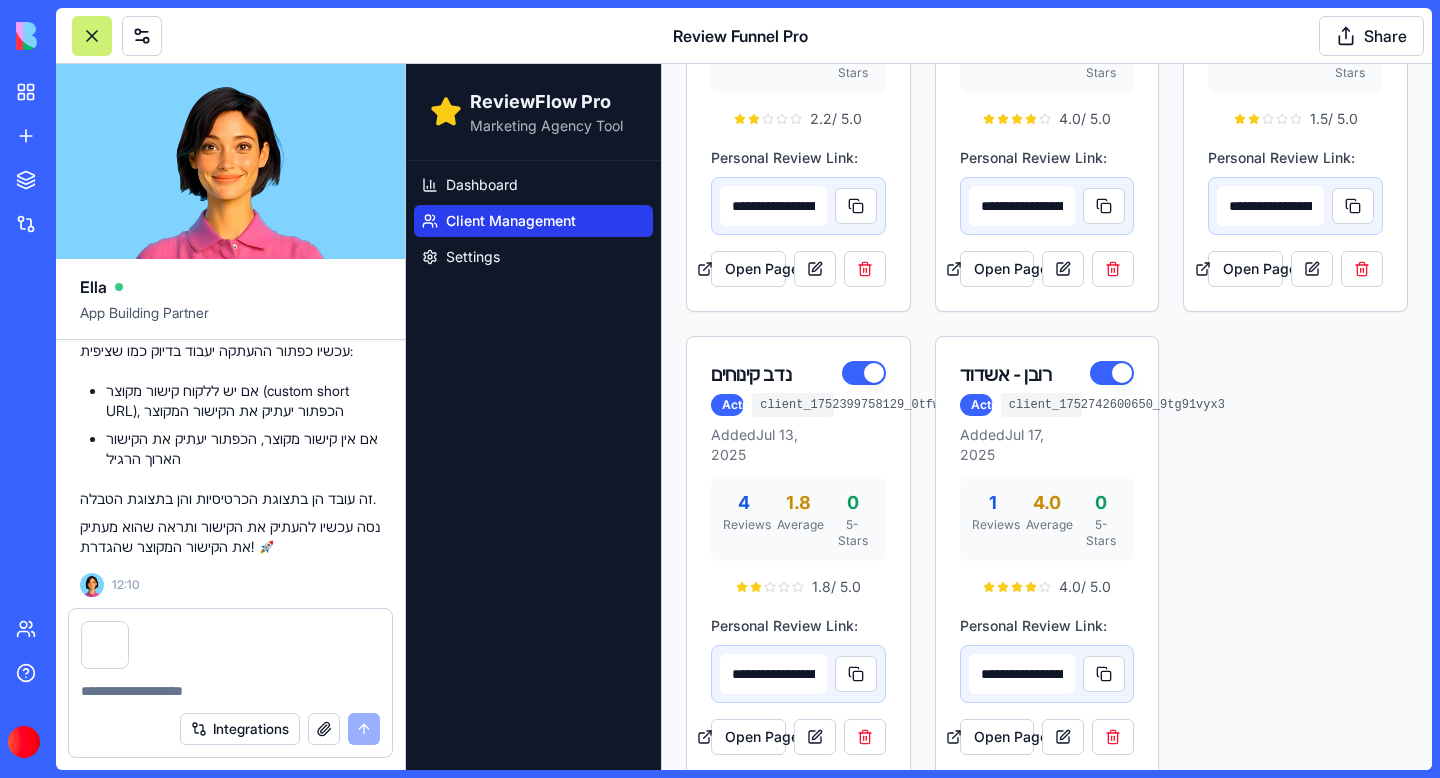 click at bounding box center (230, 691) 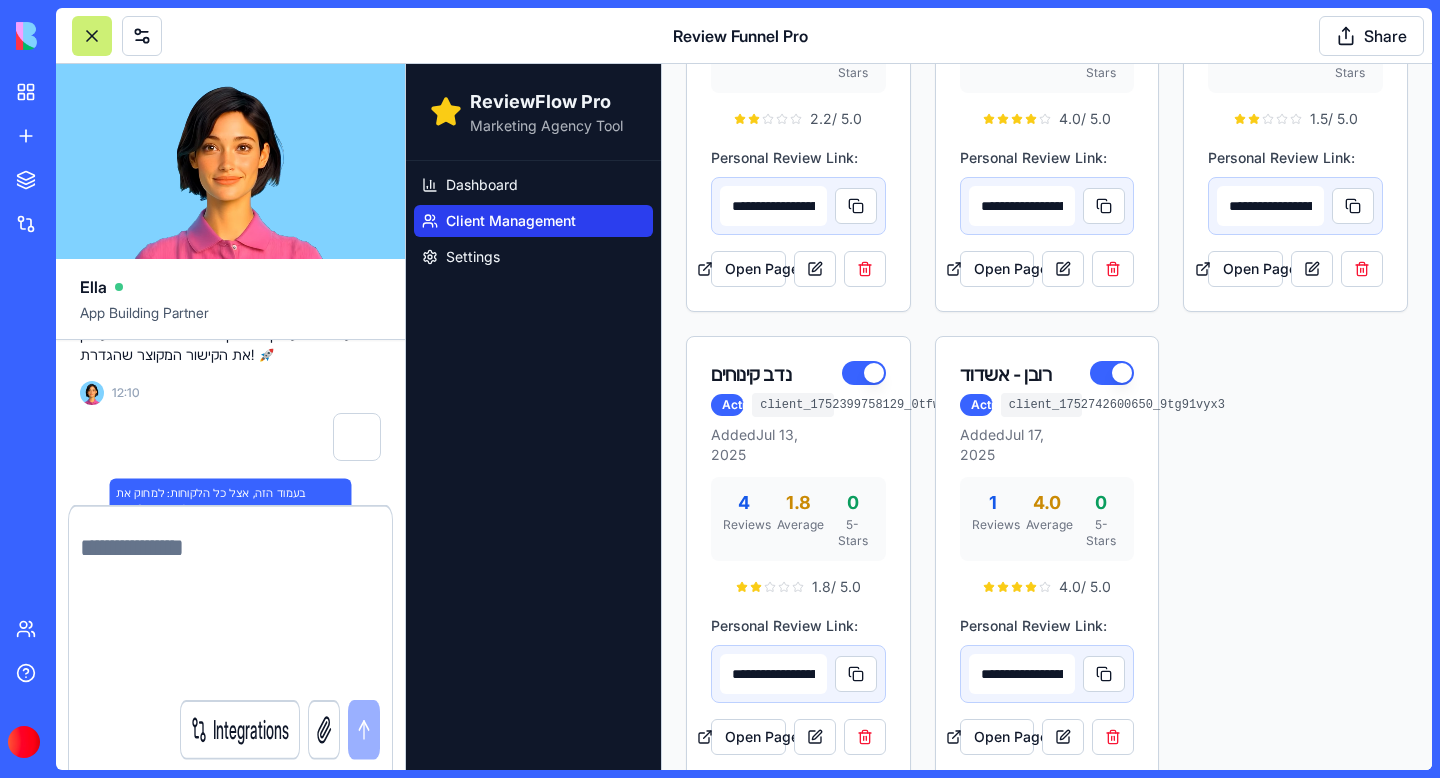scroll, scrollTop: 70257, scrollLeft: 0, axis: vertical 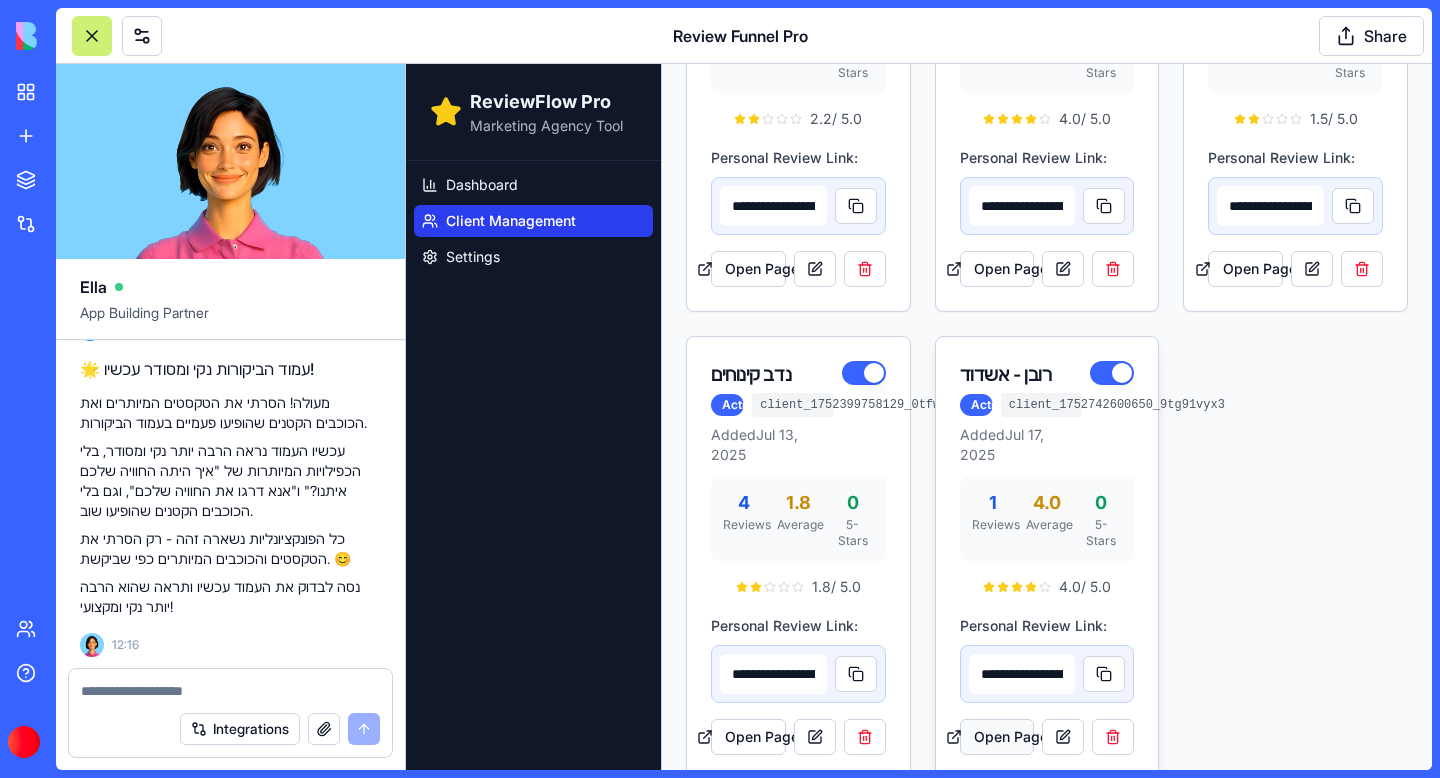 click on "Open Page" at bounding box center [997, 737] 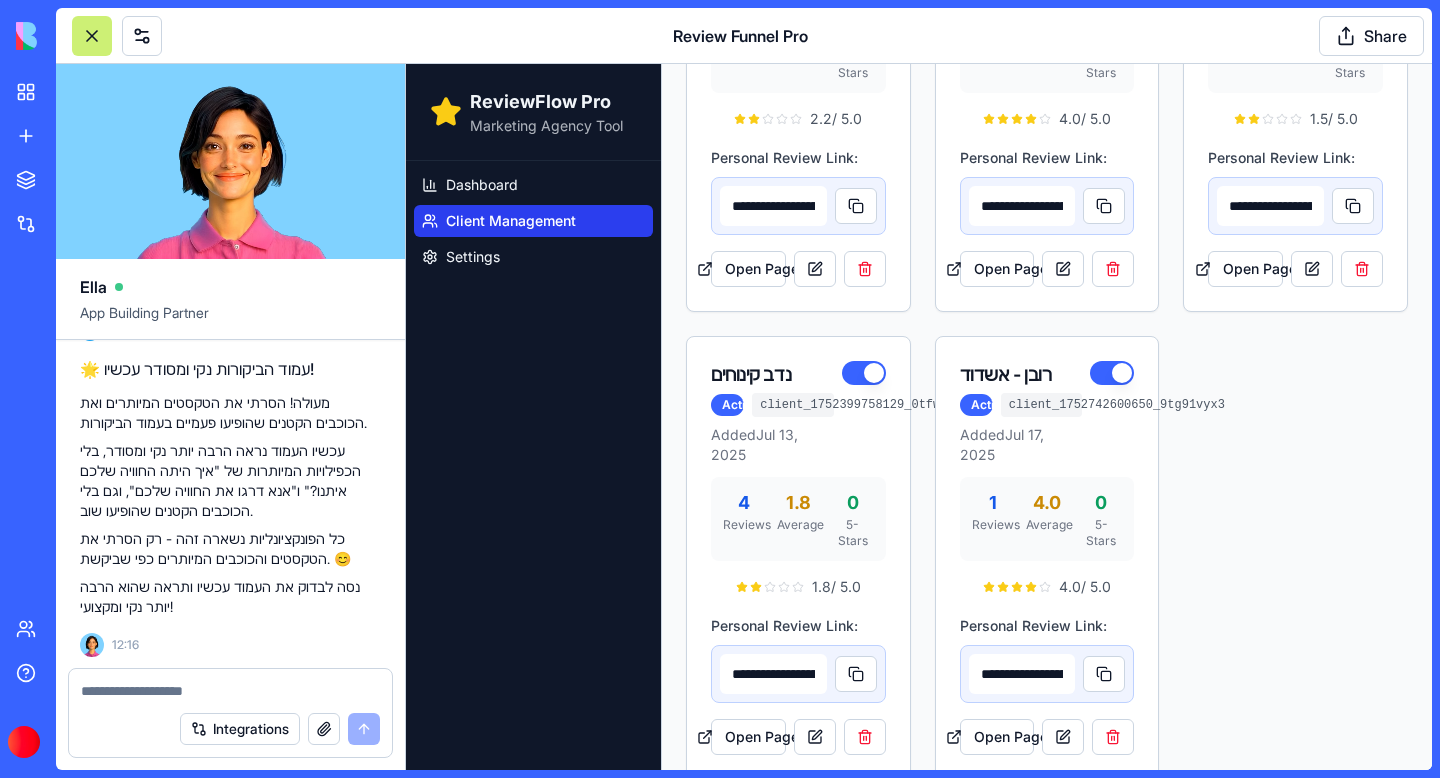 click at bounding box center (230, 691) 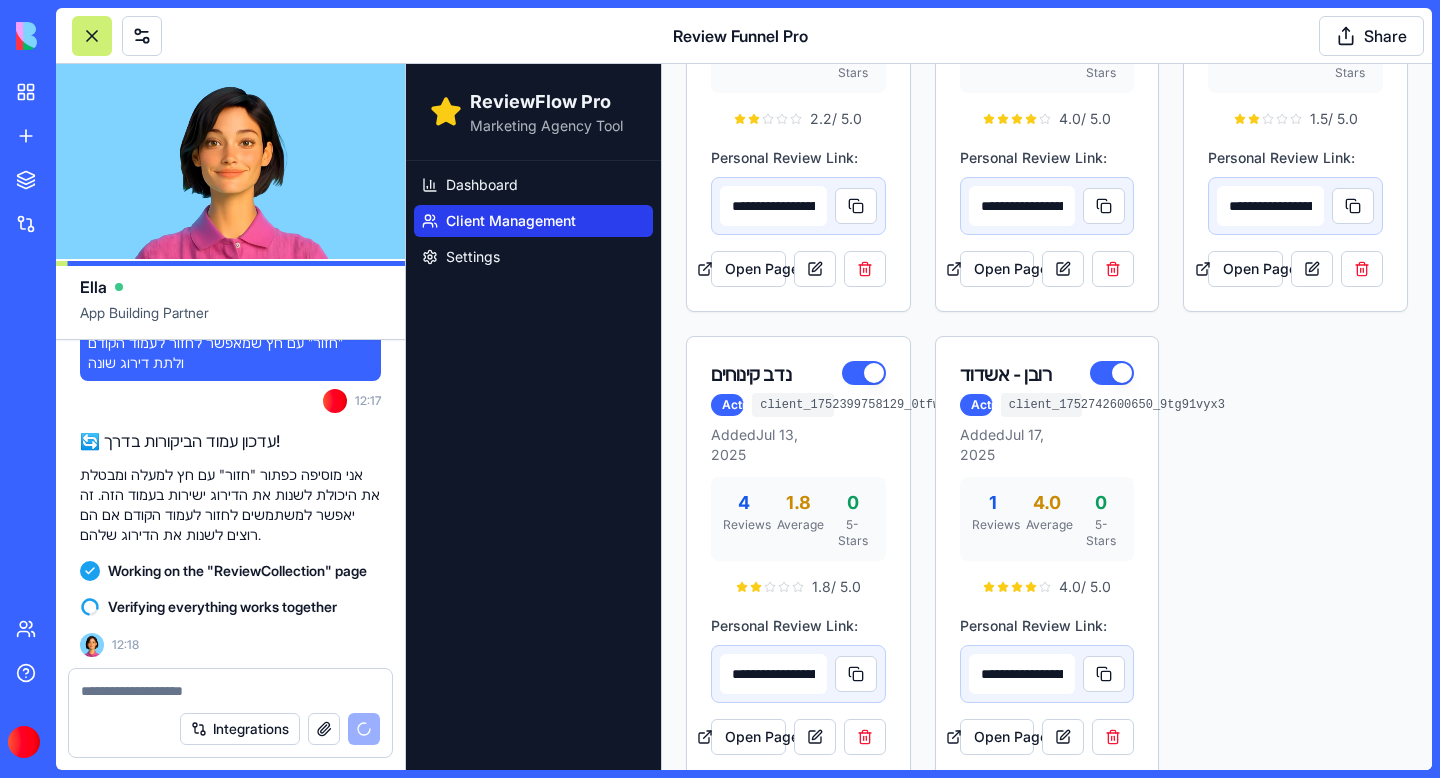 scroll, scrollTop: 71489, scrollLeft: 0, axis: vertical 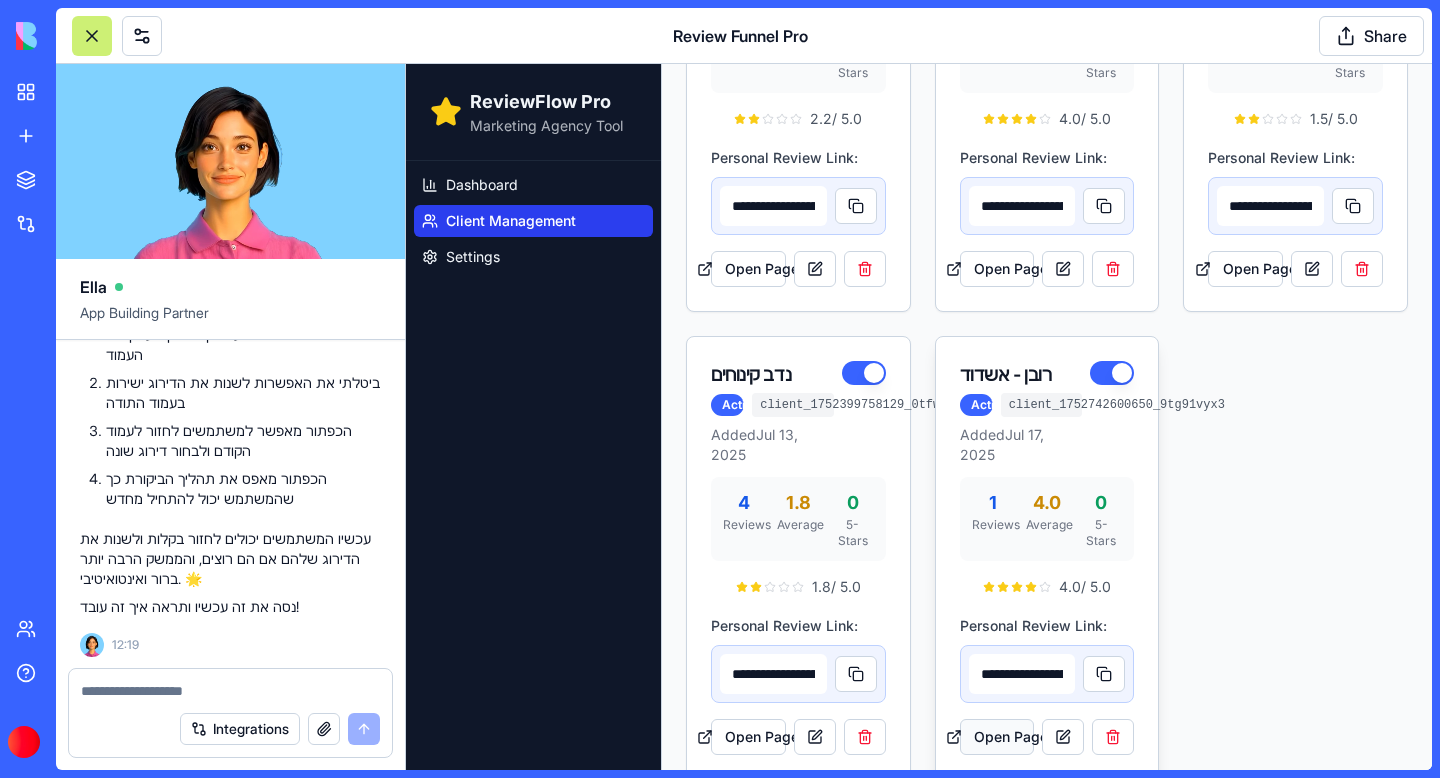 click on "Open Page" at bounding box center (997, 737) 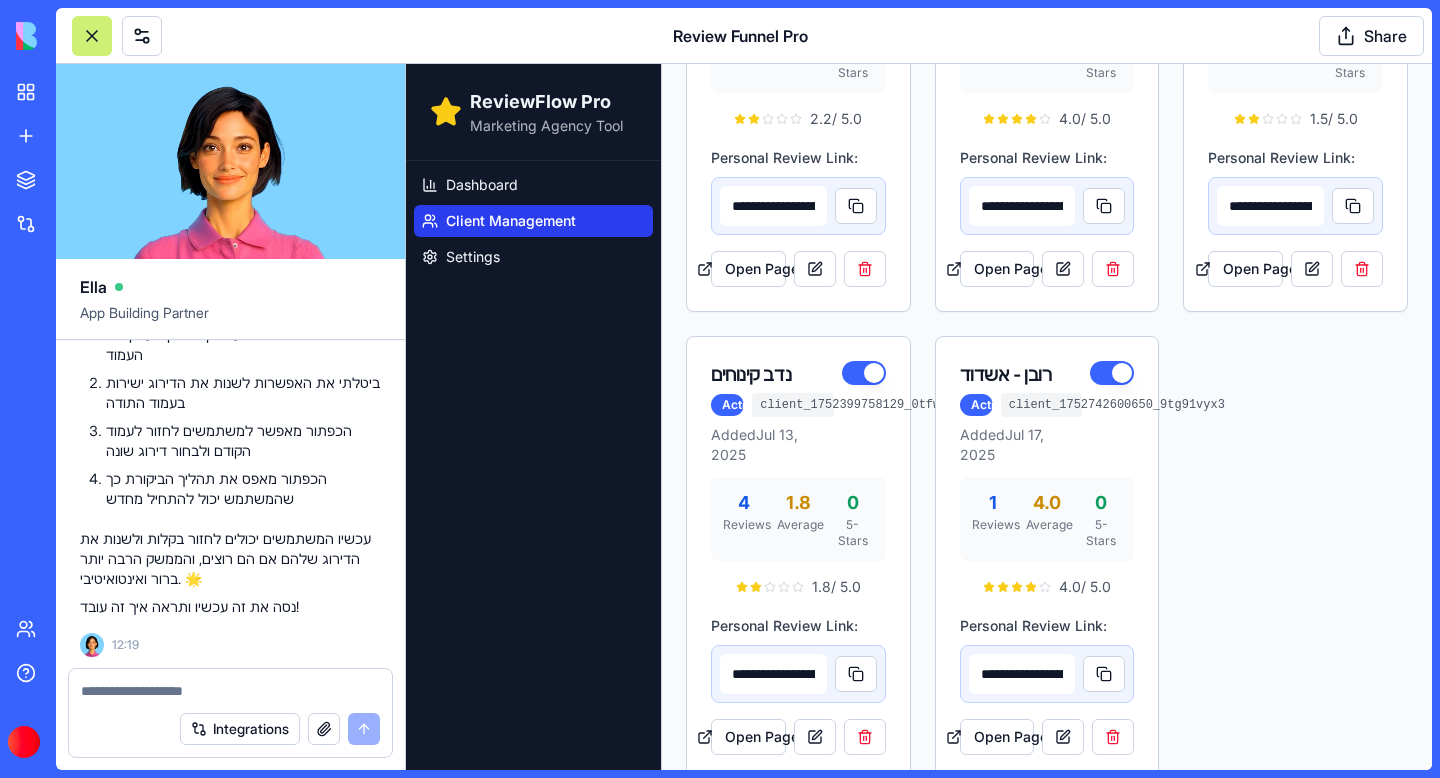 click at bounding box center (230, 691) 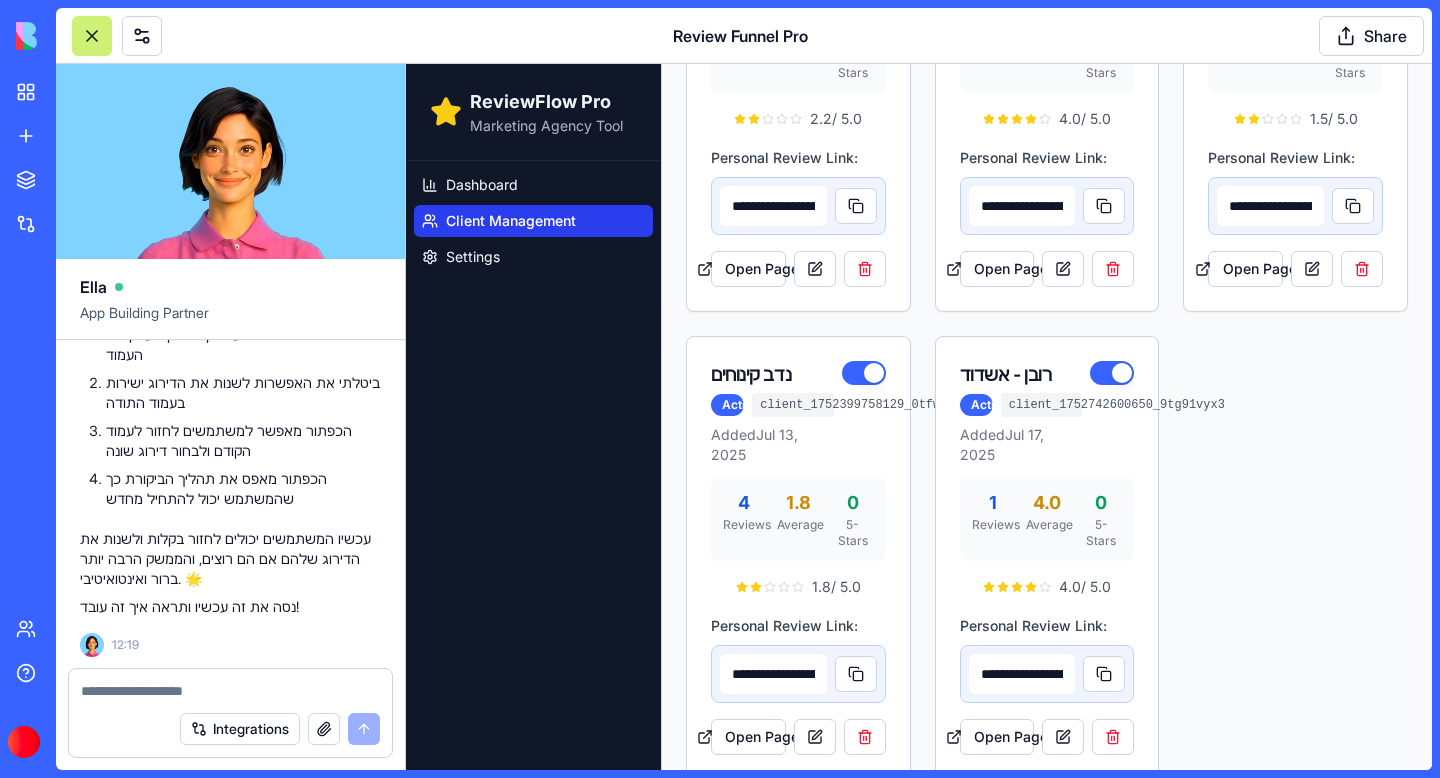 click at bounding box center [230, 691] 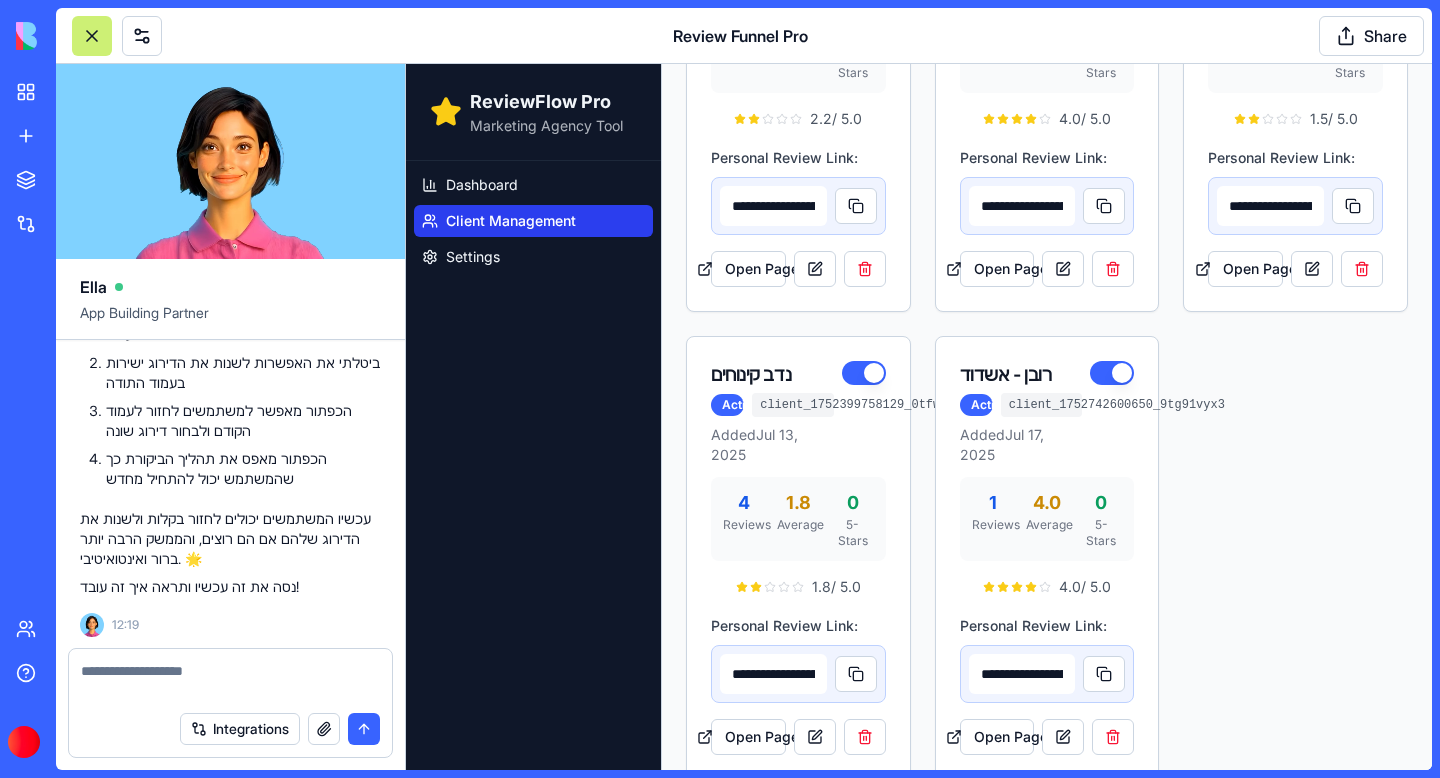 scroll, scrollTop: 71585, scrollLeft: 0, axis: vertical 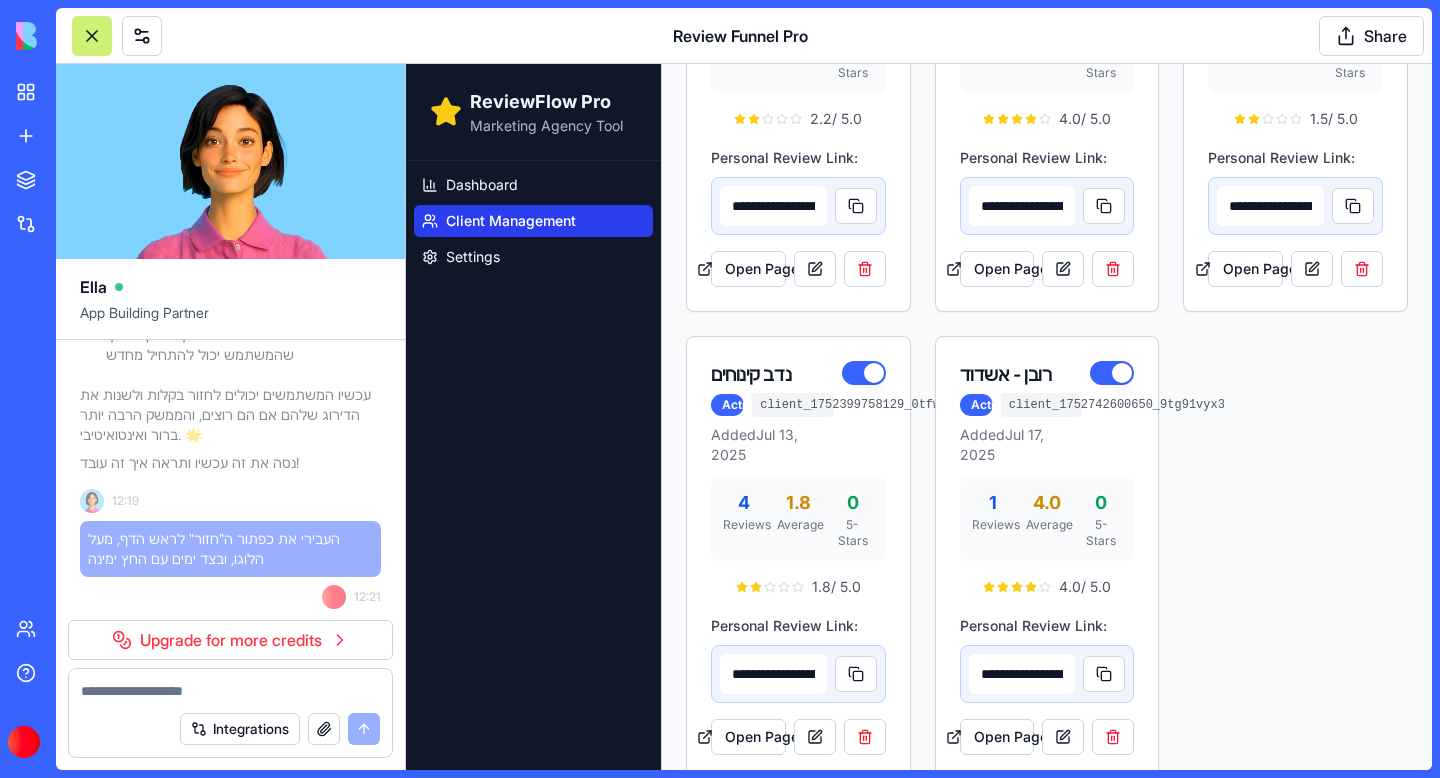click on "העבירי את כפתור ה״חזור״ לראש הדף, מעל הלוגו, ובצד ימים עם החץ ימינה" at bounding box center (230, 549) 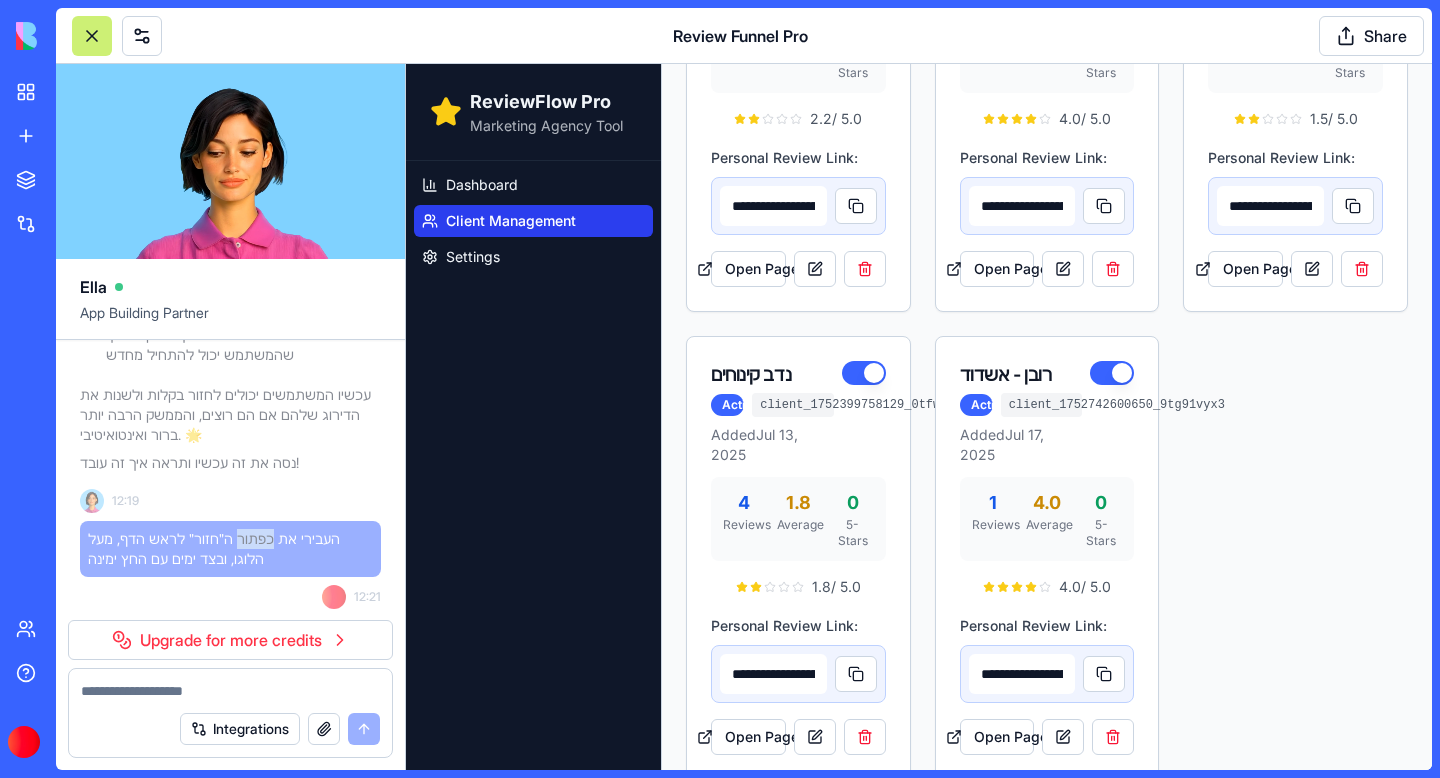 click on "העבירי את כפתור ה״חזור״ לראש הדף, מעל הלוגו, ובצד ימים עם החץ ימינה" at bounding box center (230, 549) 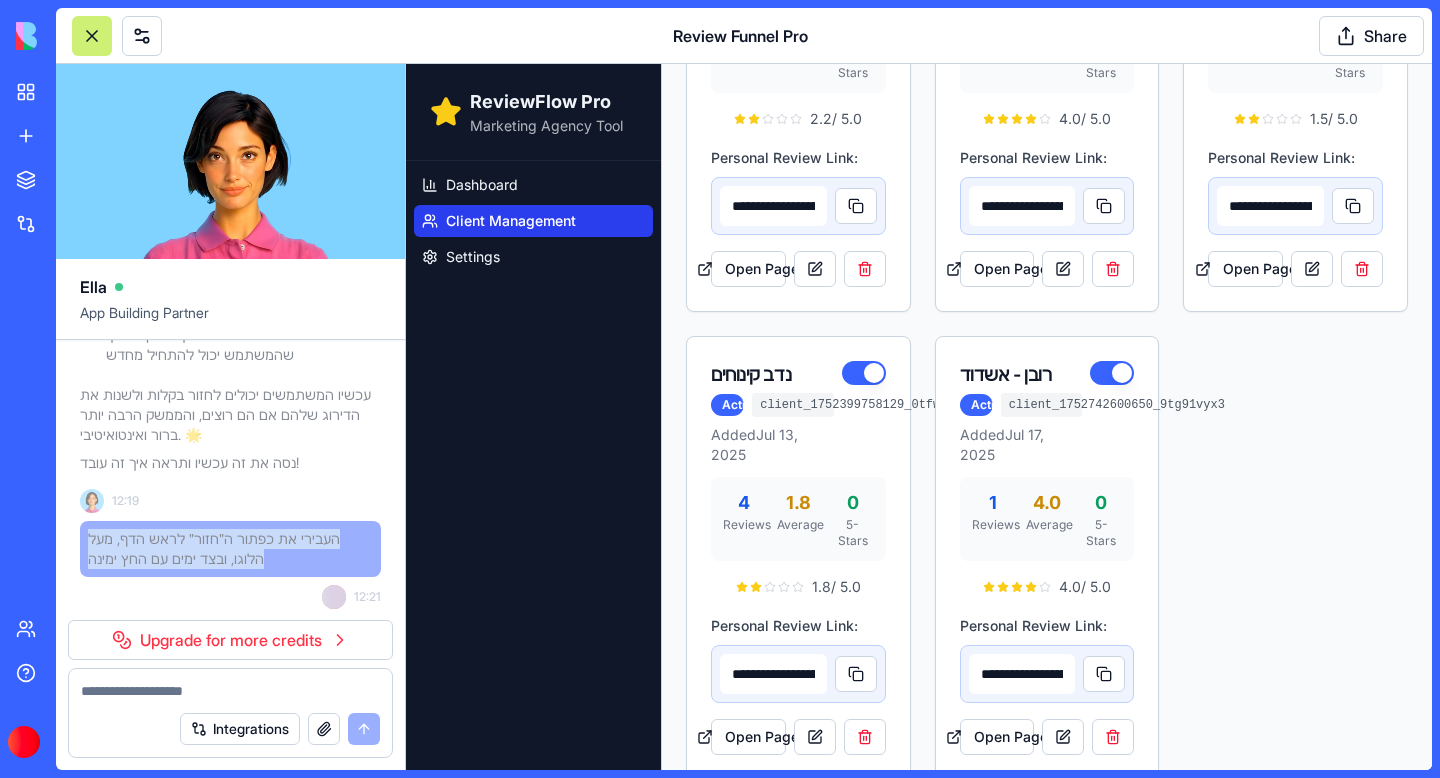 click on "העבירי את כפתור ה״חזור״ לראש הדף, מעל הלוגו, ובצד ימים עם החץ ימינה" at bounding box center (230, 549) 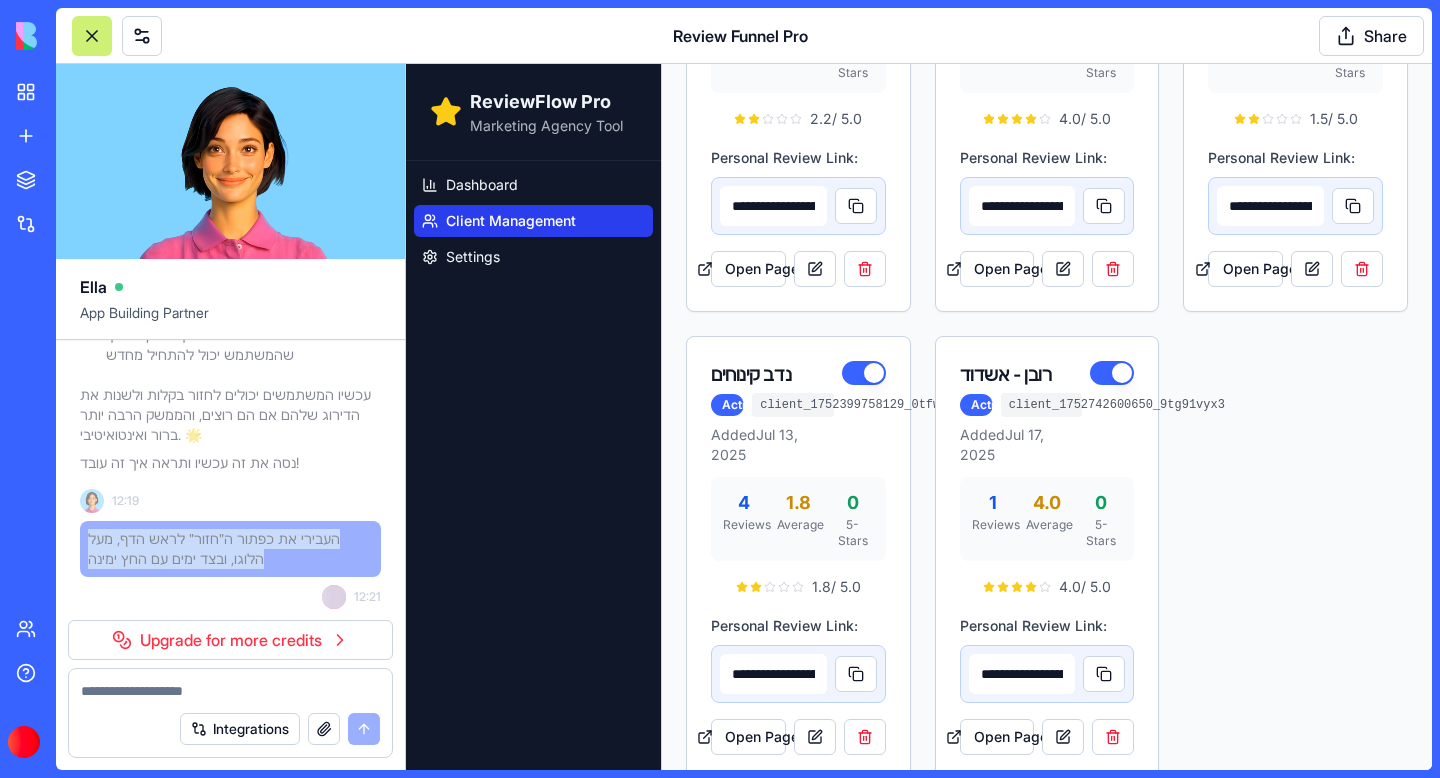 click on "העבירי את כפתור ה״חזור״ לראש הדף, מעל הלוגו, ובצד ימים עם החץ ימינה" at bounding box center [230, 549] 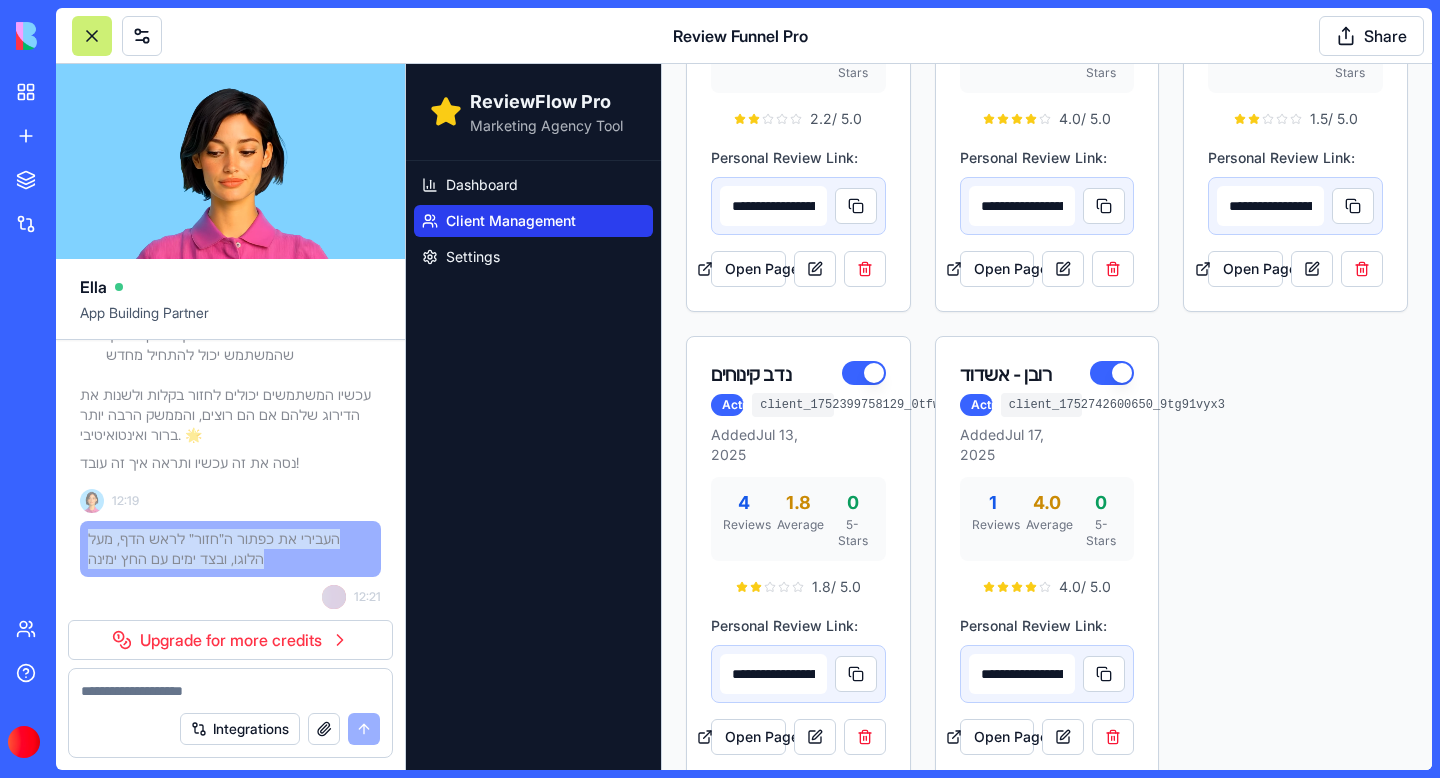 copy on "העבירי את כפתור ה״חזור״ לראש הדף, מעל הלוגו, ובצד ימים עם החץ ימינה" 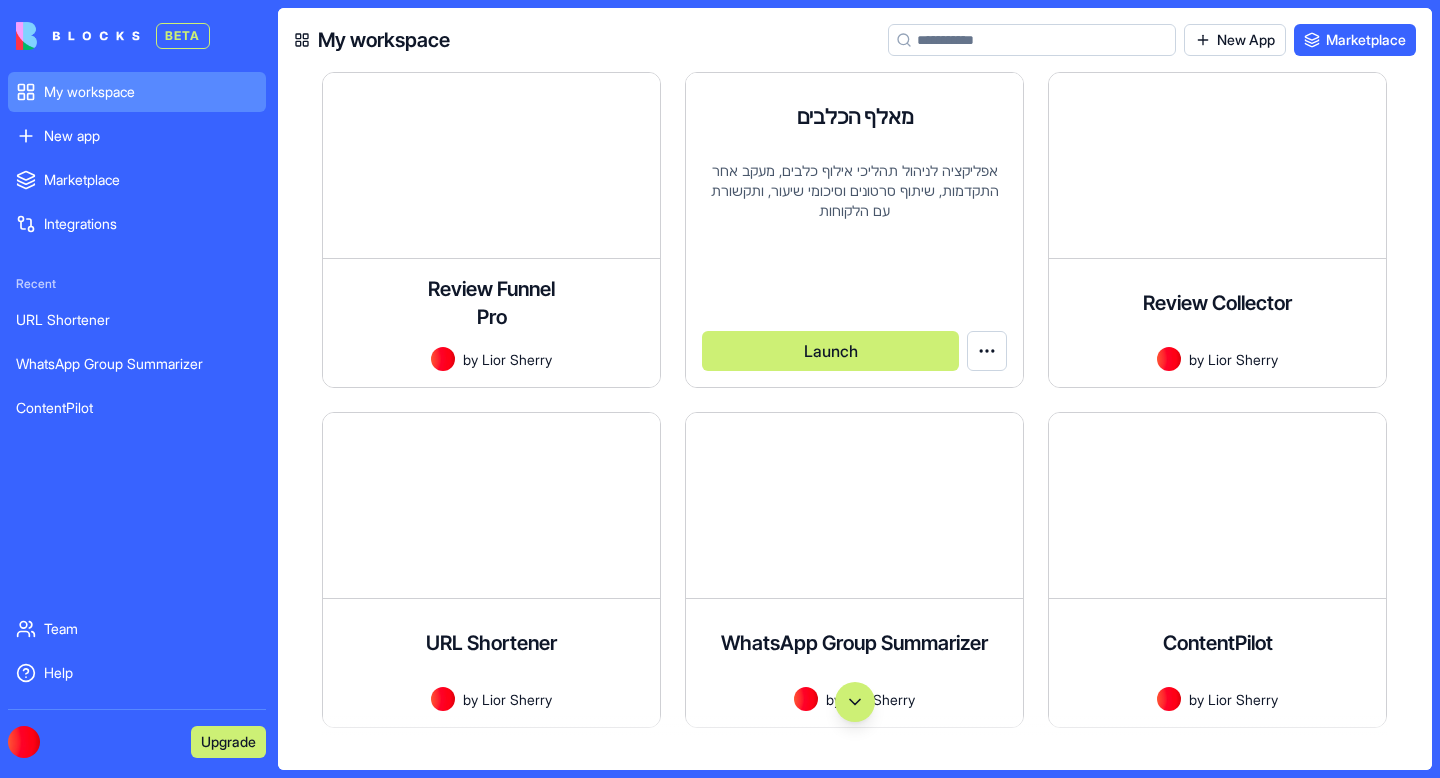 scroll, scrollTop: 0, scrollLeft: 0, axis: both 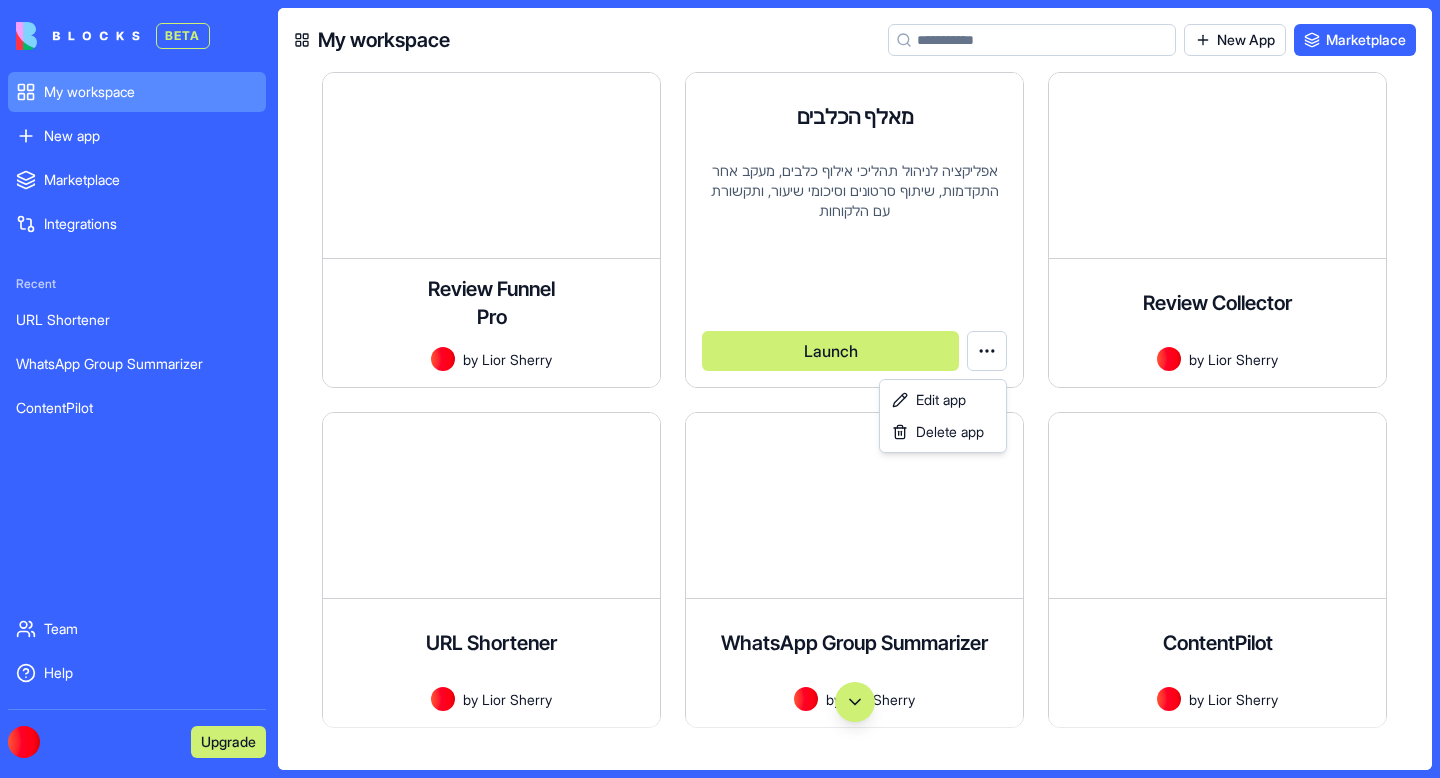 click on "BETA My workspace New app
To pick up a draggable item, press the space bar.
While dragging, use the arrow keys to move the item.
Press space again to drop the item in its new position, or press escape to cancel.
Marketplace Integrations Recent URL Shortener WhatsApp Group Summarizer ContentPilot Team Help Upgrade My workspace New App Marketplace Review Funnel Pro A customizable review collection app for marketing agencies to implement for multiple business clients, directing 5-star reviewers to Google Business while collecting private feedback from others. by [FIRST] [LAST] Launch מאלף הכלבים אפליקציה לניהול תהליכי אילוף כלבים, מעקב אחר התקדמות, שיתוף סרטונים וסיכומי שיעור, ותקשורת עם הלקוחות by [FIRST] [LAST] Launch Review Collector A customizable app for businesses to collect customer feedback and direct satisfied customers to leave Google reviews. by [FIRST] [LAST] Launch URL Shortener by [FIRST] [LAST] Launch" at bounding box center (720, 389) 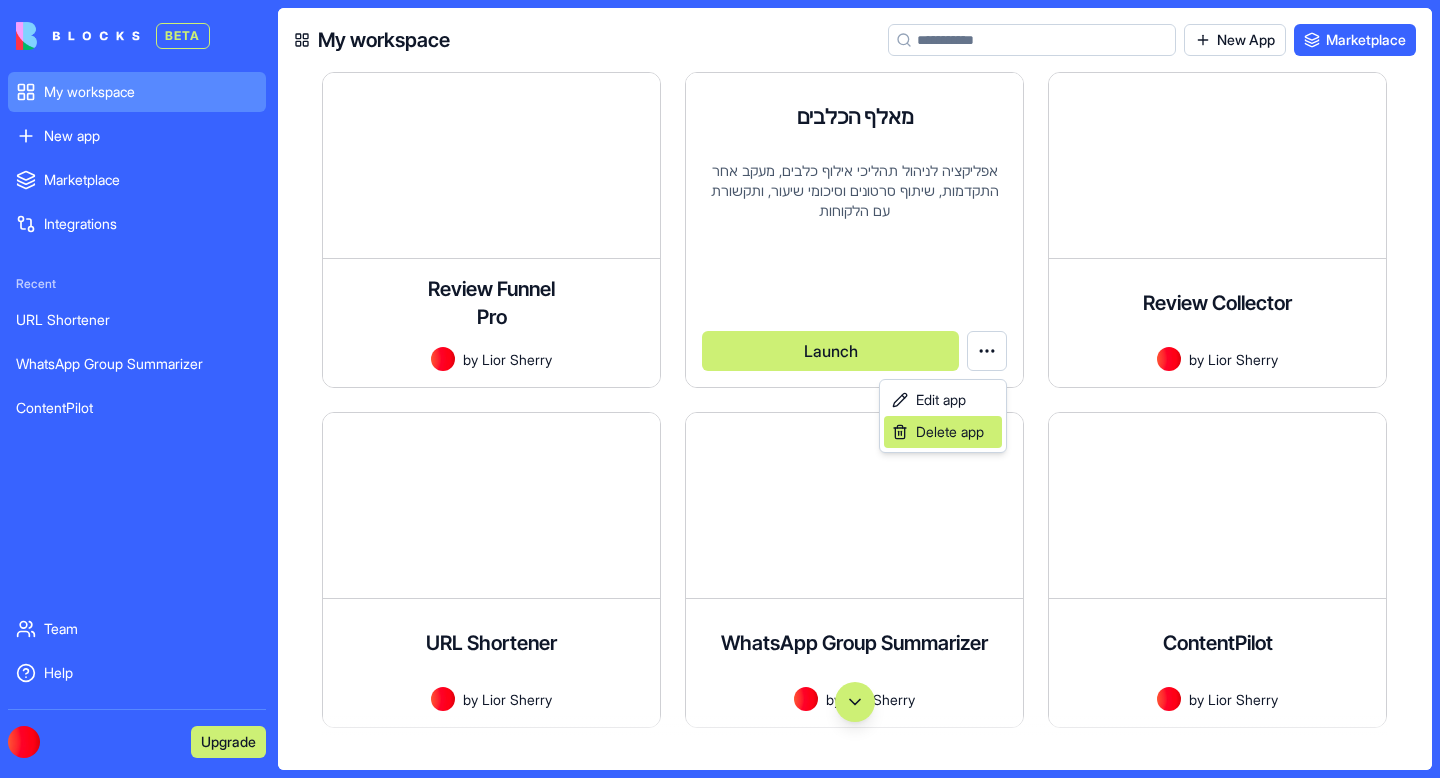 click on "Delete app" at bounding box center [950, 432] 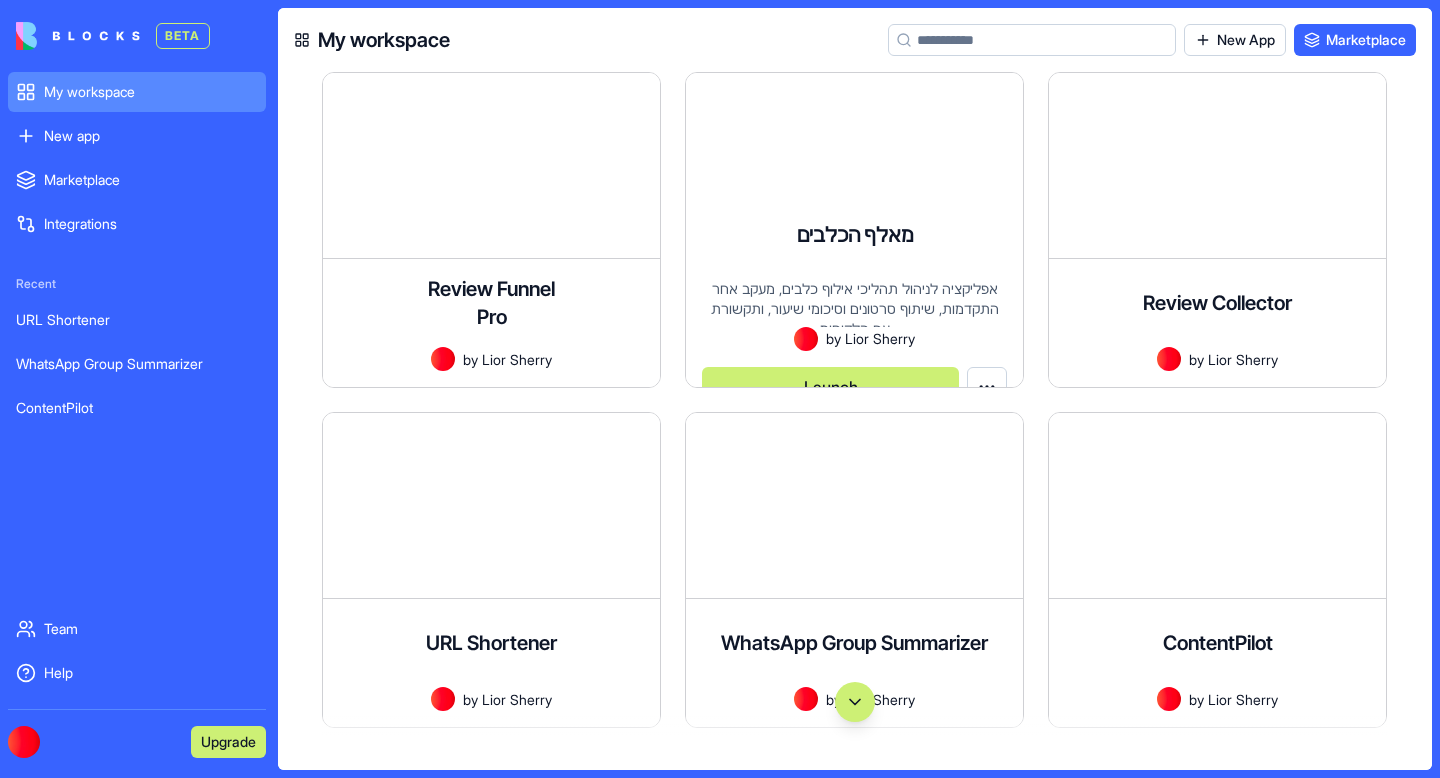 scroll, scrollTop: 14, scrollLeft: 0, axis: vertical 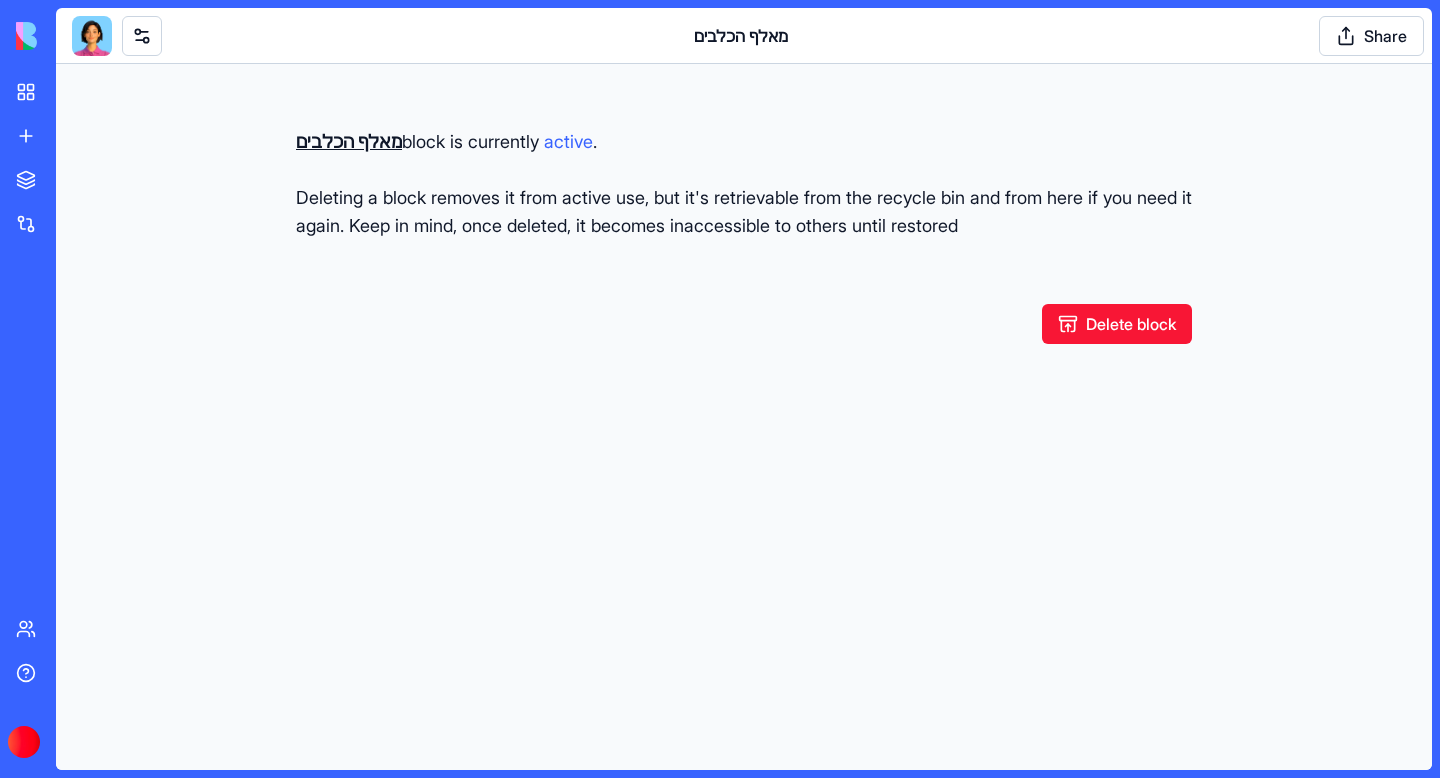click on "Delete block" at bounding box center (1117, 324) 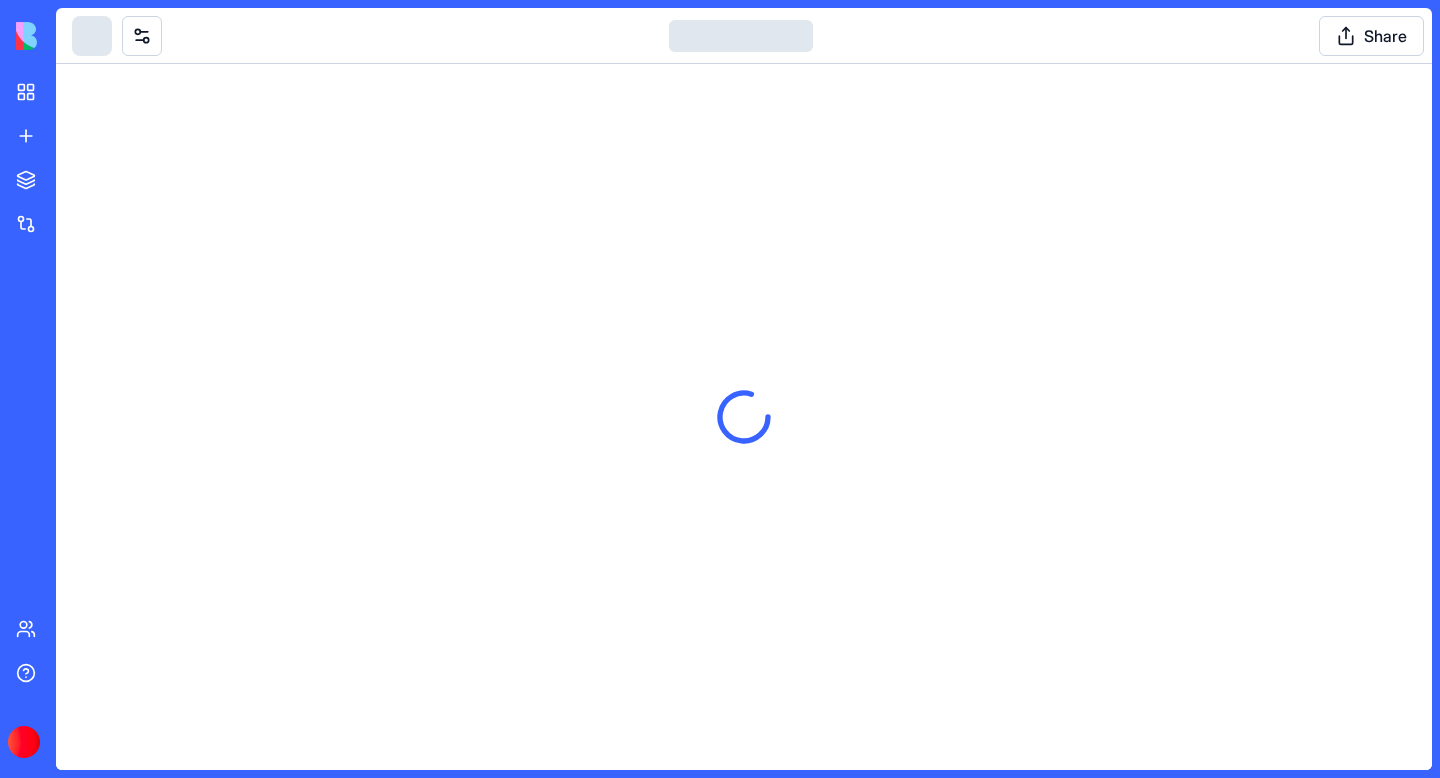 scroll, scrollTop: 0, scrollLeft: 0, axis: both 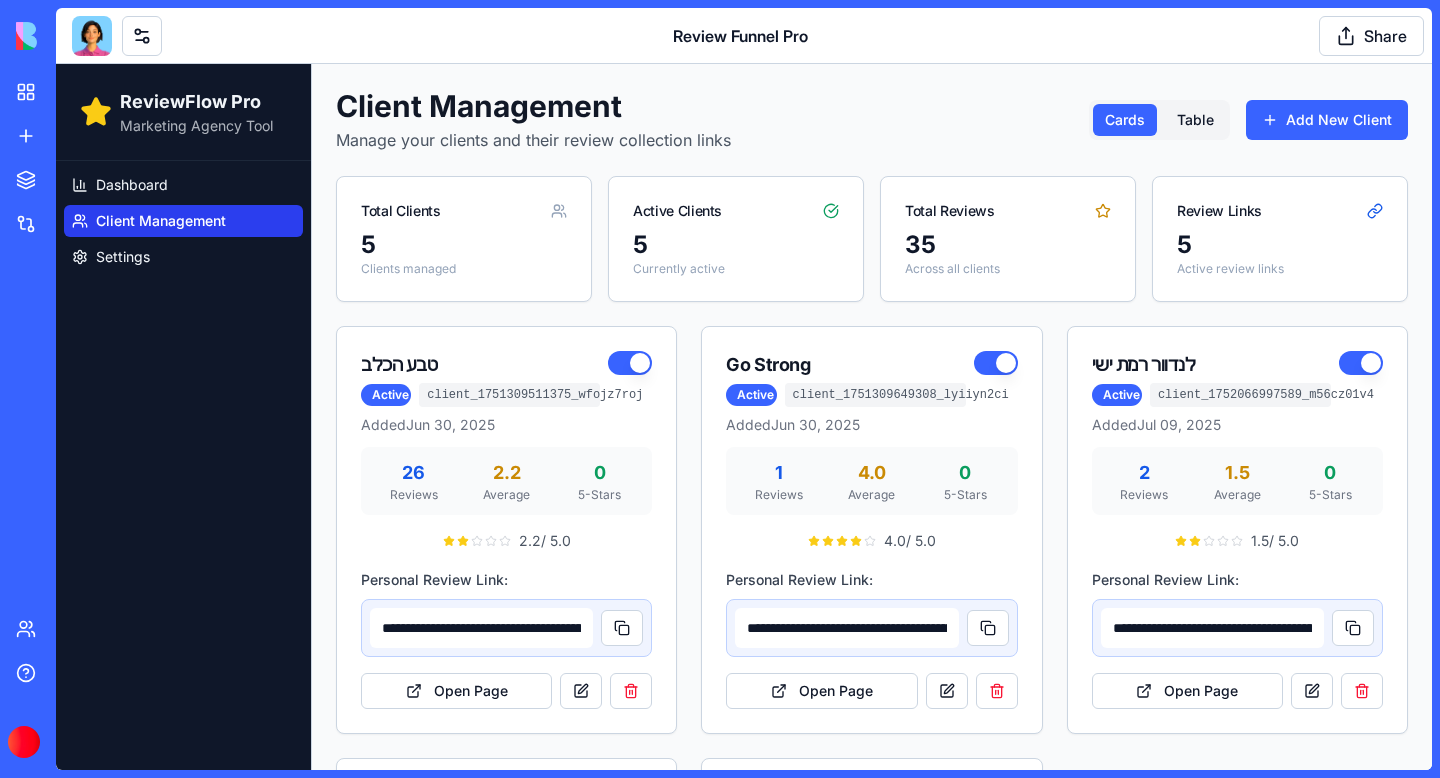 click at bounding box center (92, 36) 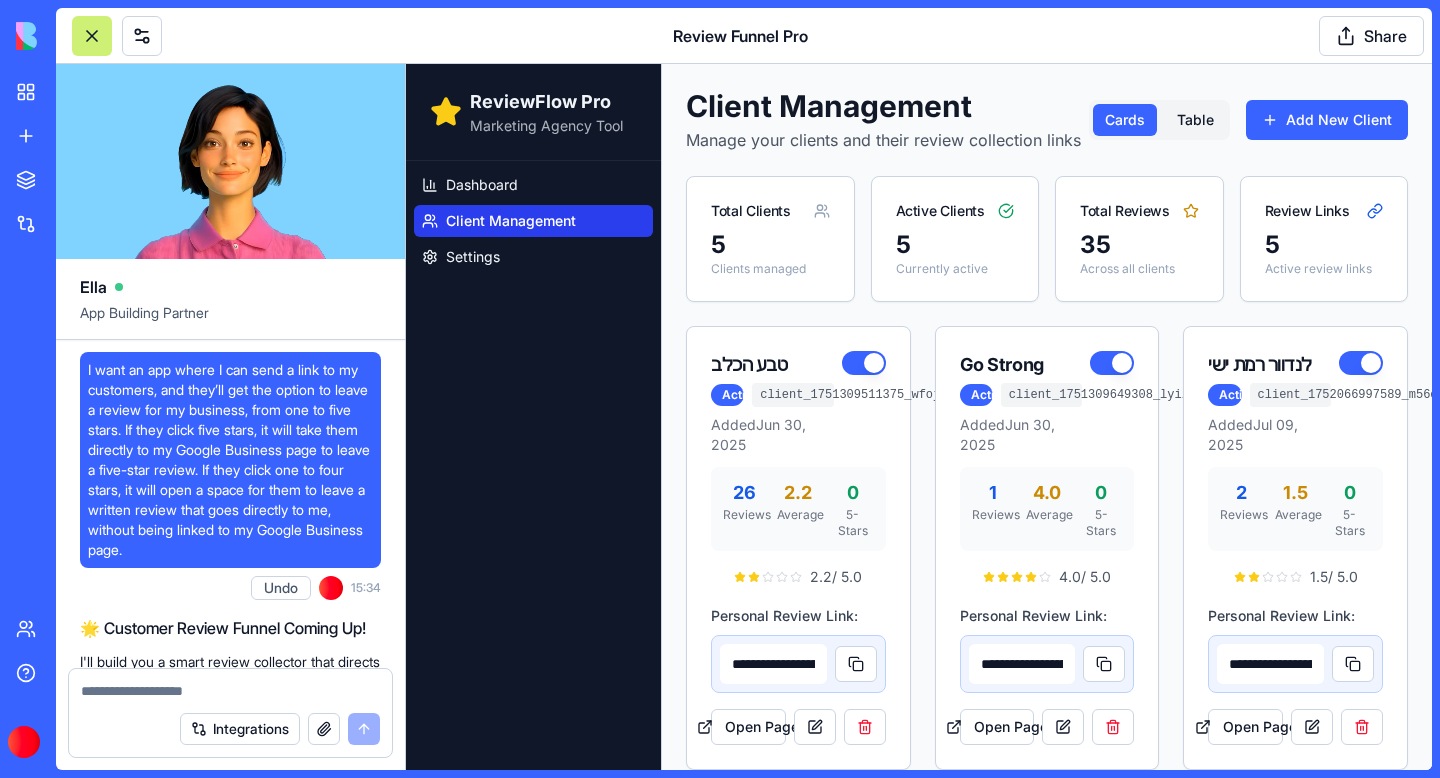 scroll, scrollTop: 71489, scrollLeft: 0, axis: vertical 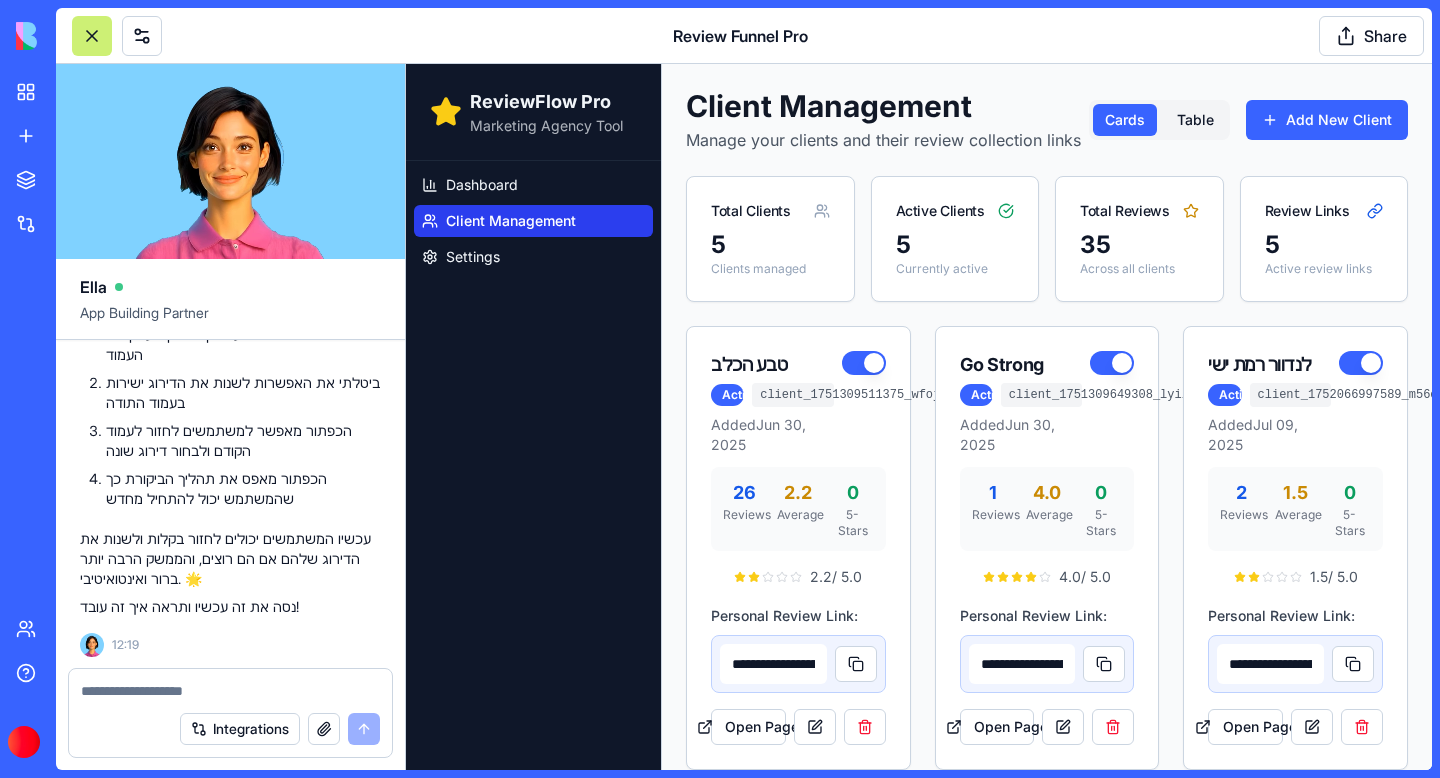 click at bounding box center (230, 691) 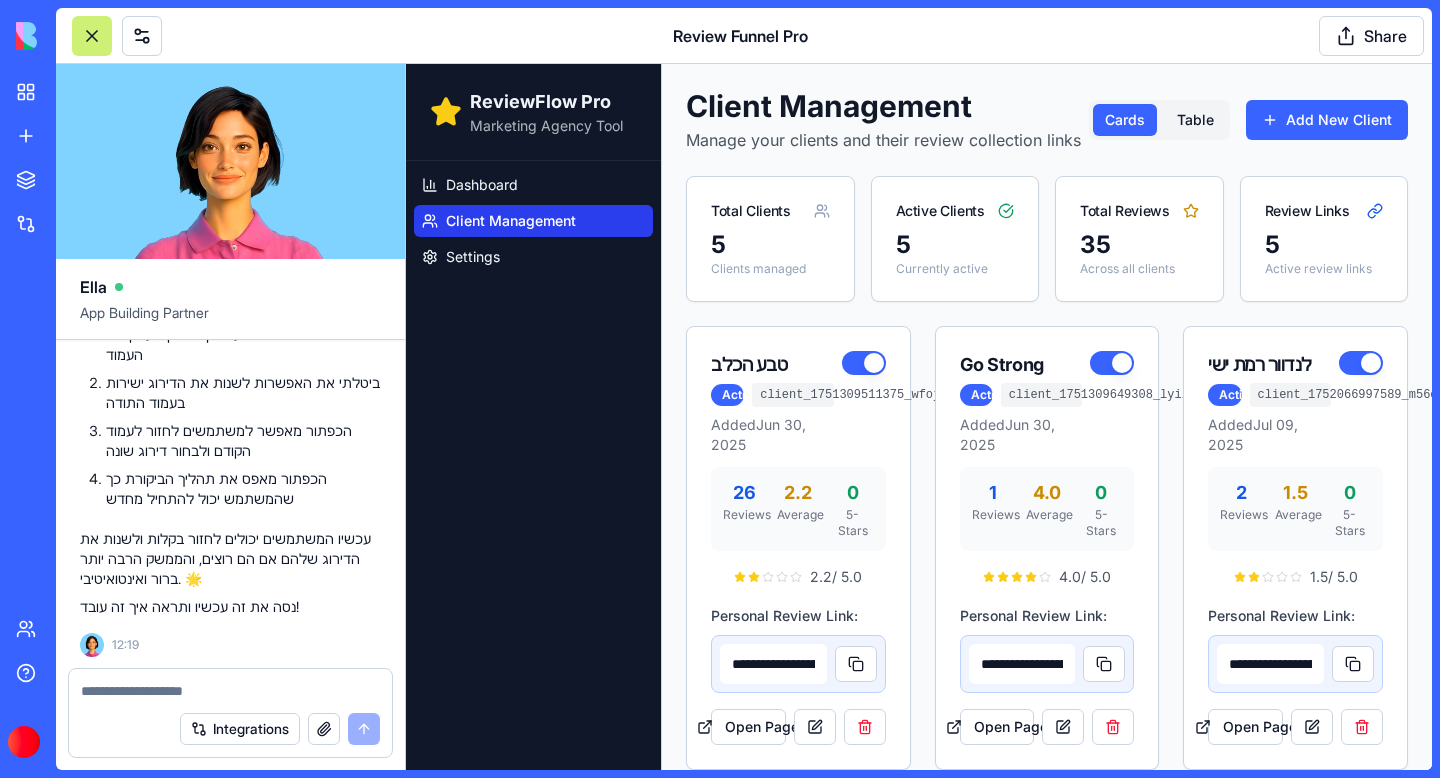 paste on "**********" 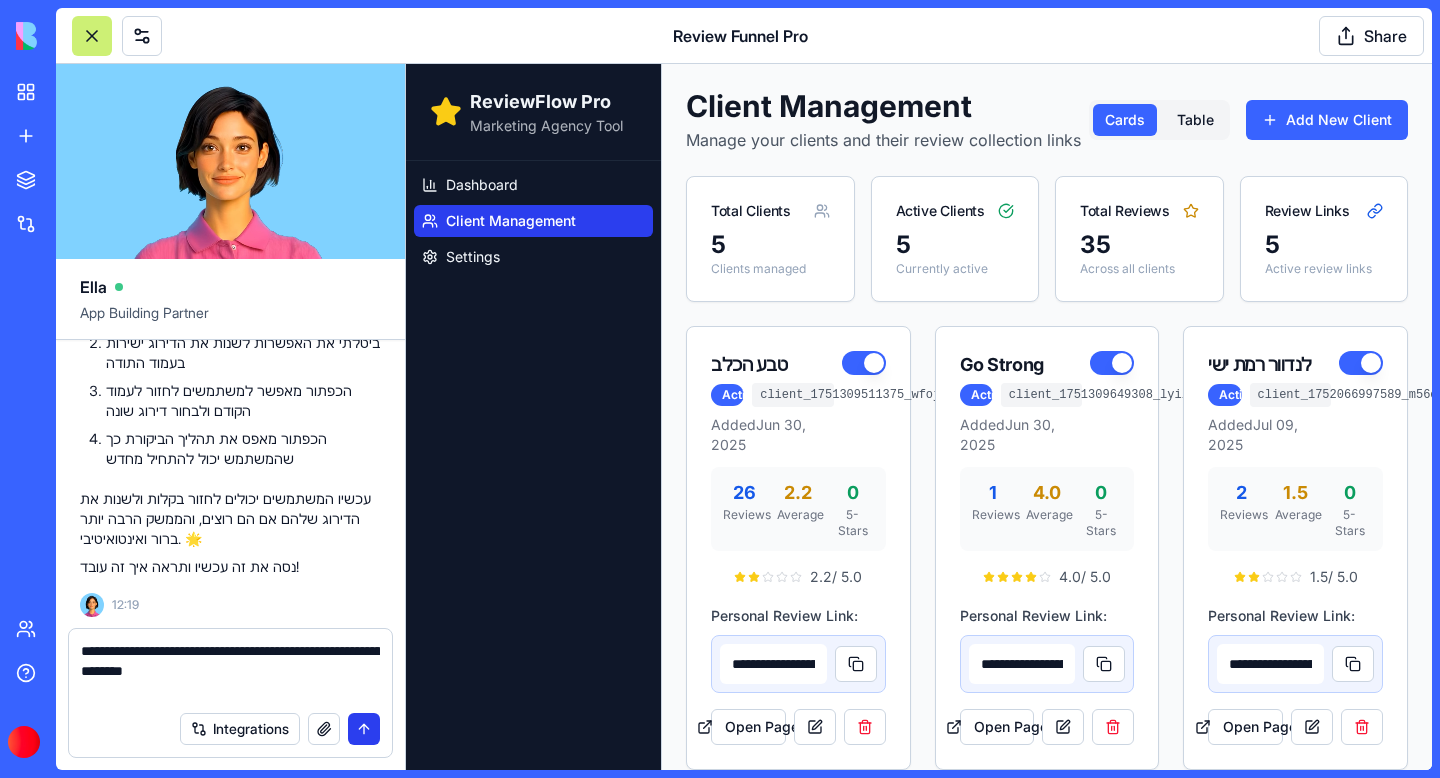 type on "**********" 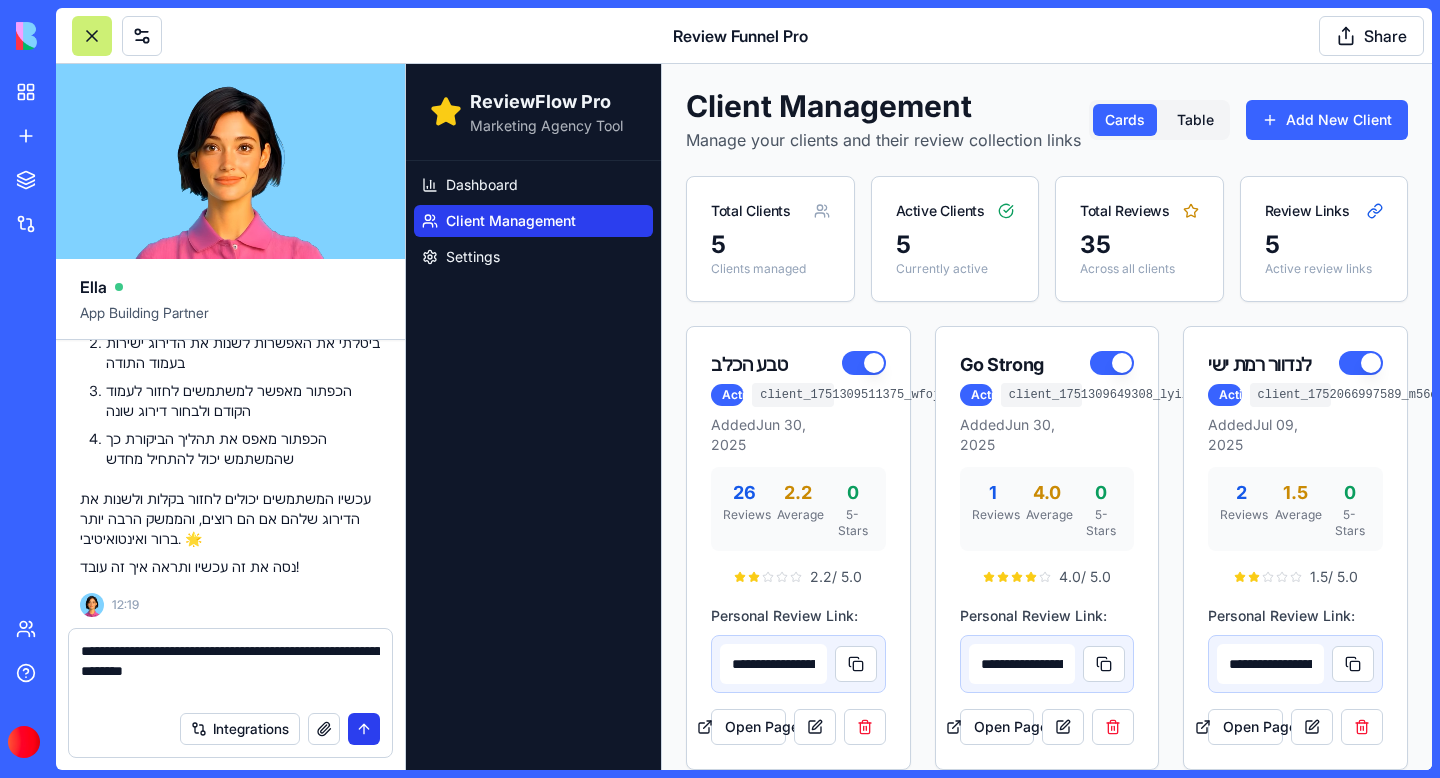 click at bounding box center (364, 729) 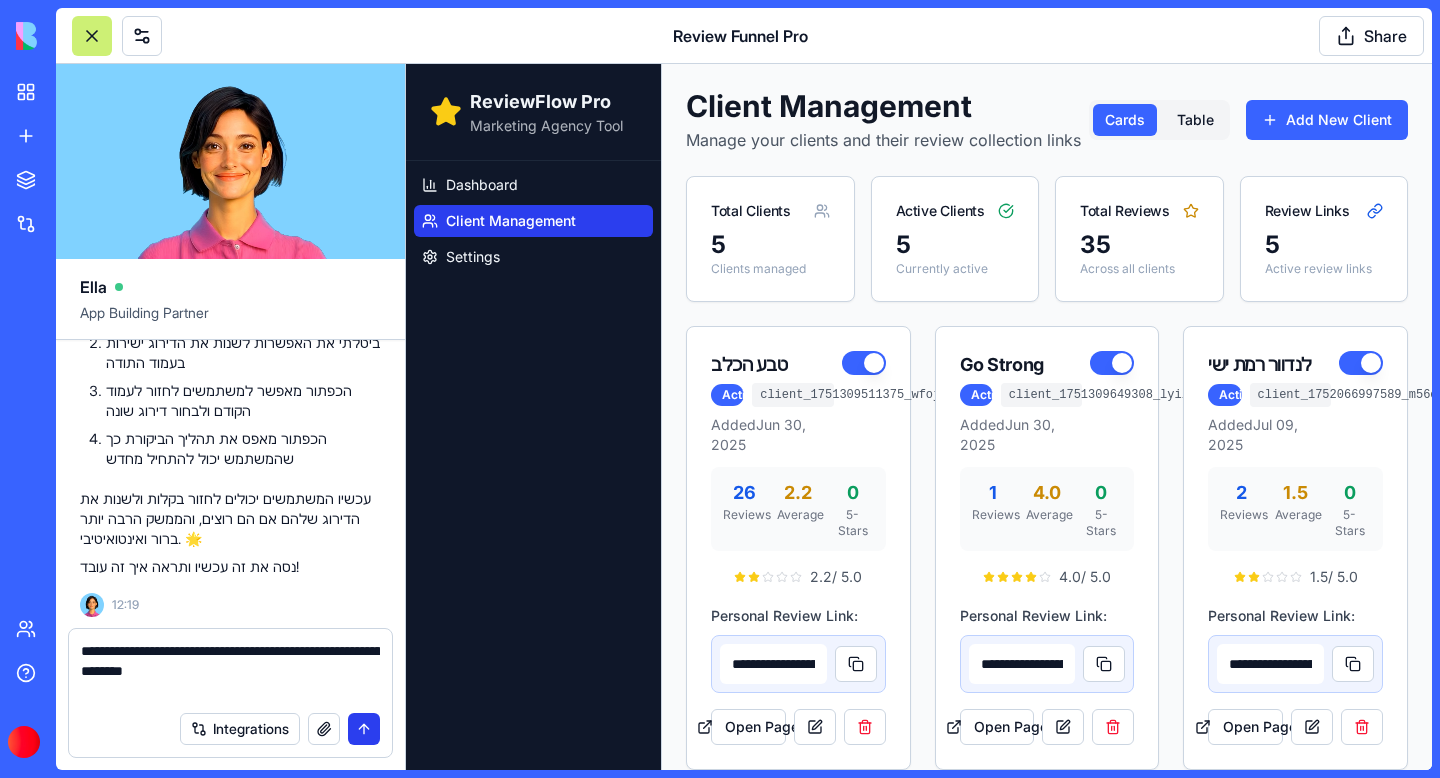 type 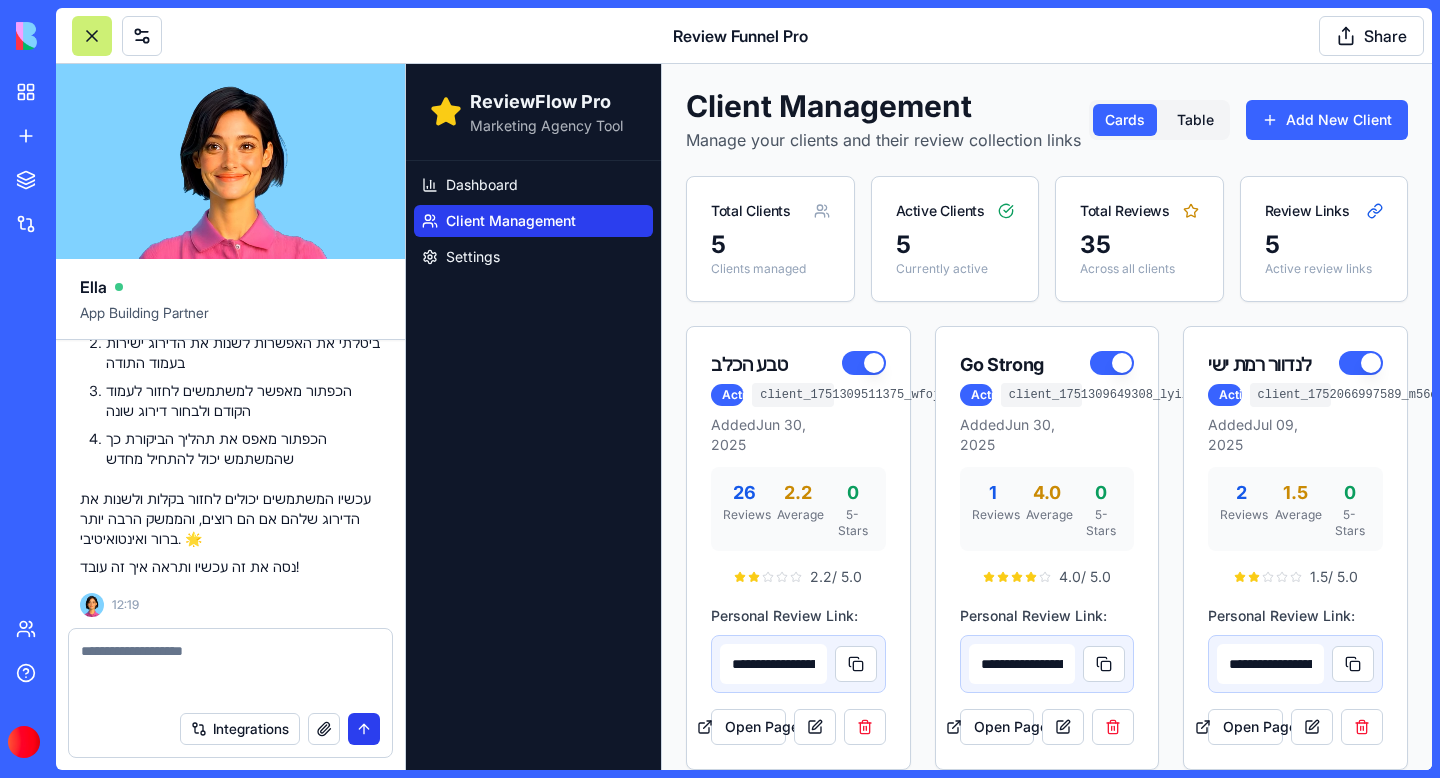 scroll, scrollTop: 71585, scrollLeft: 0, axis: vertical 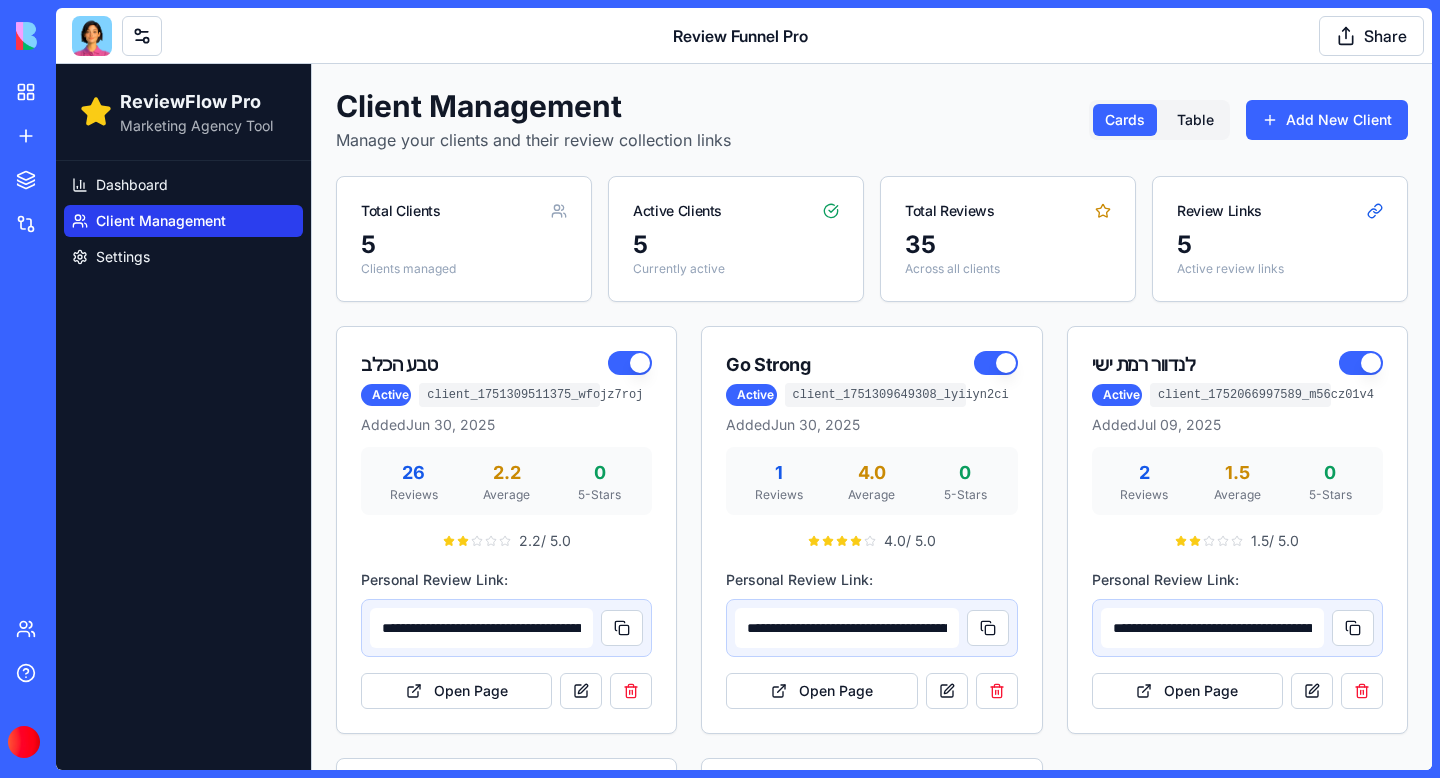 click at bounding box center (92, 36) 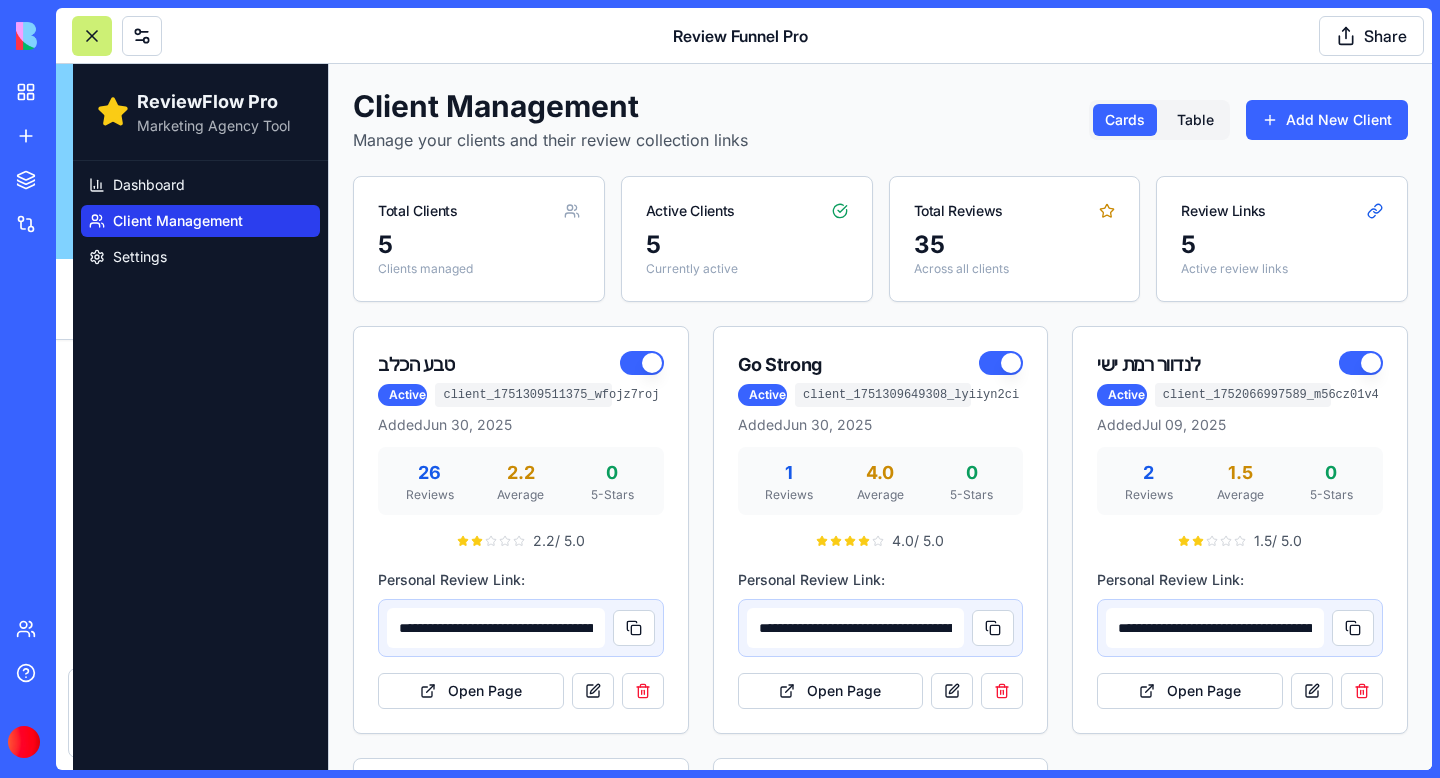 click at bounding box center (92, 36) 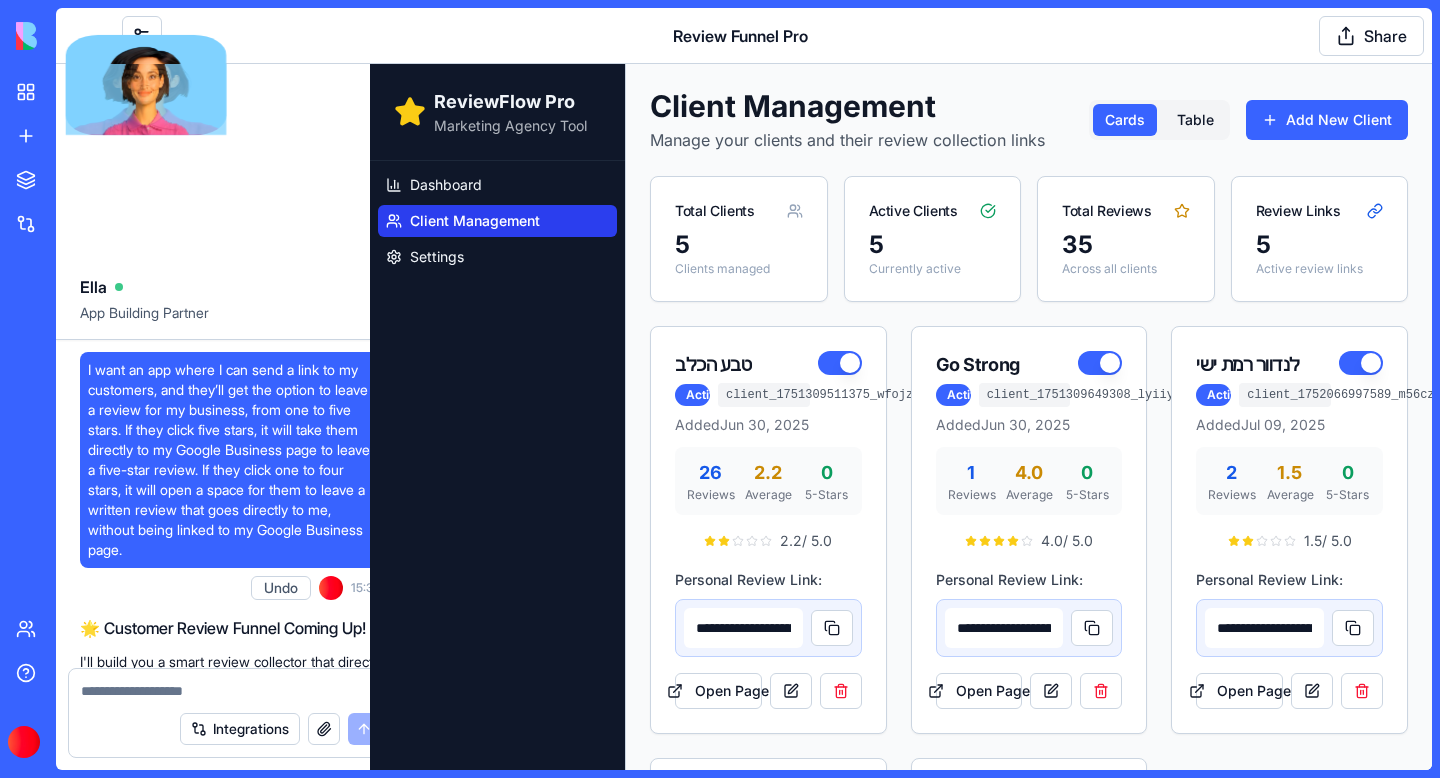 scroll, scrollTop: 71489, scrollLeft: 0, axis: vertical 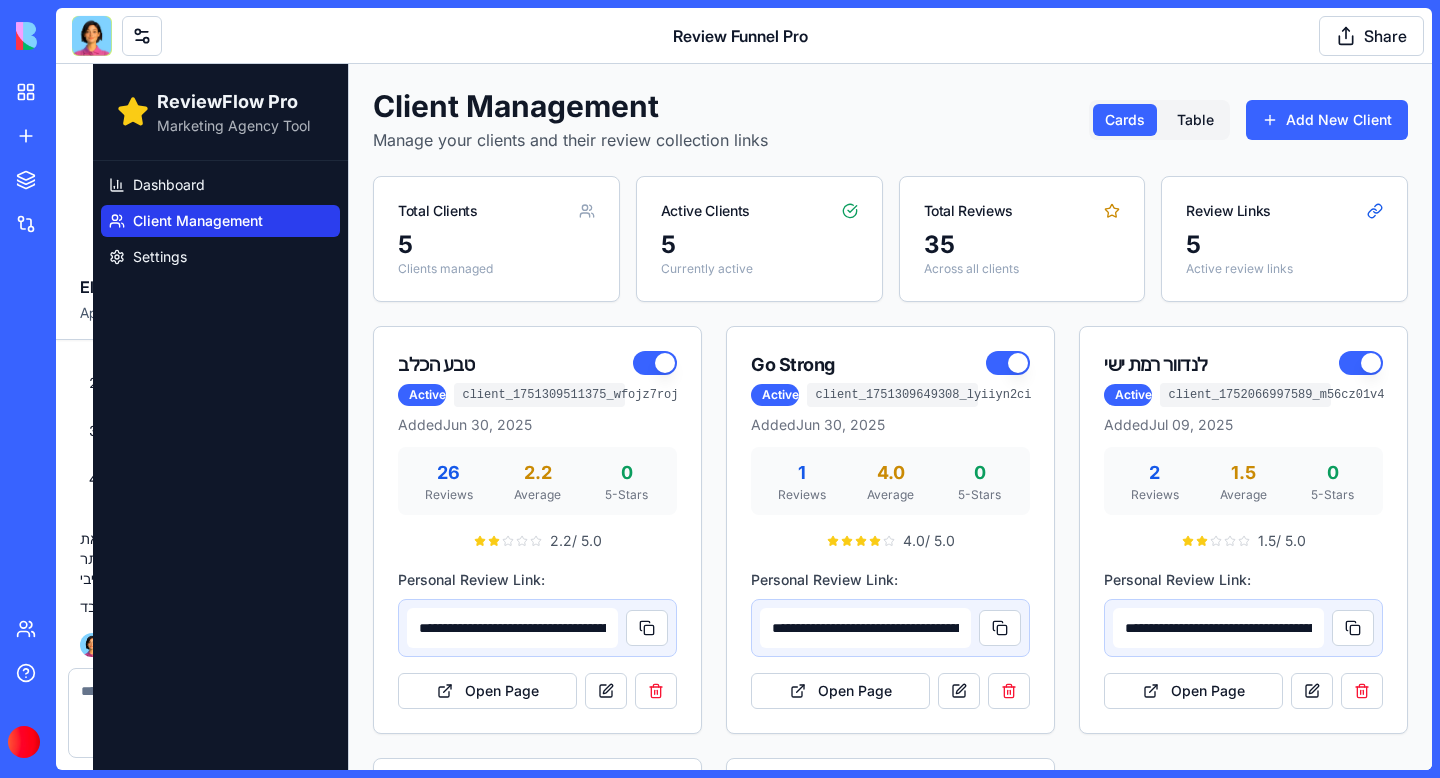 click at bounding box center (92, 35) 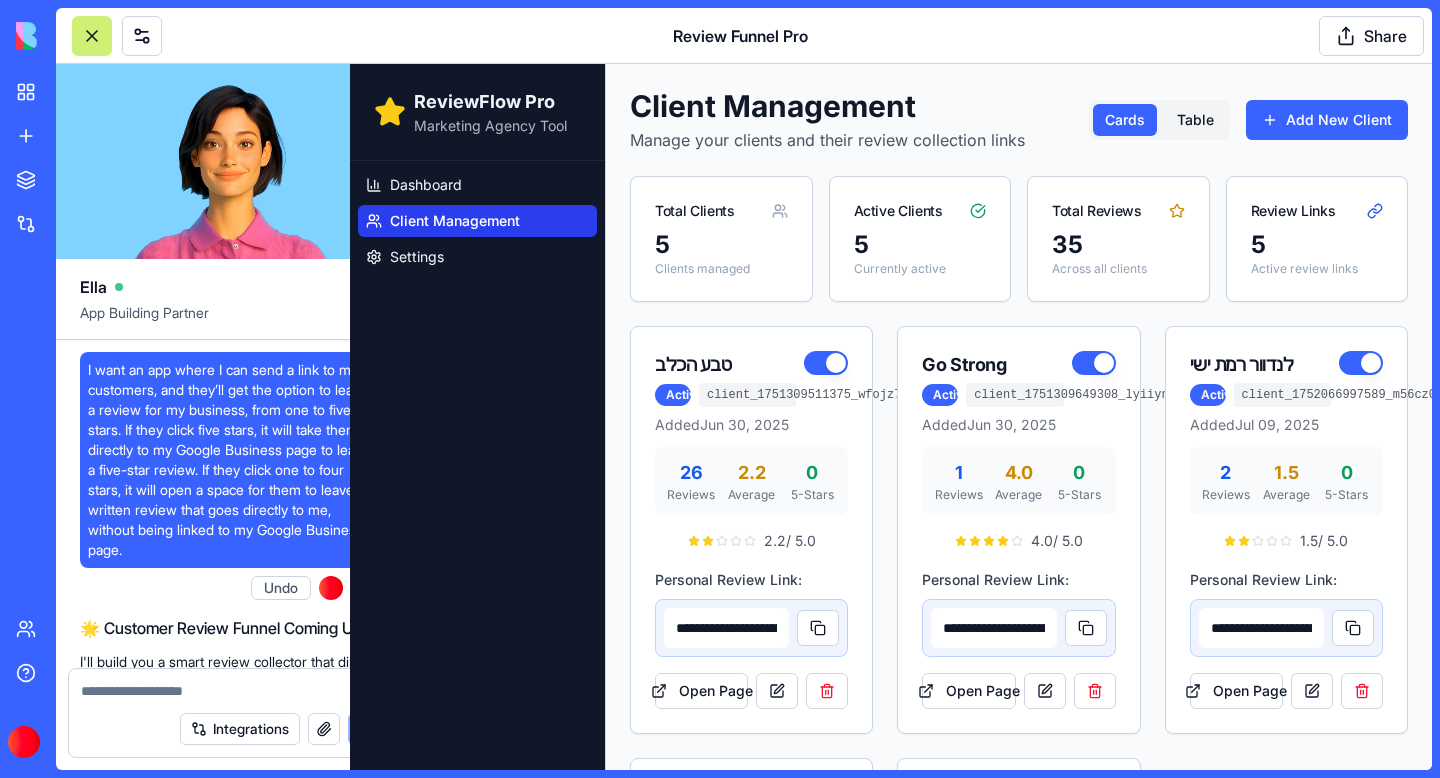 scroll, scrollTop: 71489, scrollLeft: 0, axis: vertical 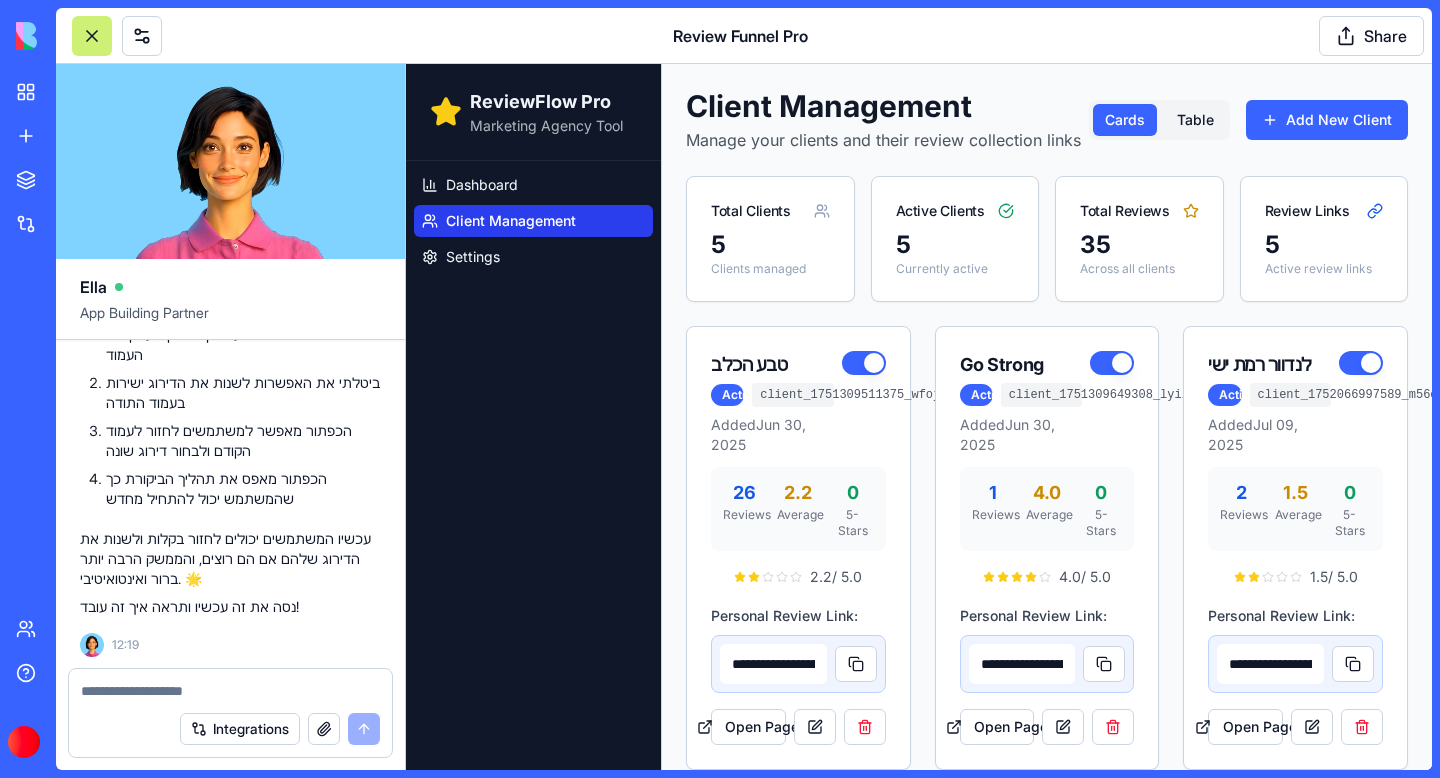click at bounding box center (230, 691) 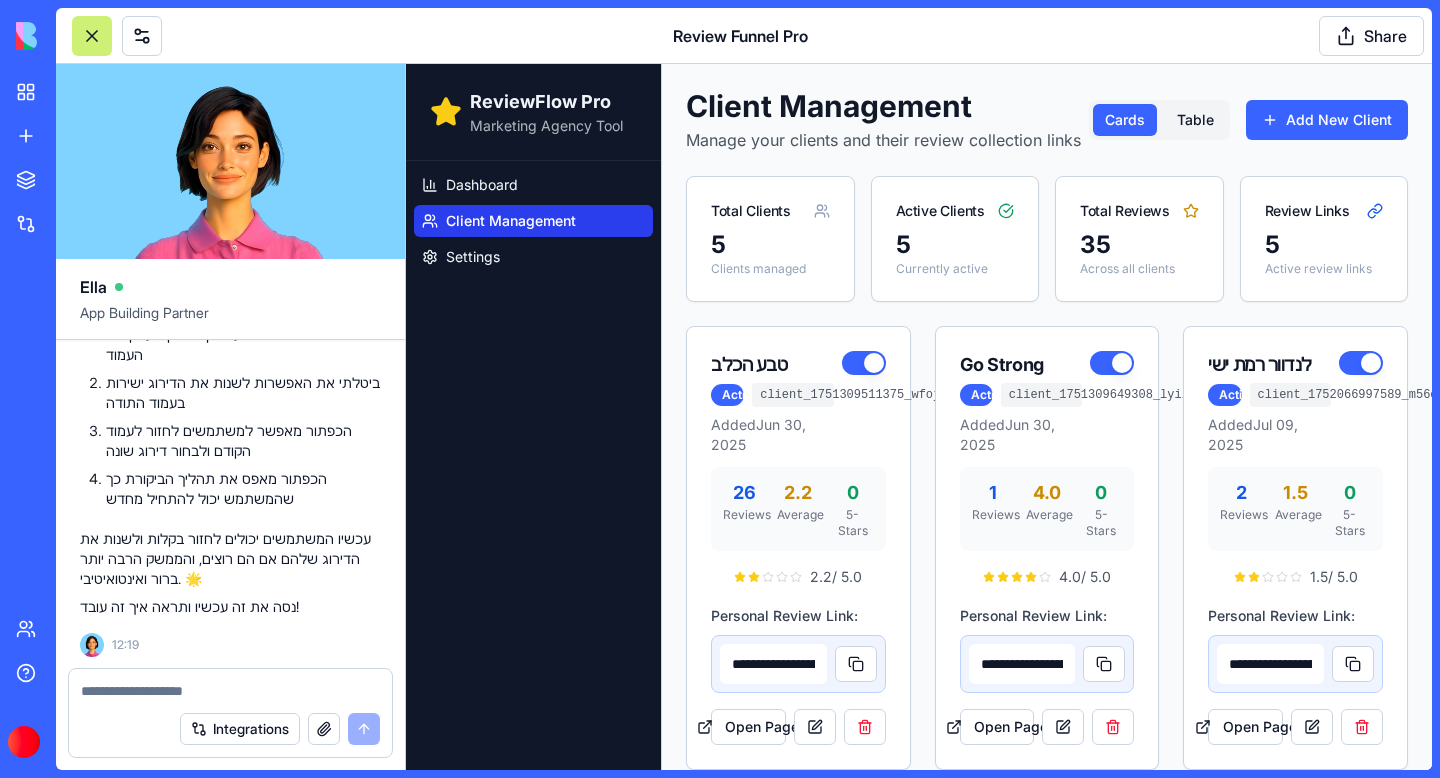 paste on "**********" 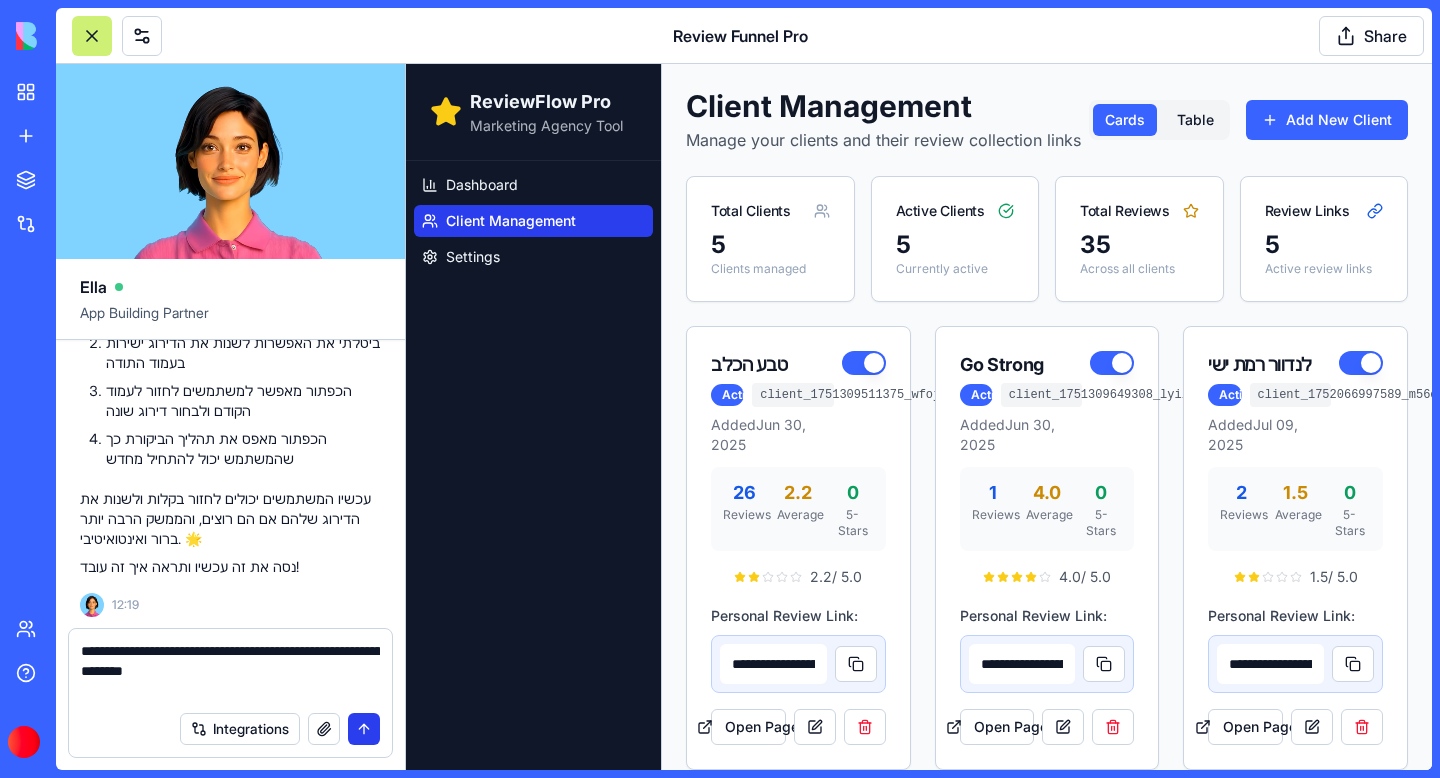 type on "**********" 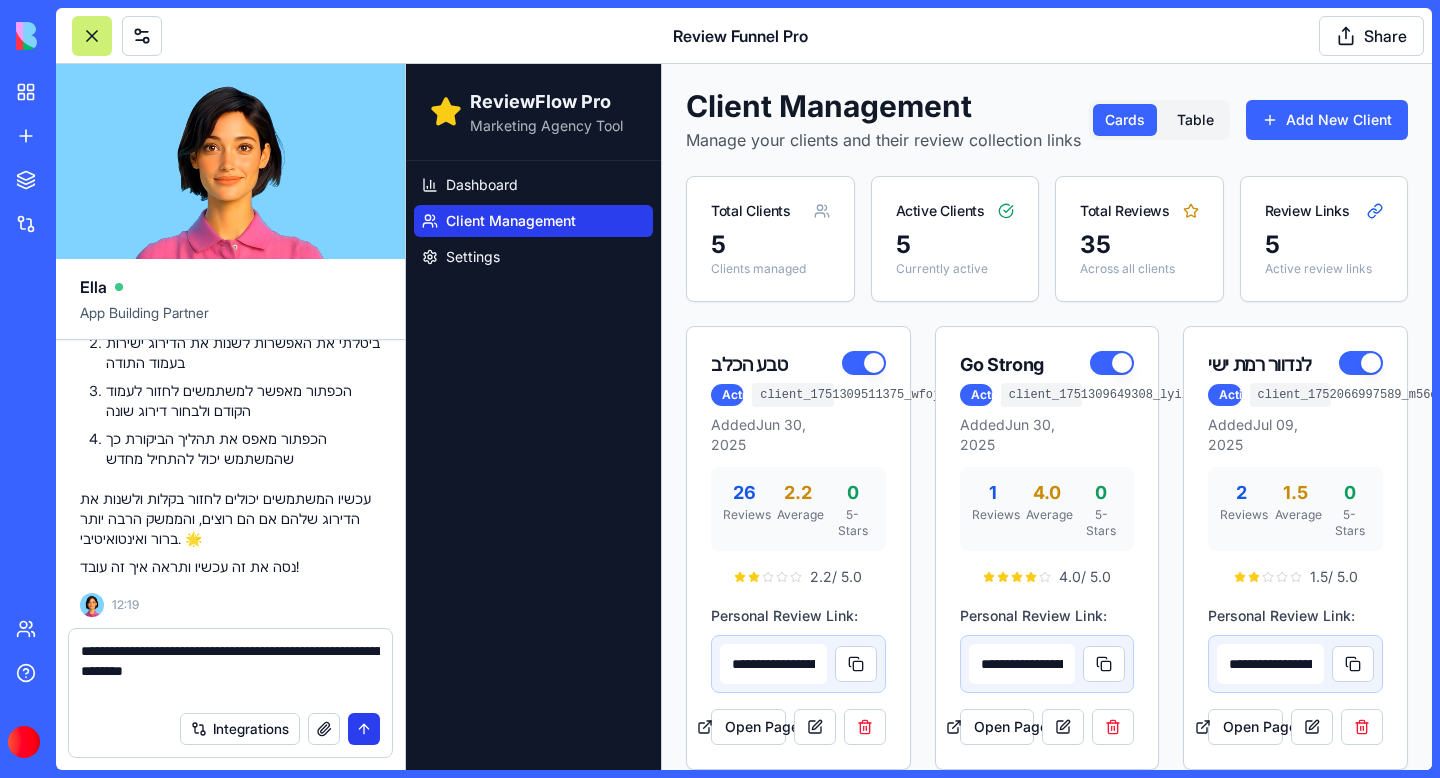 click at bounding box center [364, 729] 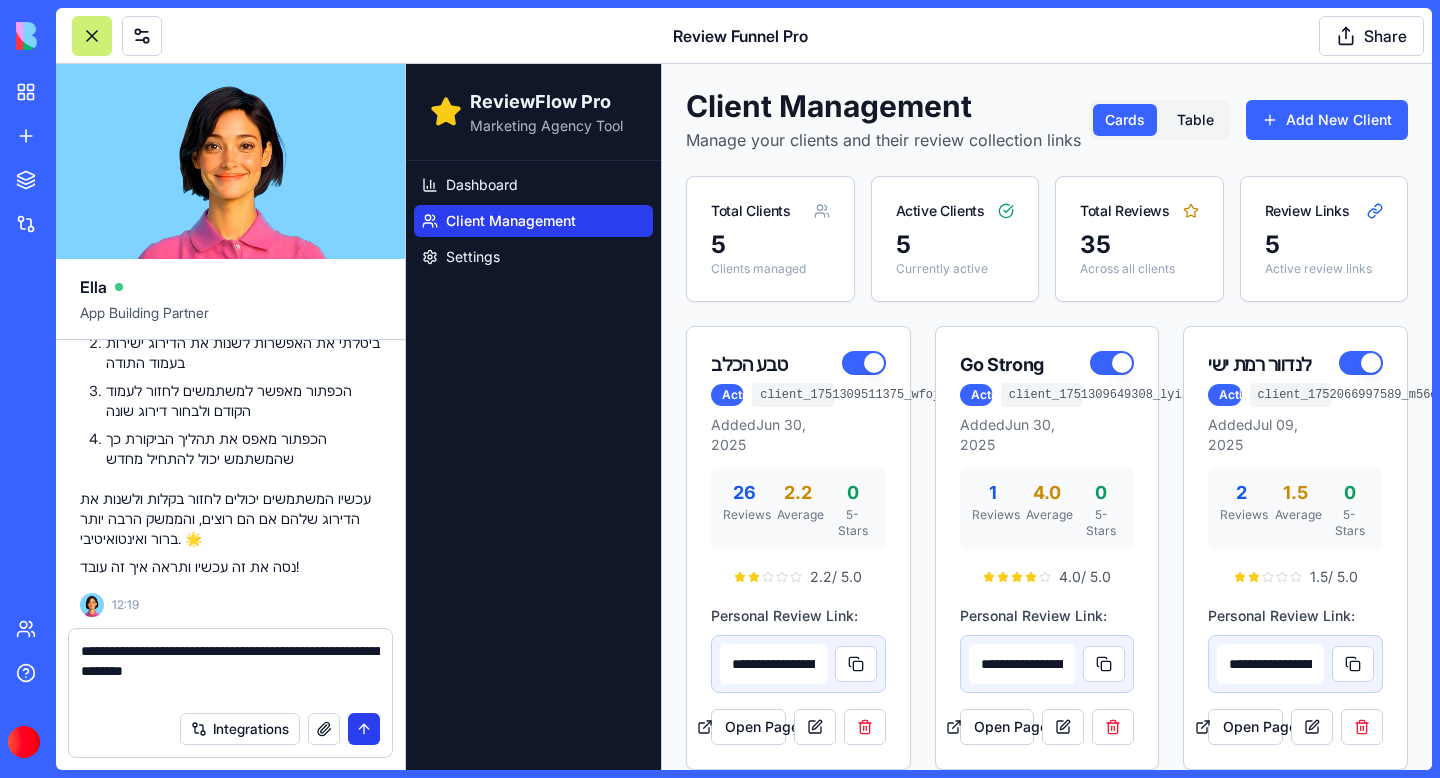 type 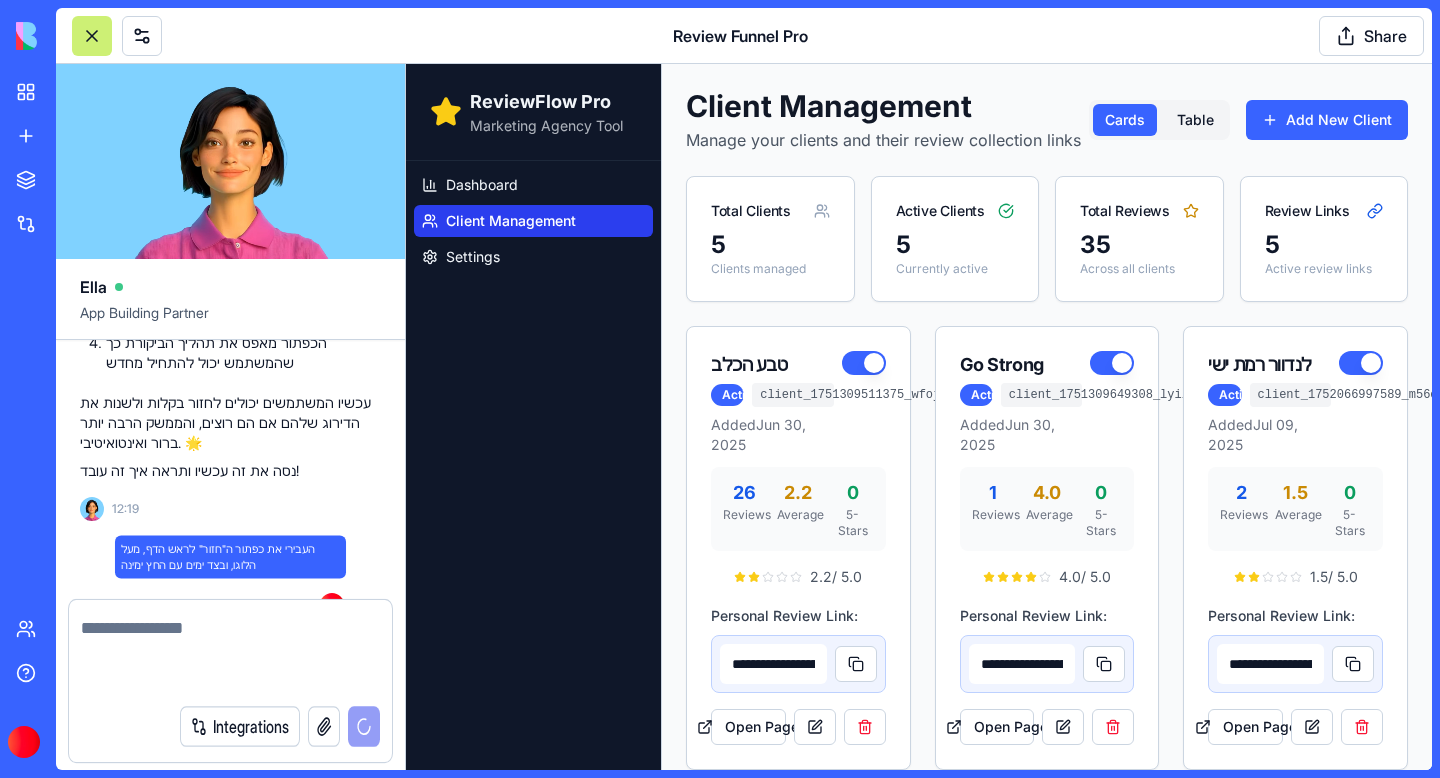 scroll, scrollTop: 71585, scrollLeft: 0, axis: vertical 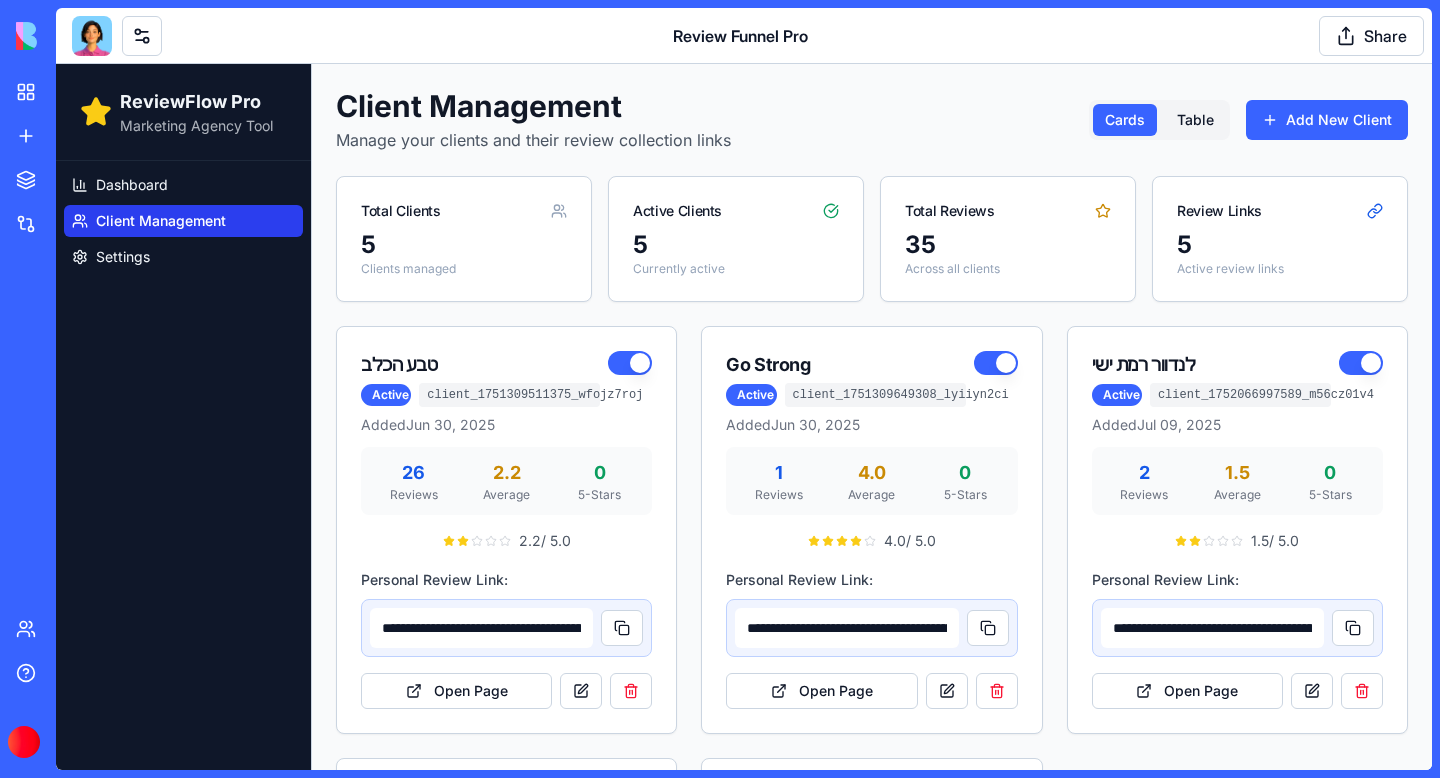 click at bounding box center [92, 36] 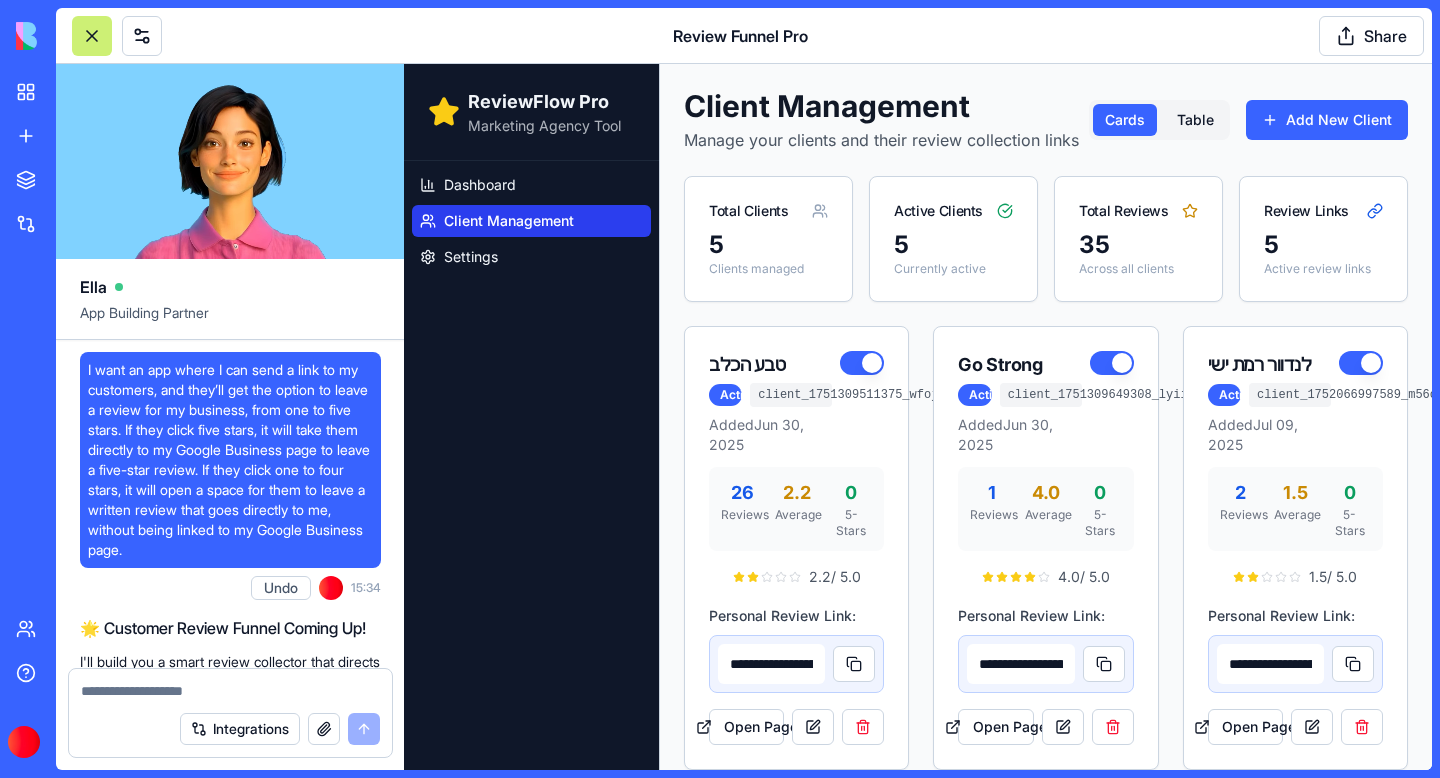 scroll, scrollTop: 71489, scrollLeft: 0, axis: vertical 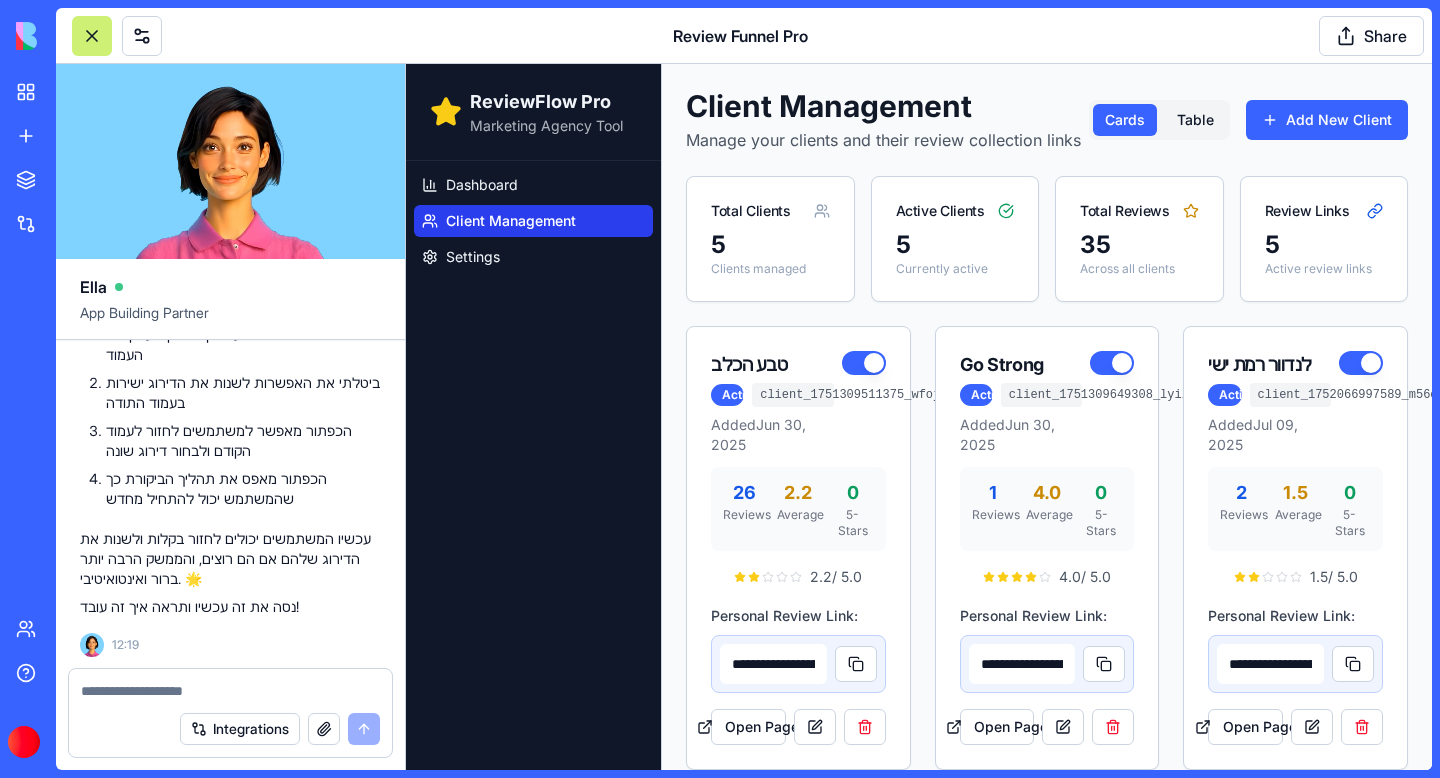 click at bounding box center (230, 691) 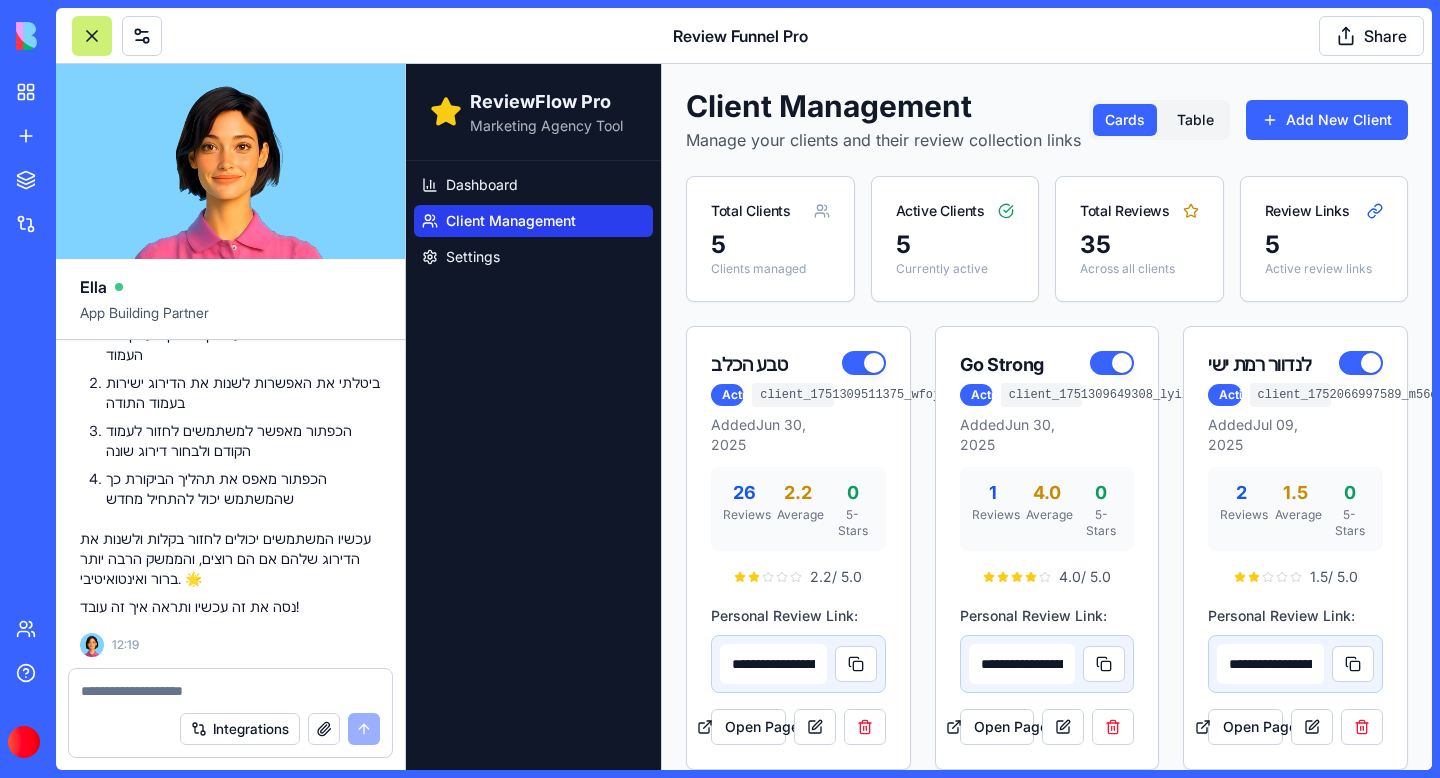 paste on "**********" 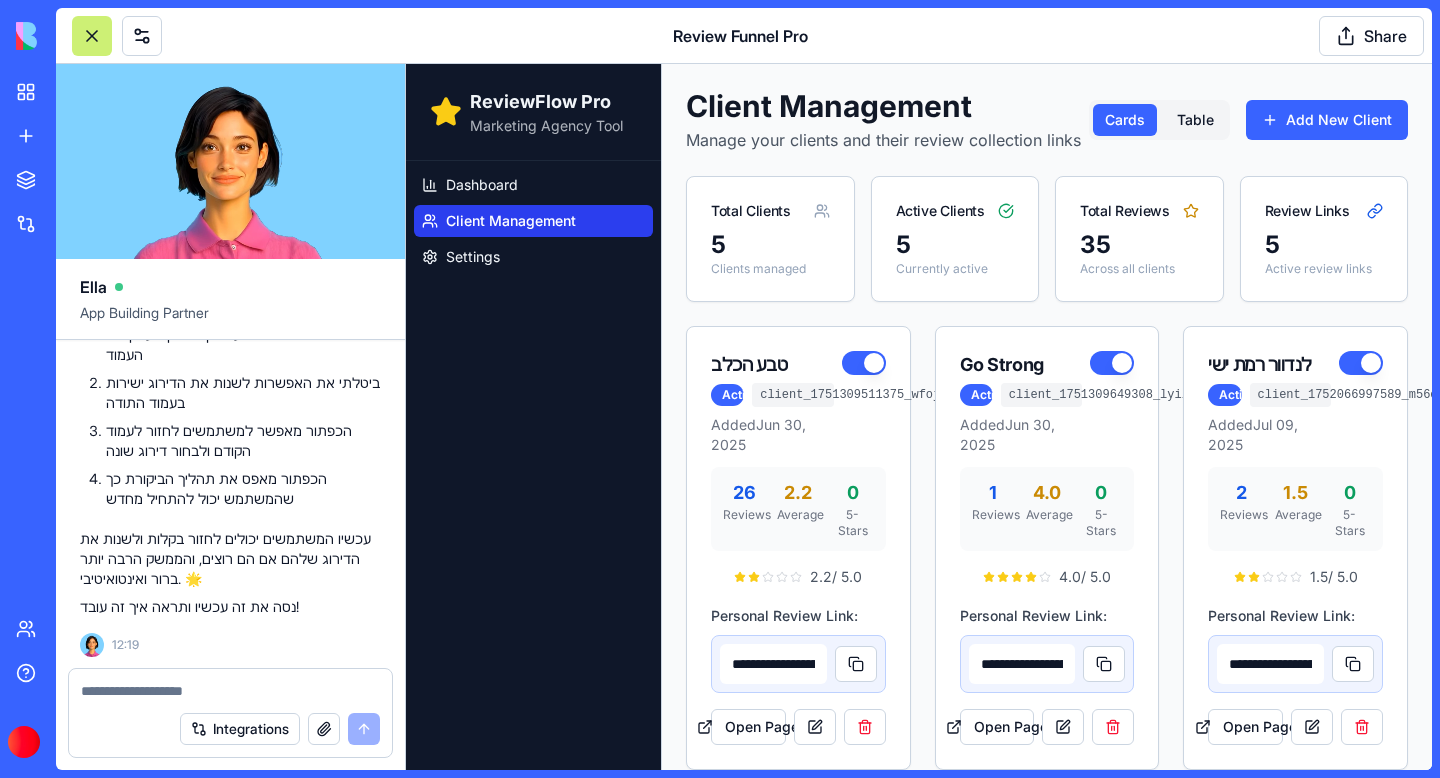 type on "**********" 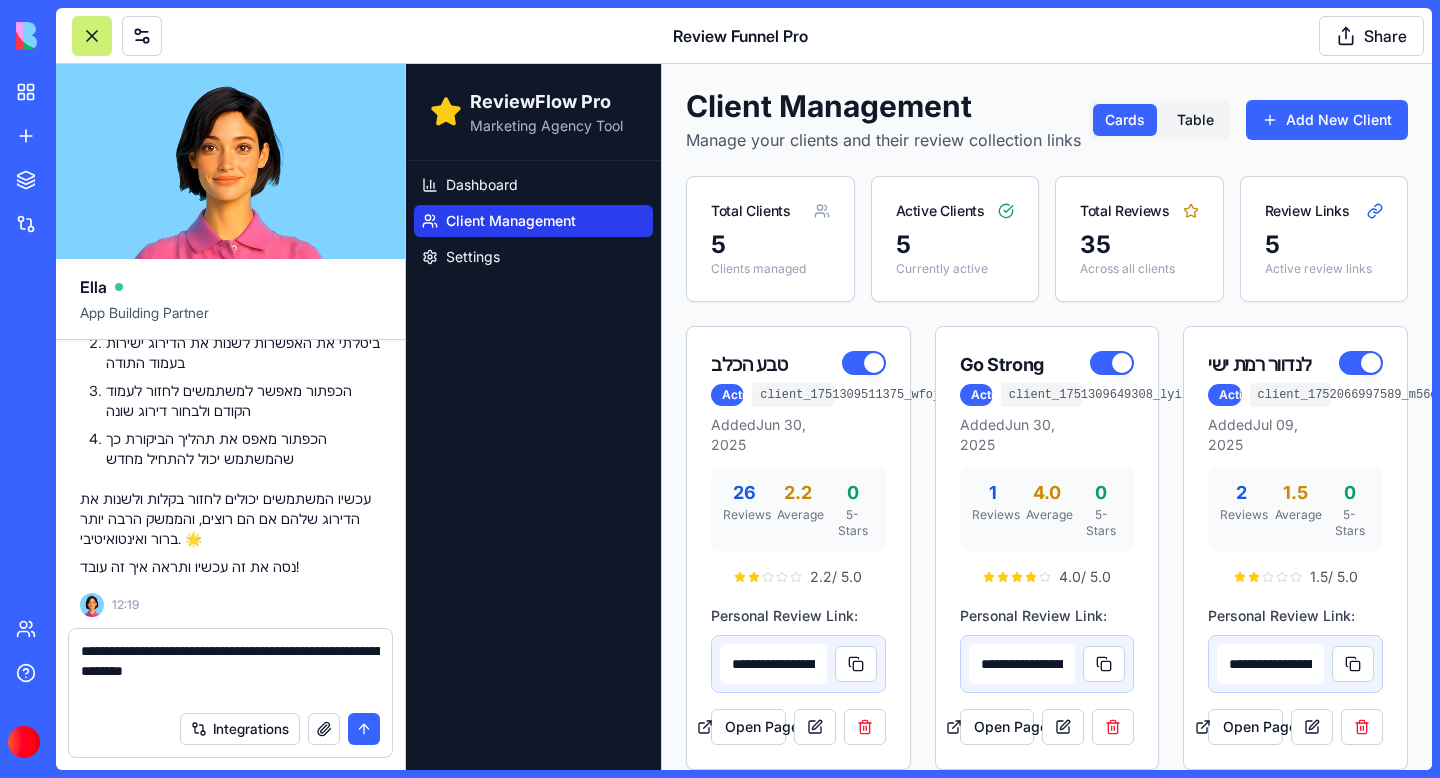 type 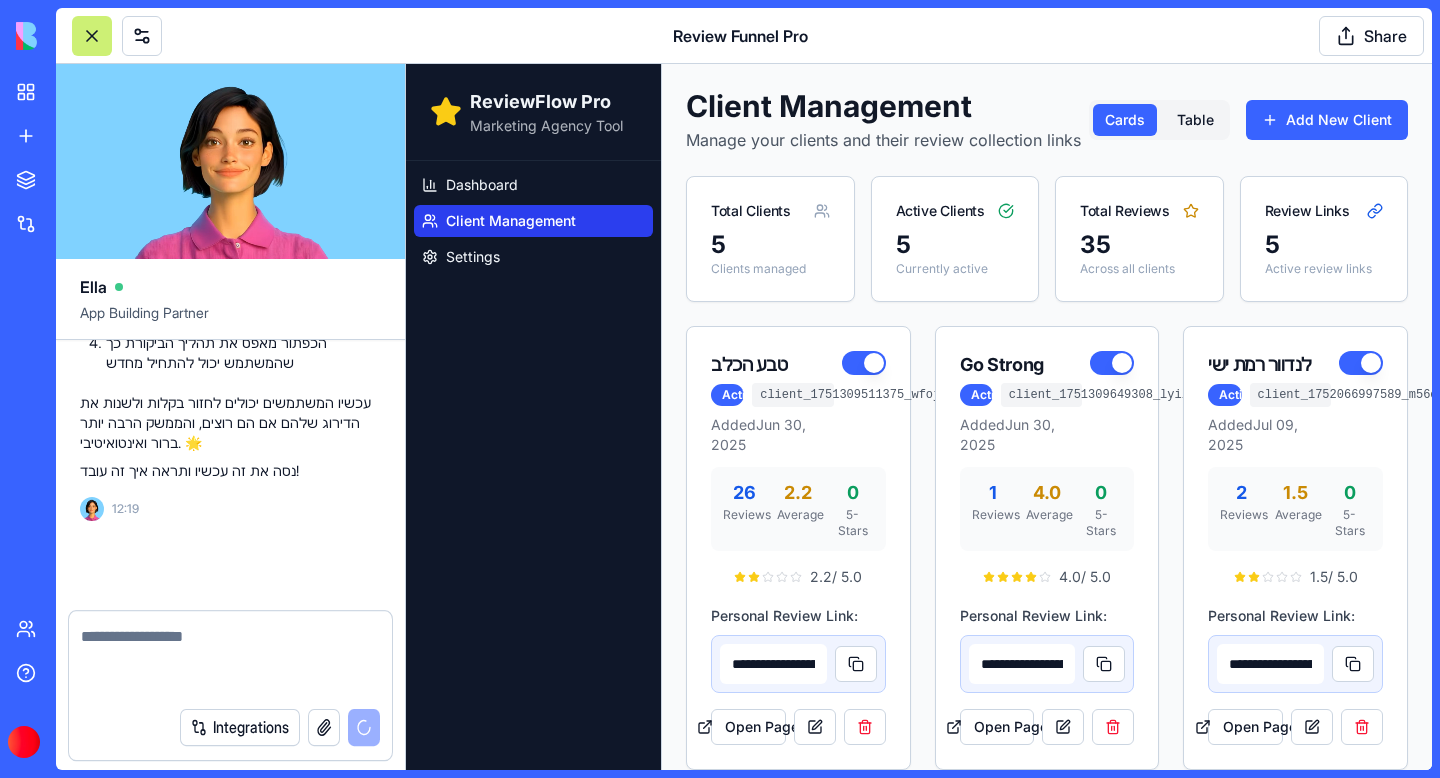 scroll, scrollTop: 71585, scrollLeft: 0, axis: vertical 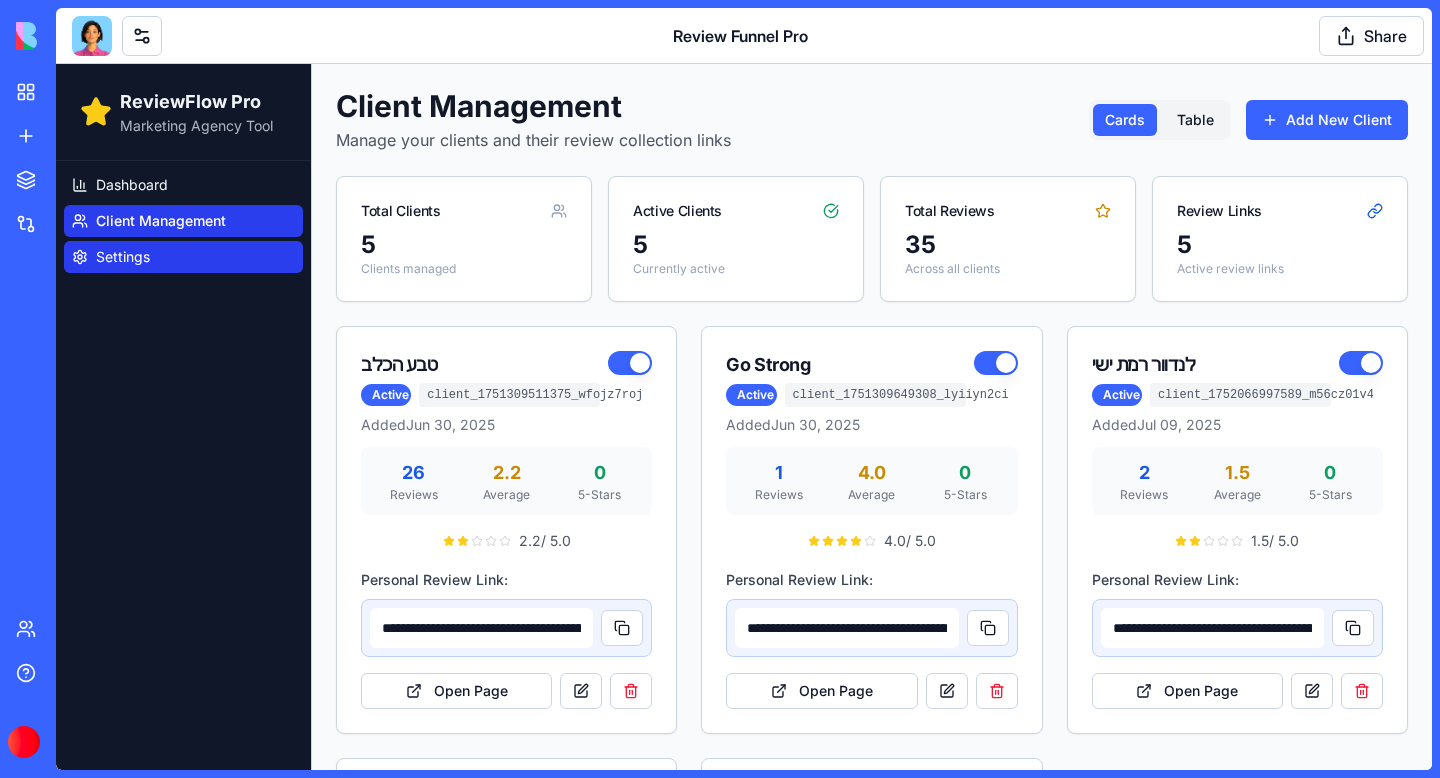 click on "Settings" at bounding box center (123, 257) 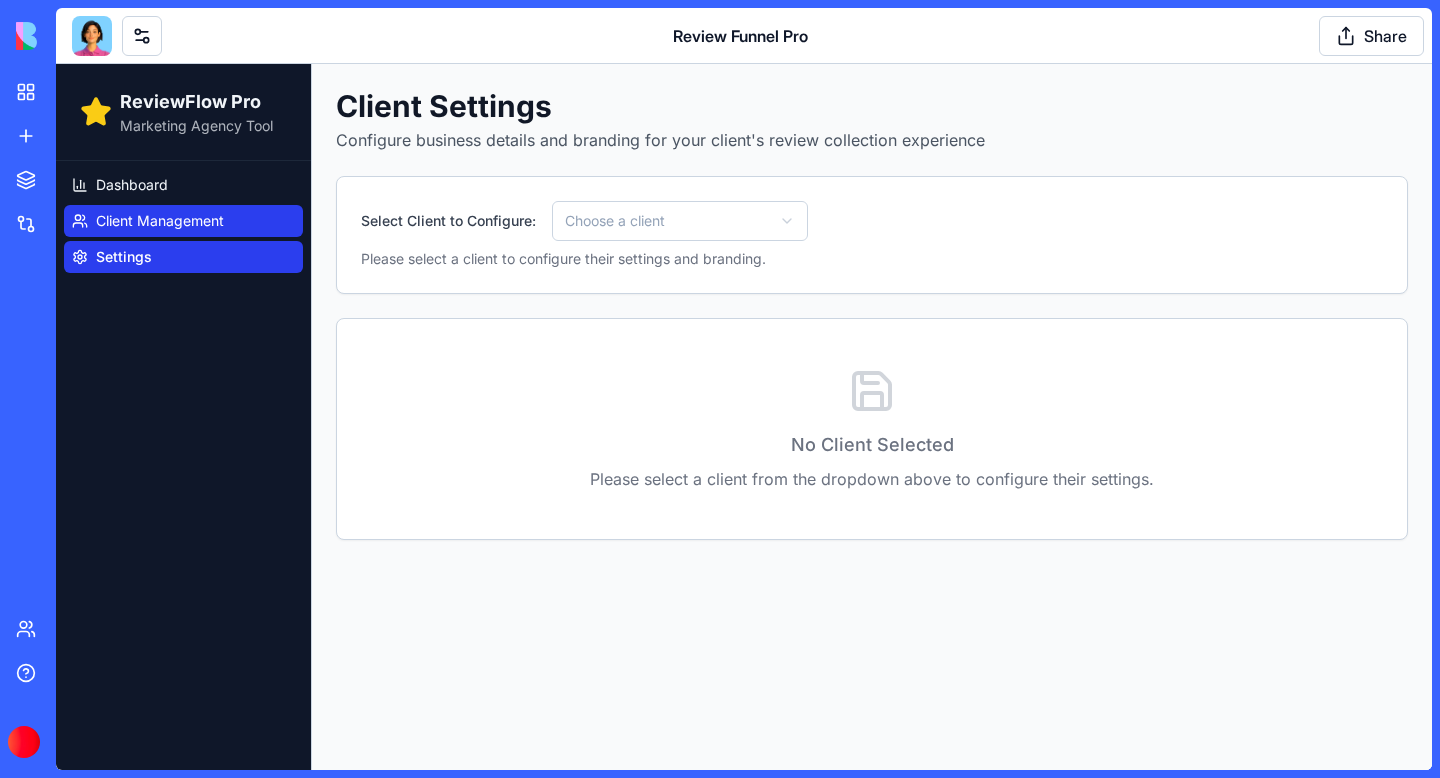 click on "Client Management" at bounding box center [183, 221] 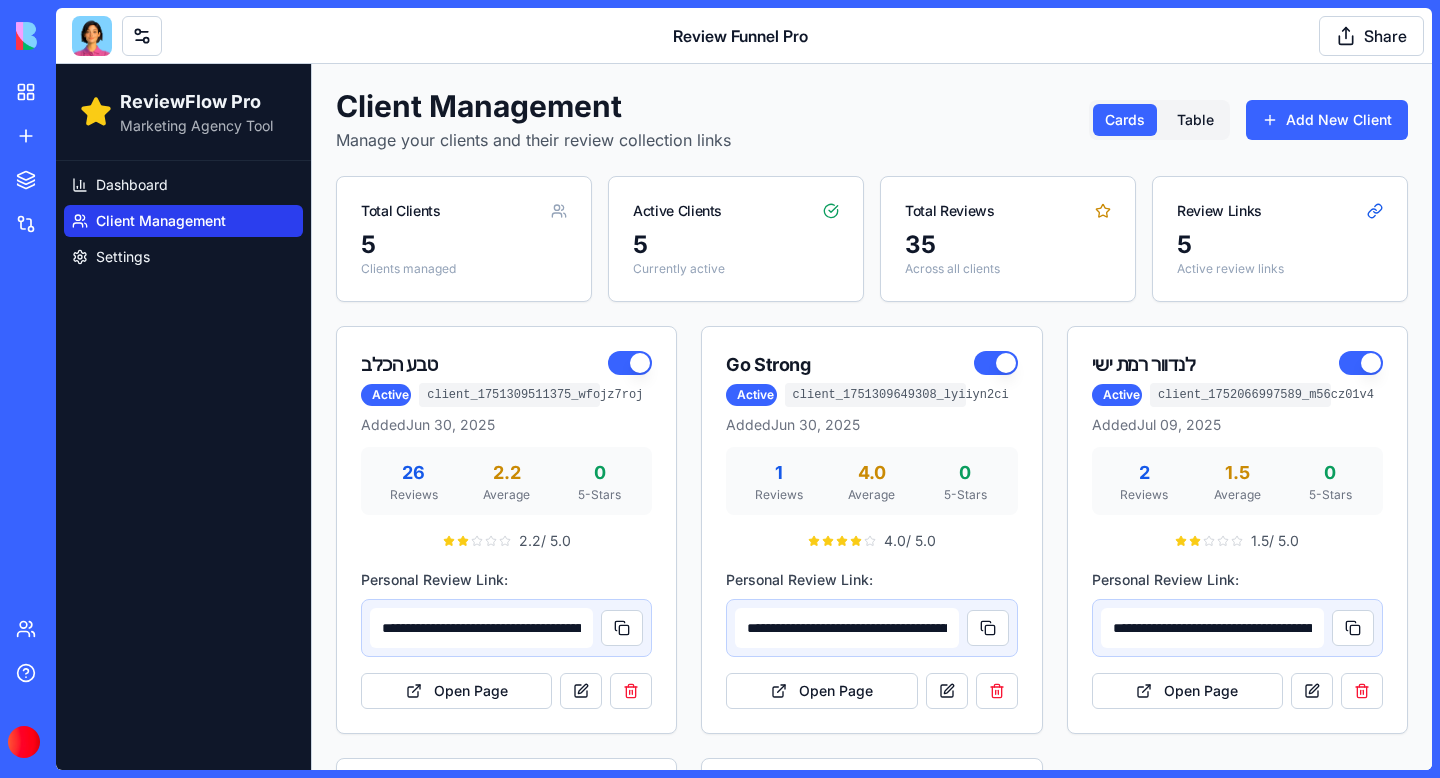 click at bounding box center (92, 36) 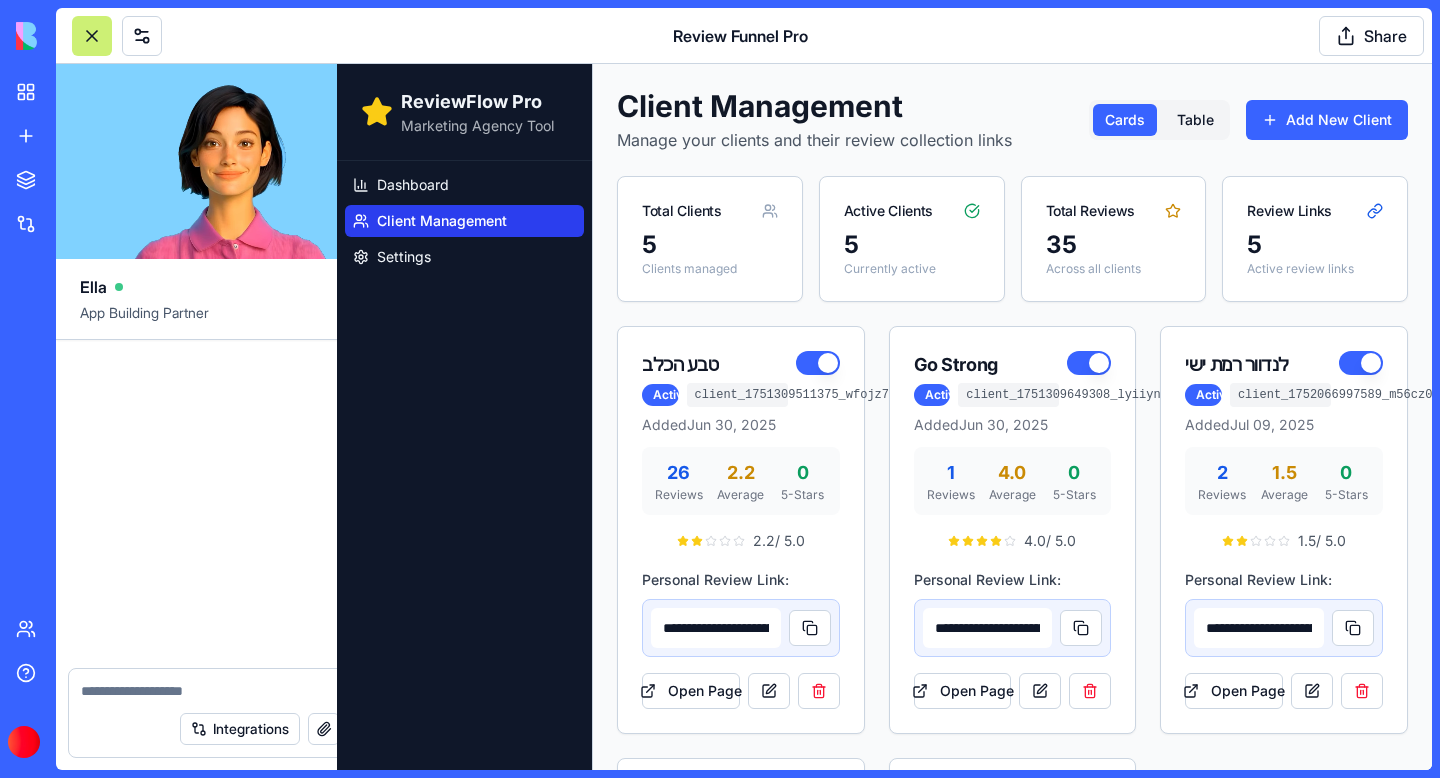 scroll, scrollTop: 71489, scrollLeft: 0, axis: vertical 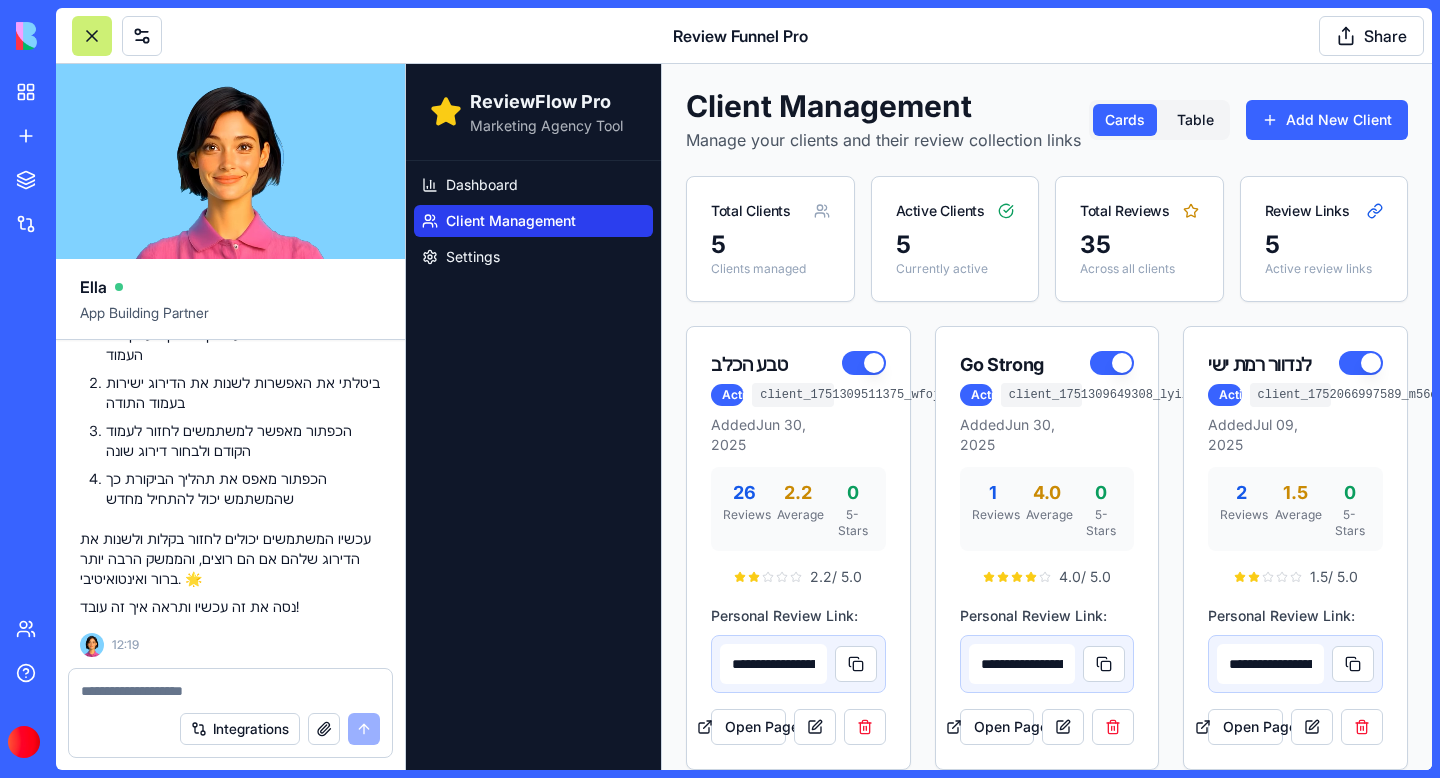 click at bounding box center [230, 691] 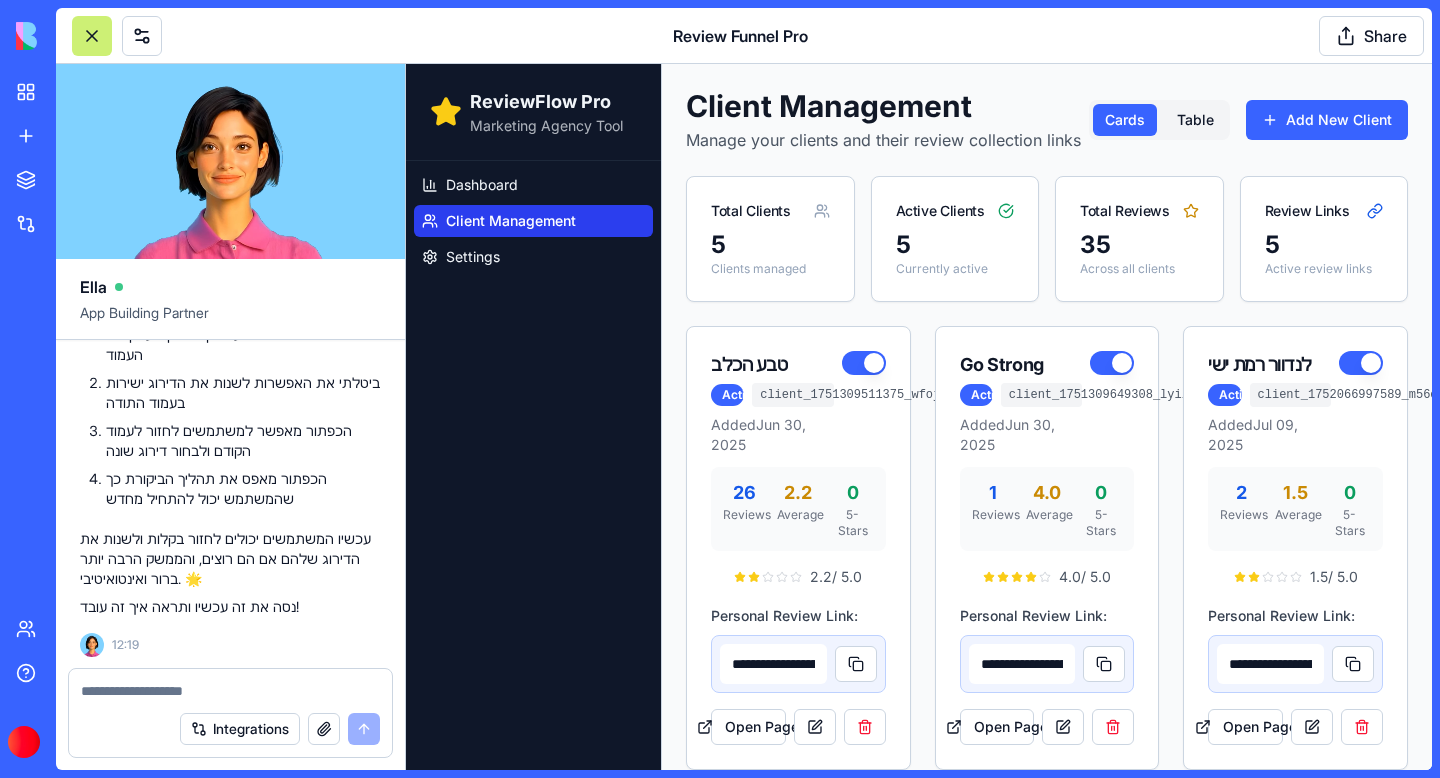 paste on "**********" 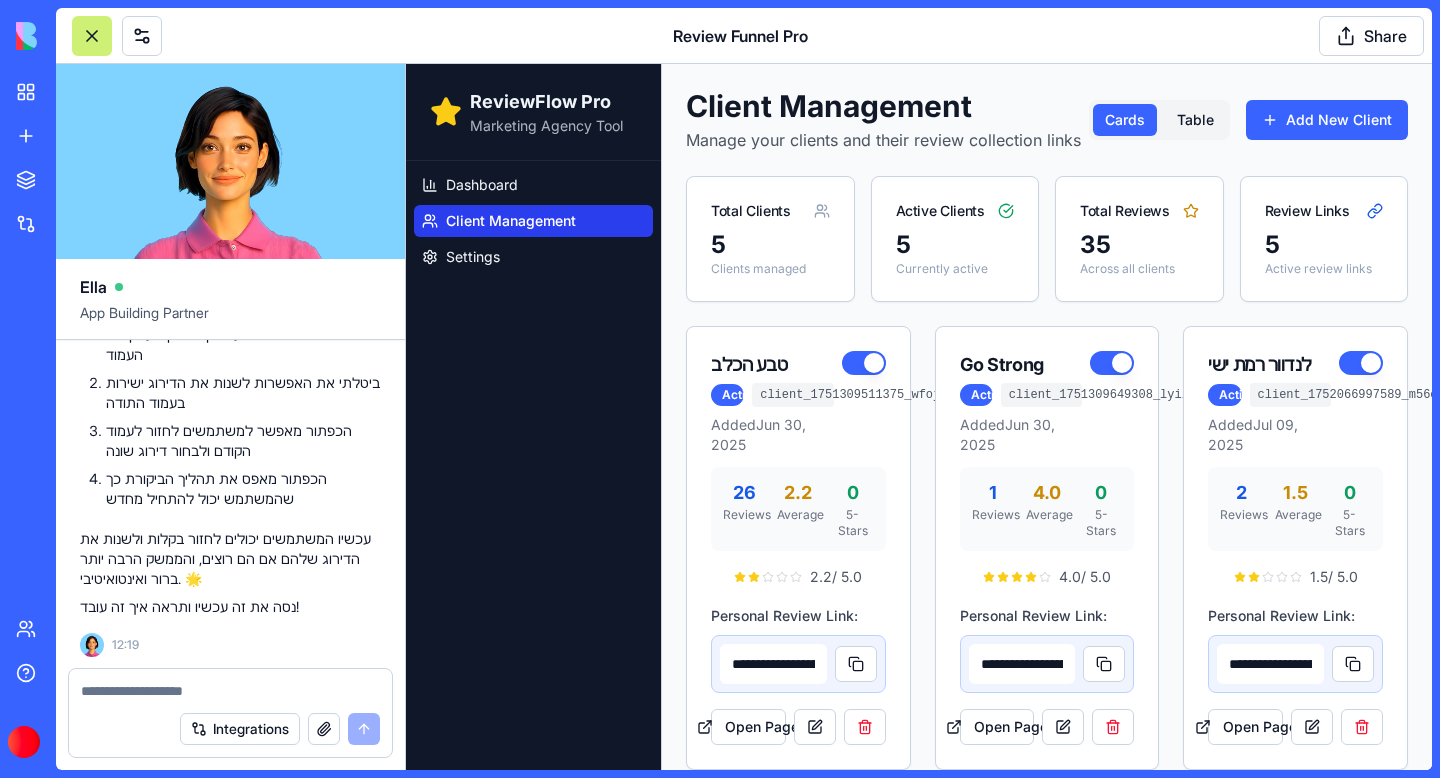 type on "**********" 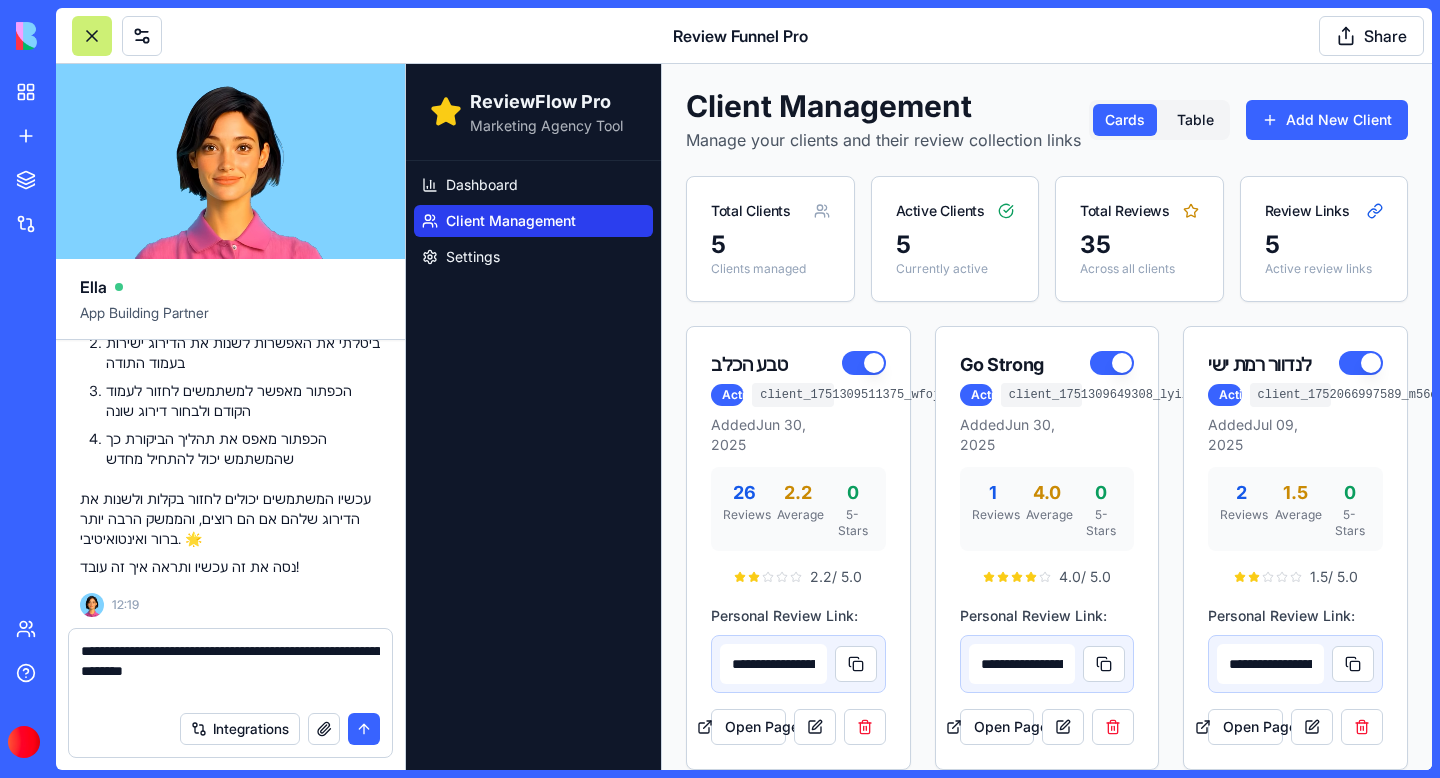 type 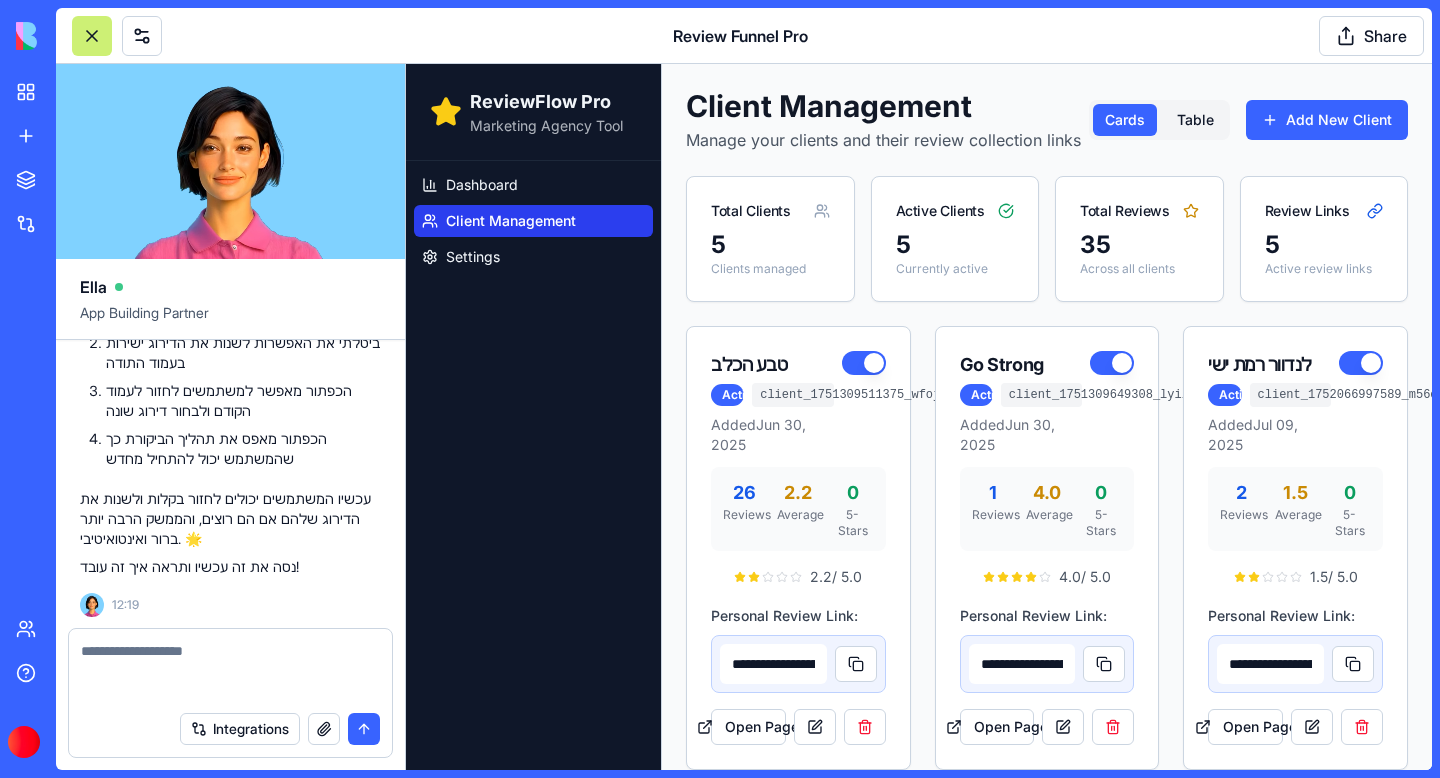 scroll, scrollTop: 71585, scrollLeft: 0, axis: vertical 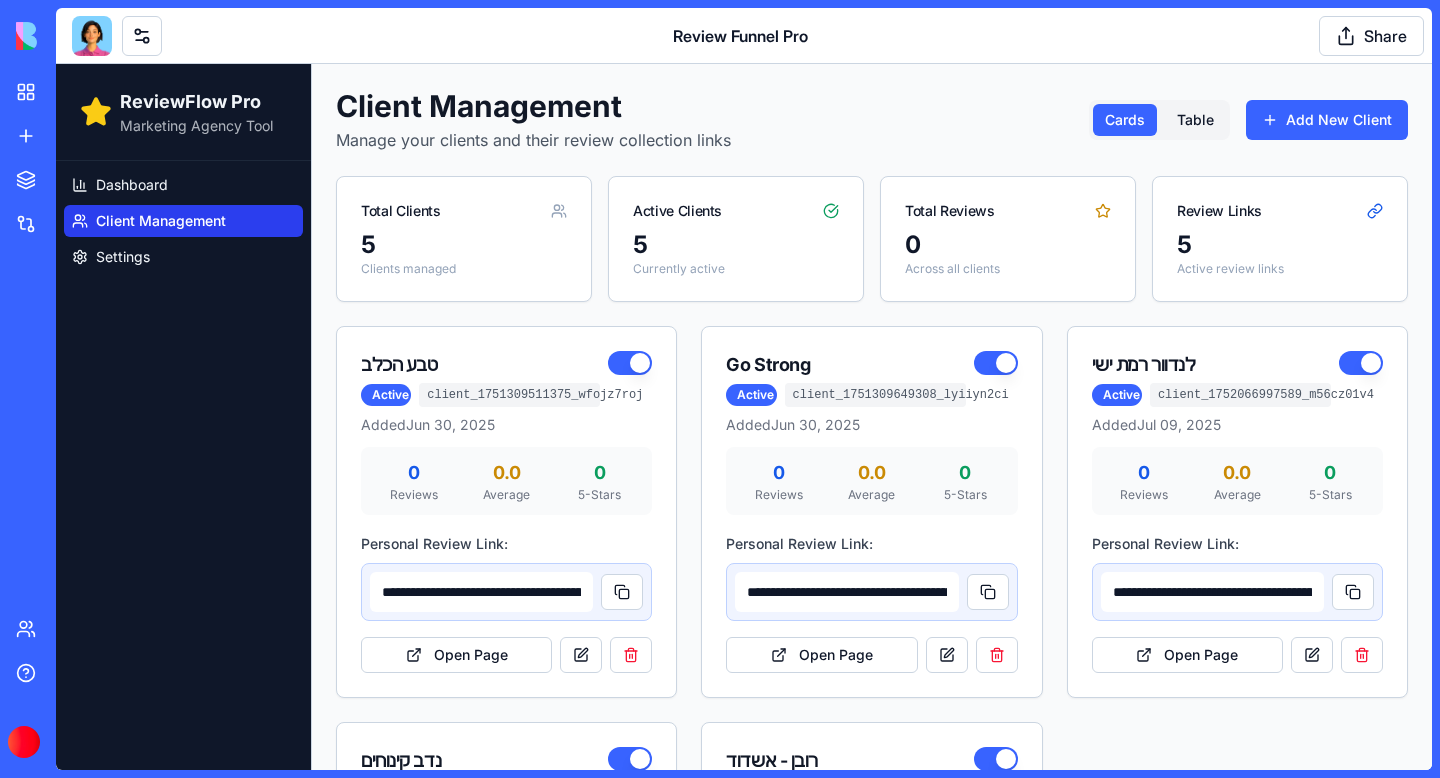 type on "**********" 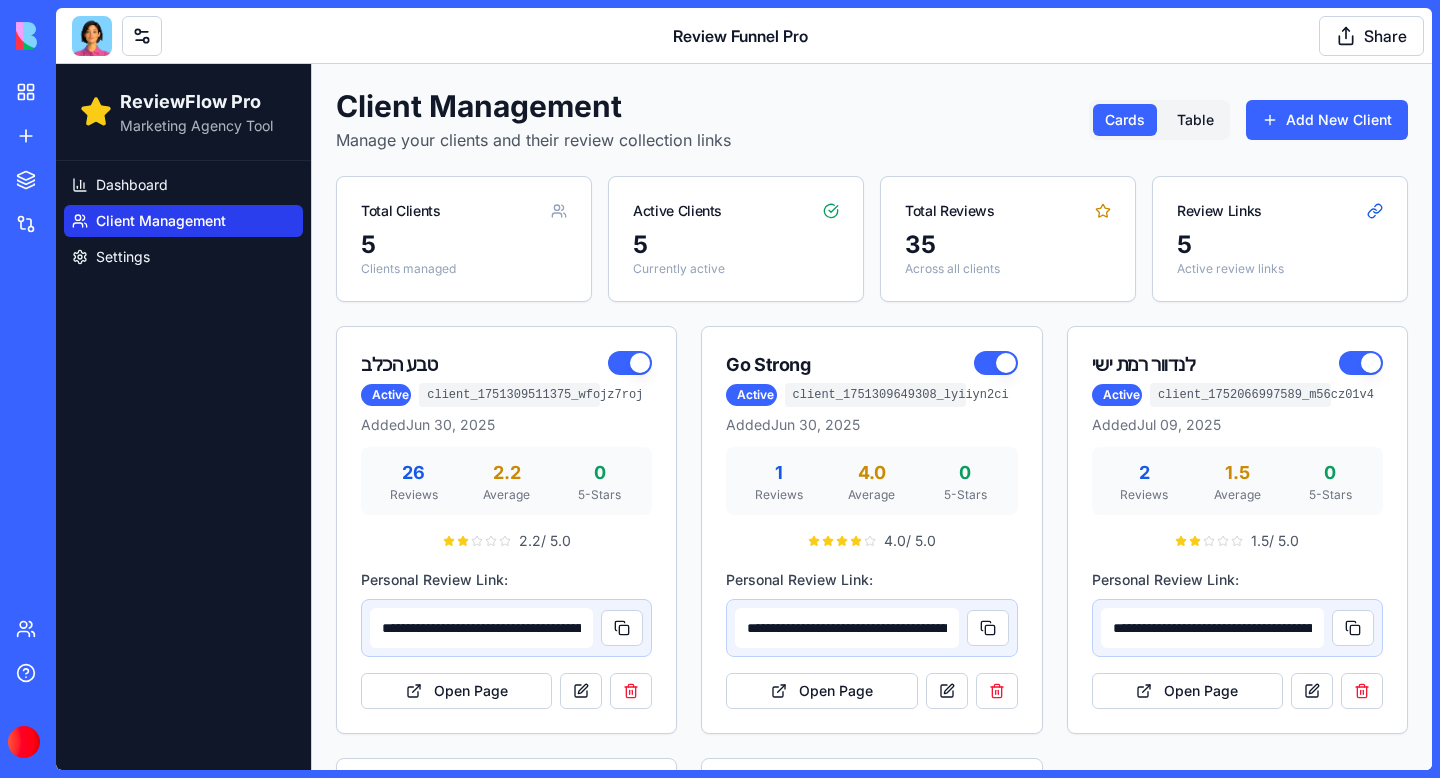 click at bounding box center (92, 36) 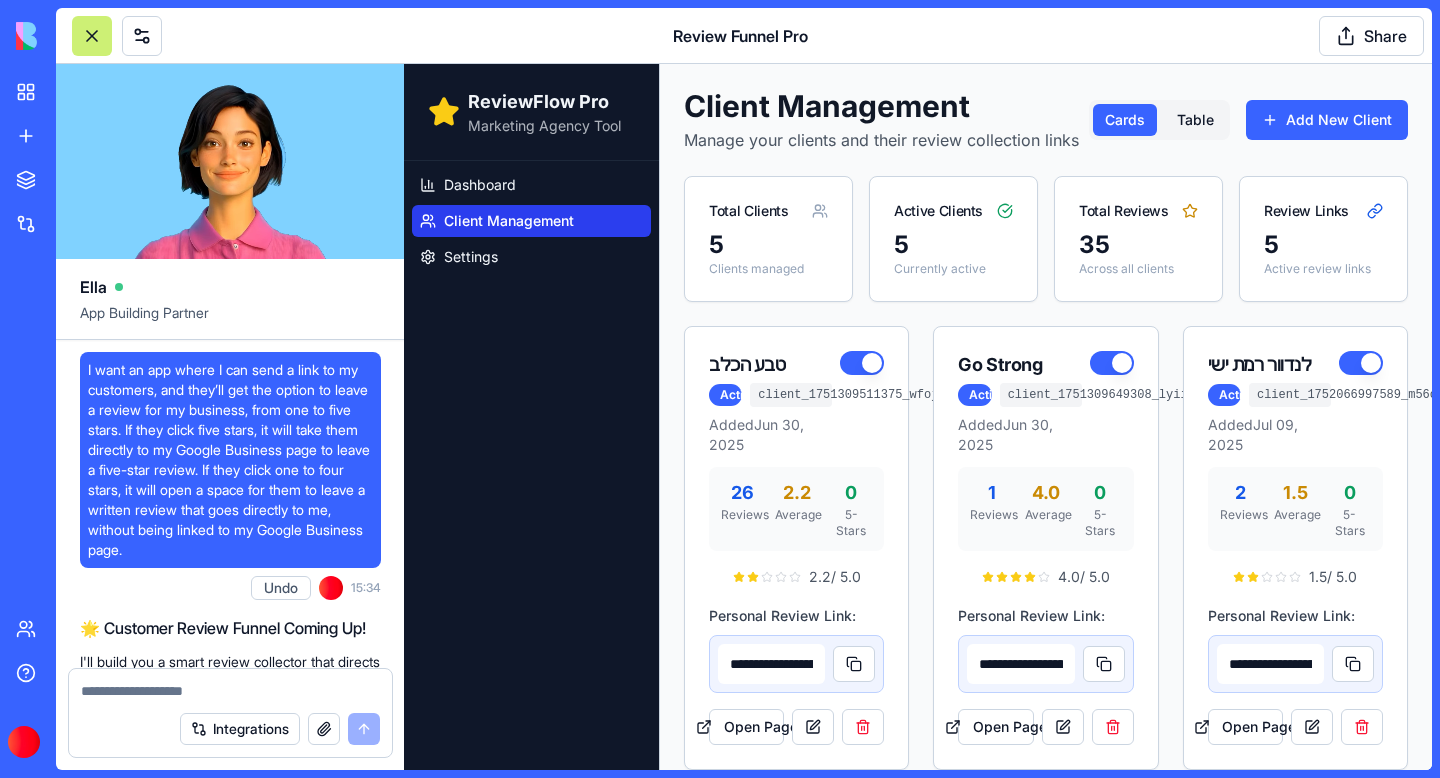 scroll, scrollTop: 71489, scrollLeft: 0, axis: vertical 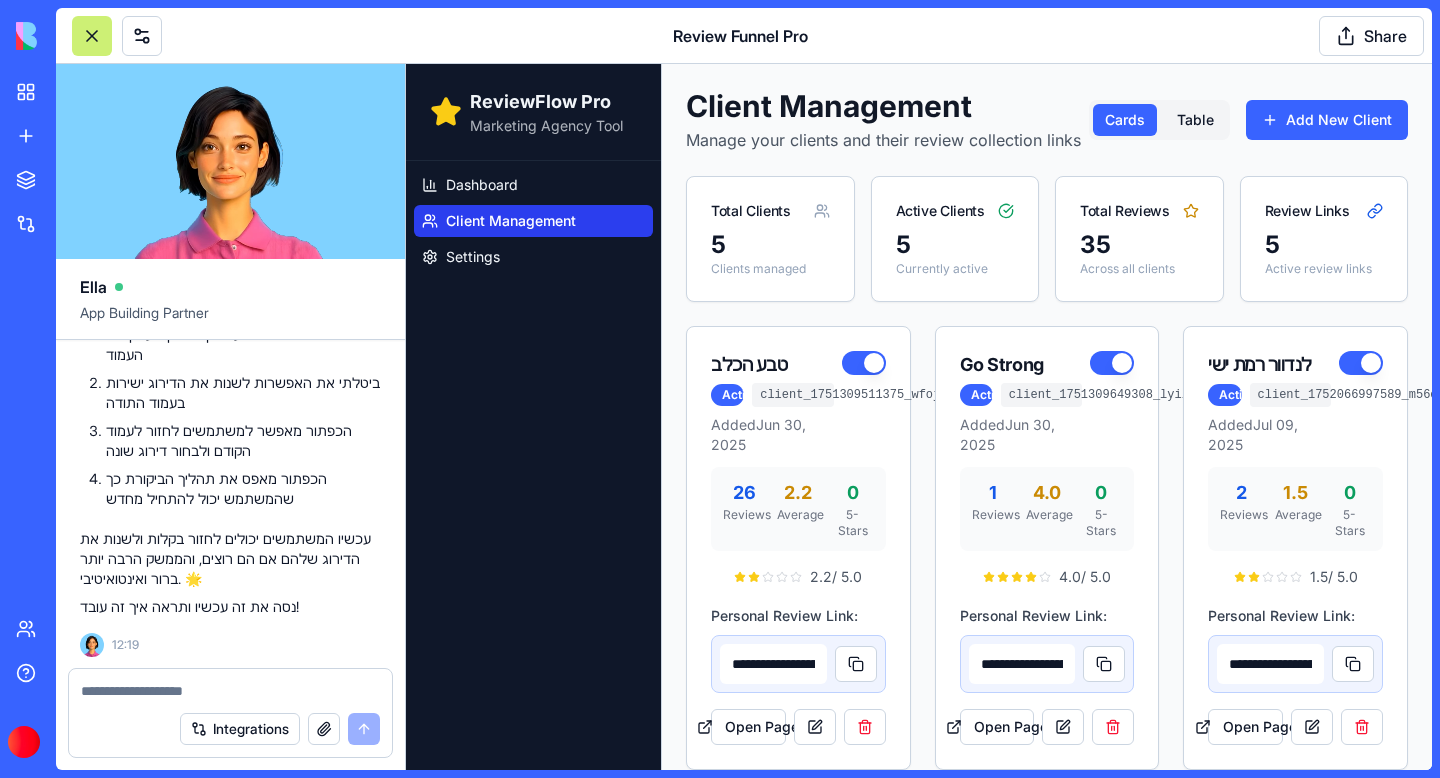 click at bounding box center (230, 691) 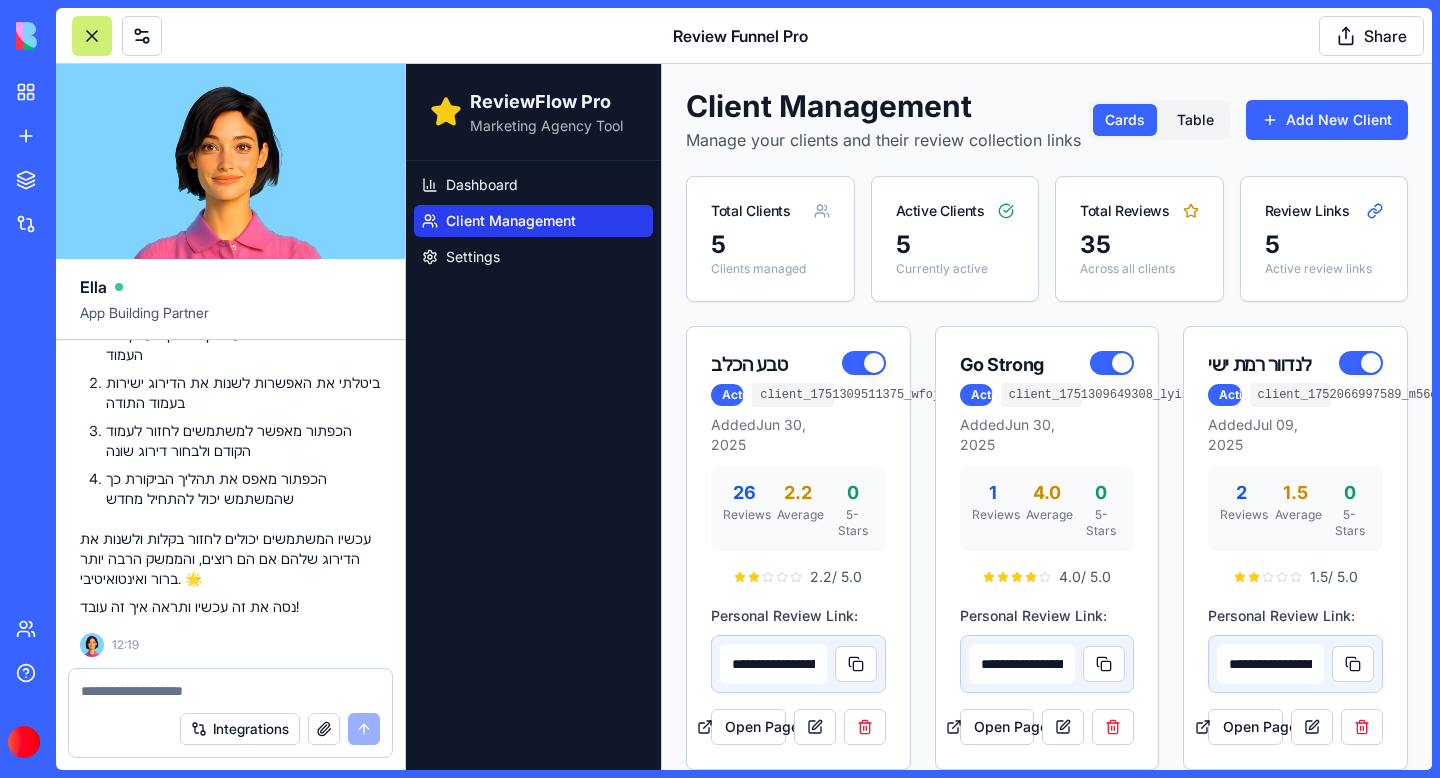 paste on "**********" 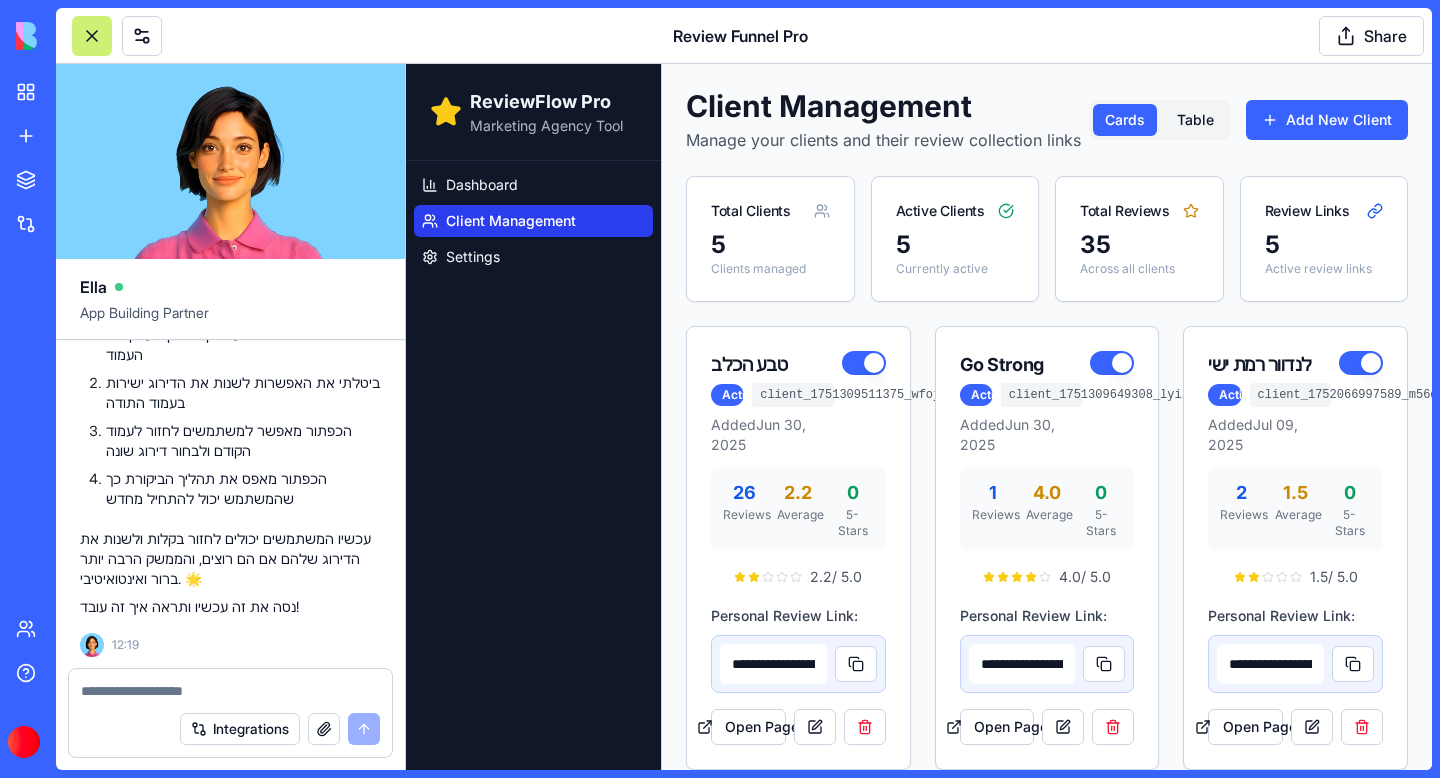 type on "**********" 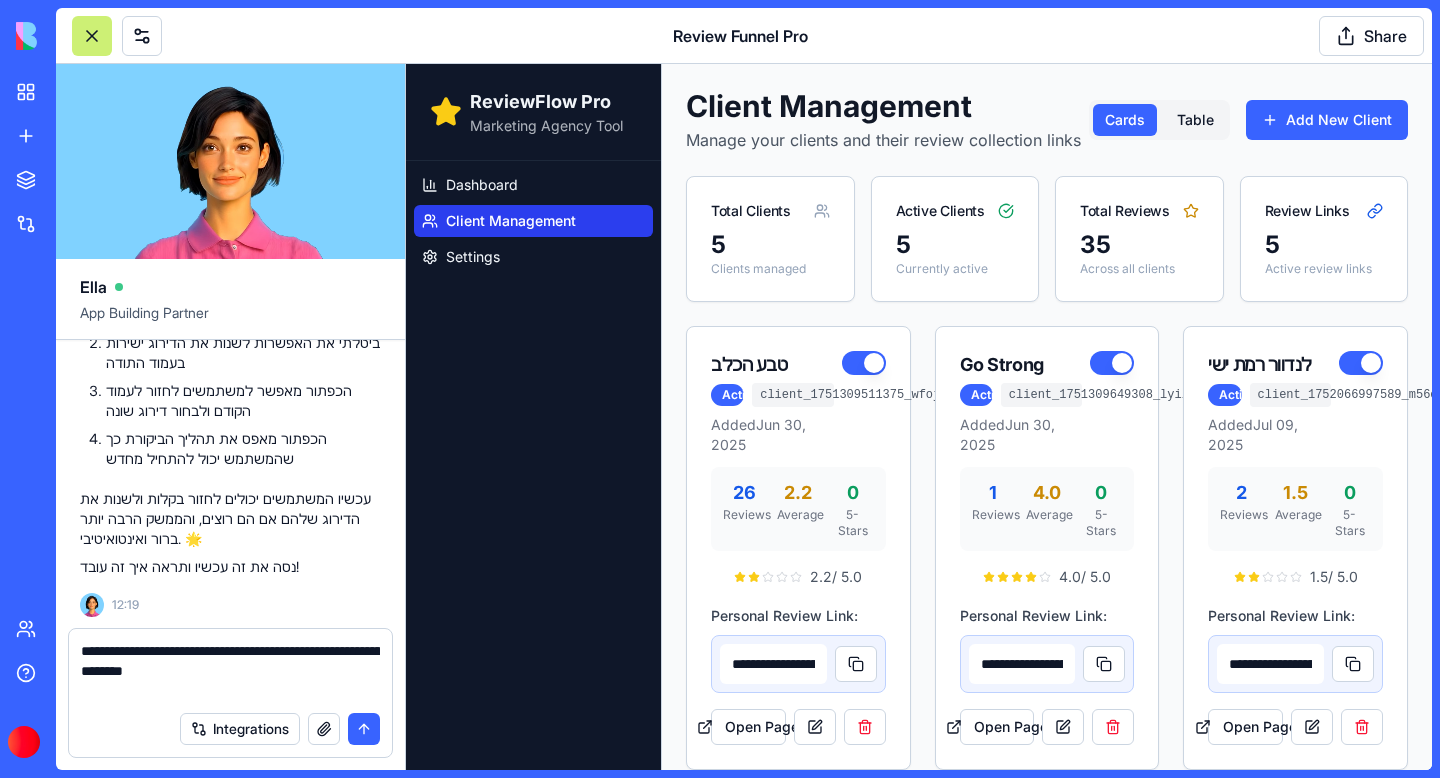 type 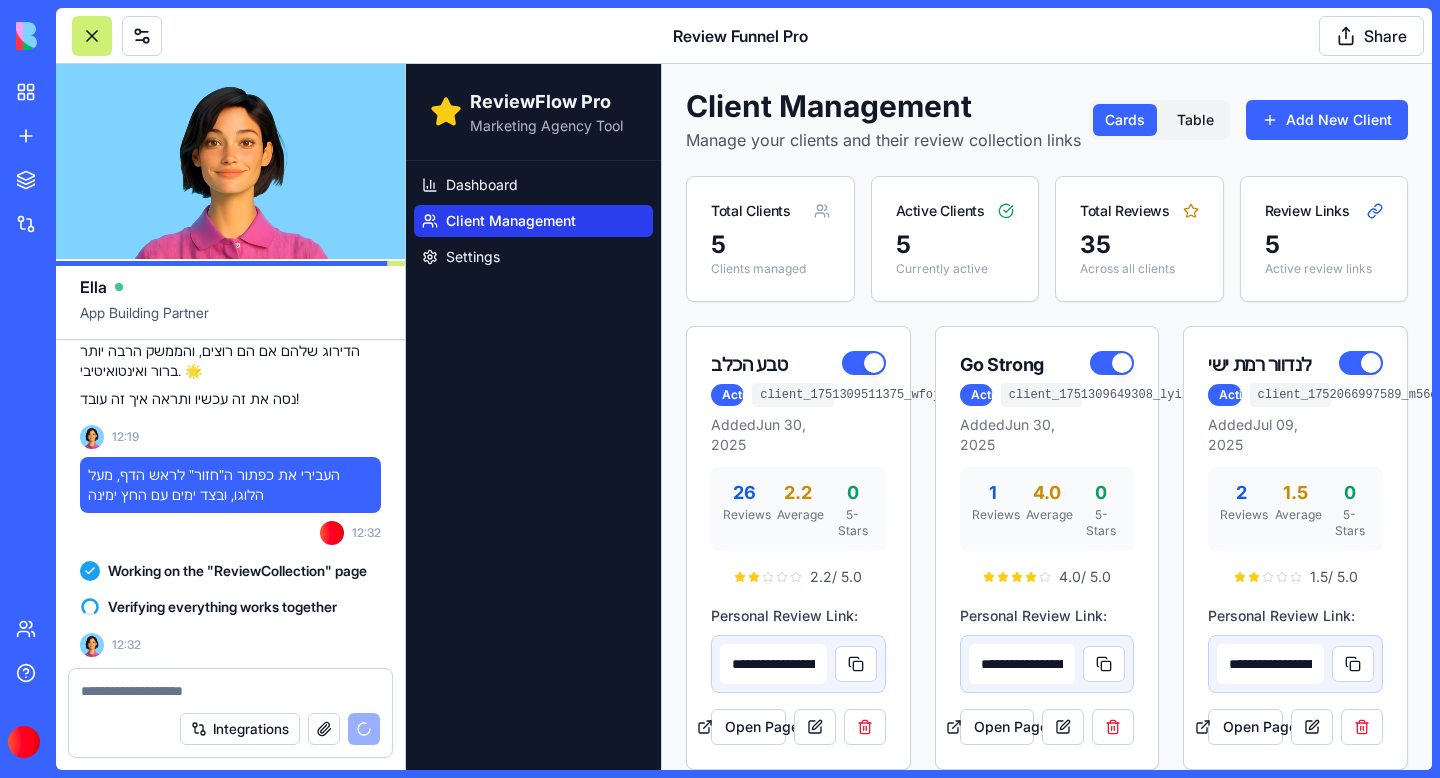 scroll, scrollTop: 72101, scrollLeft: 0, axis: vertical 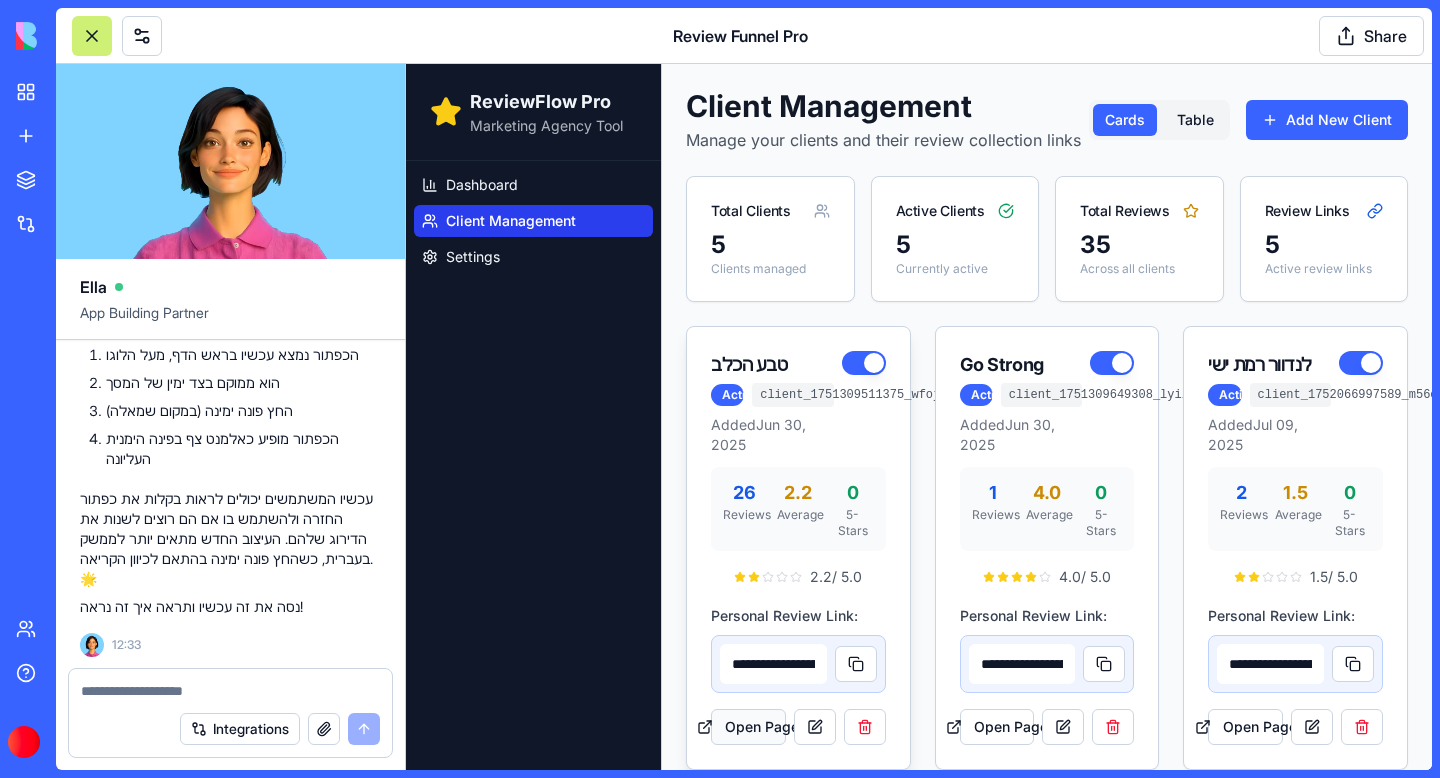click on "Open Page" at bounding box center (748, 727) 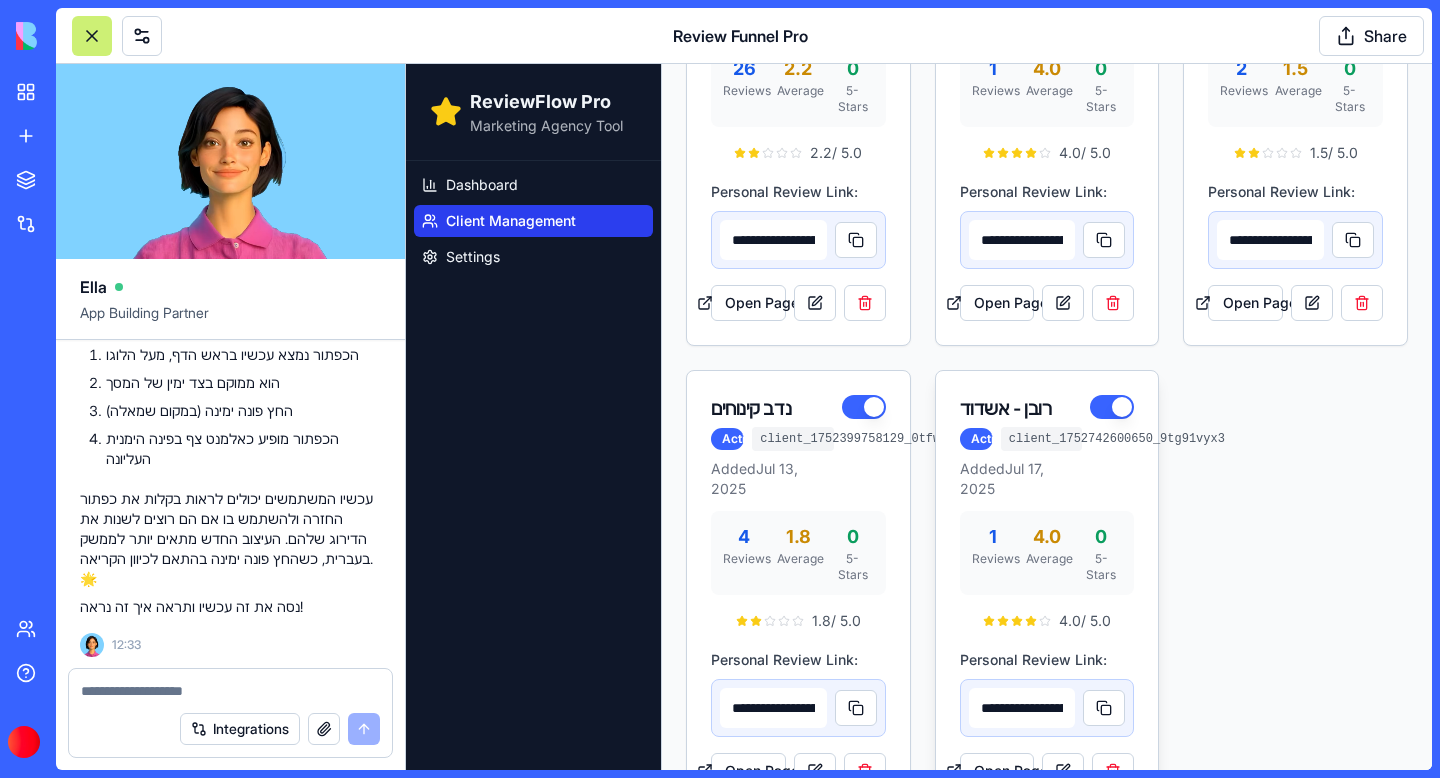 scroll, scrollTop: 460, scrollLeft: 0, axis: vertical 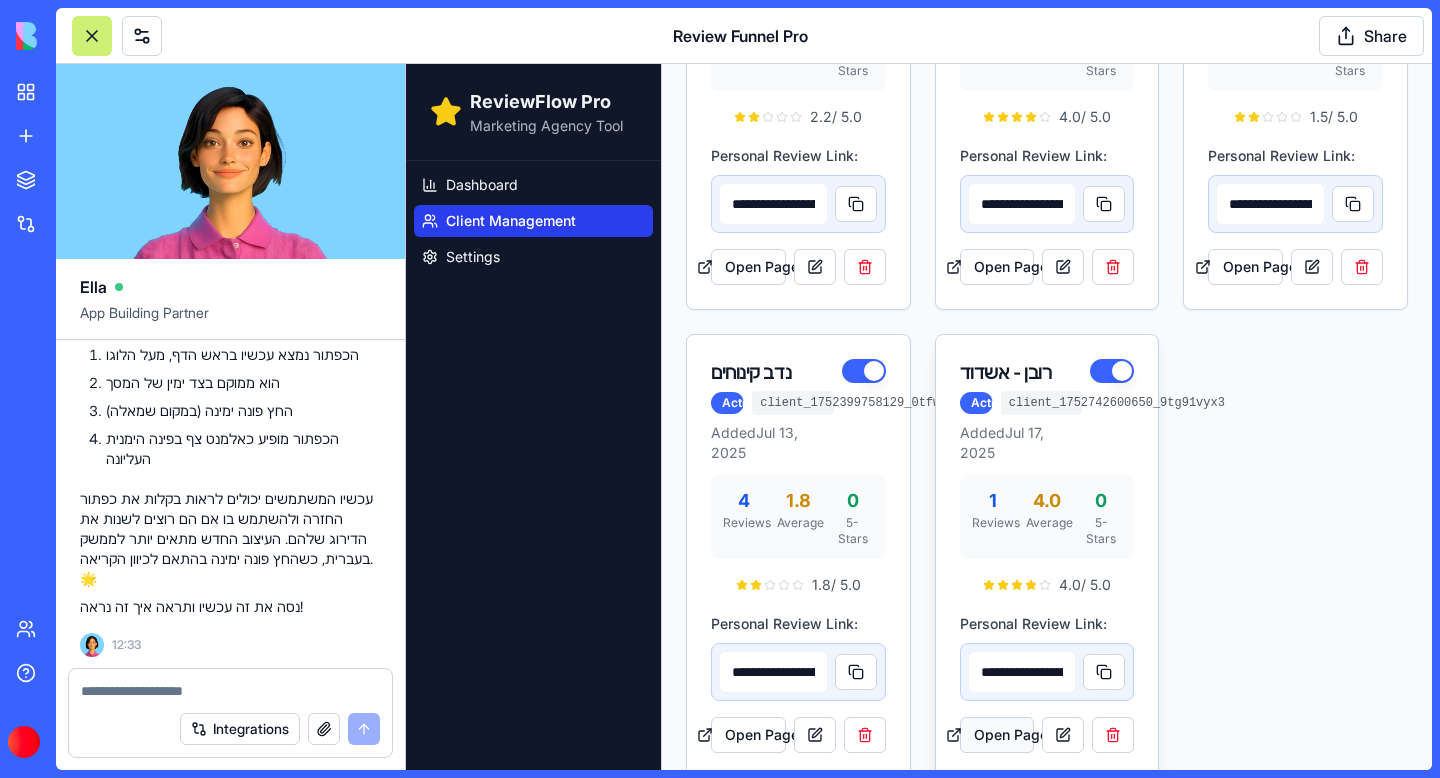 click on "Open Page" at bounding box center (997, 735) 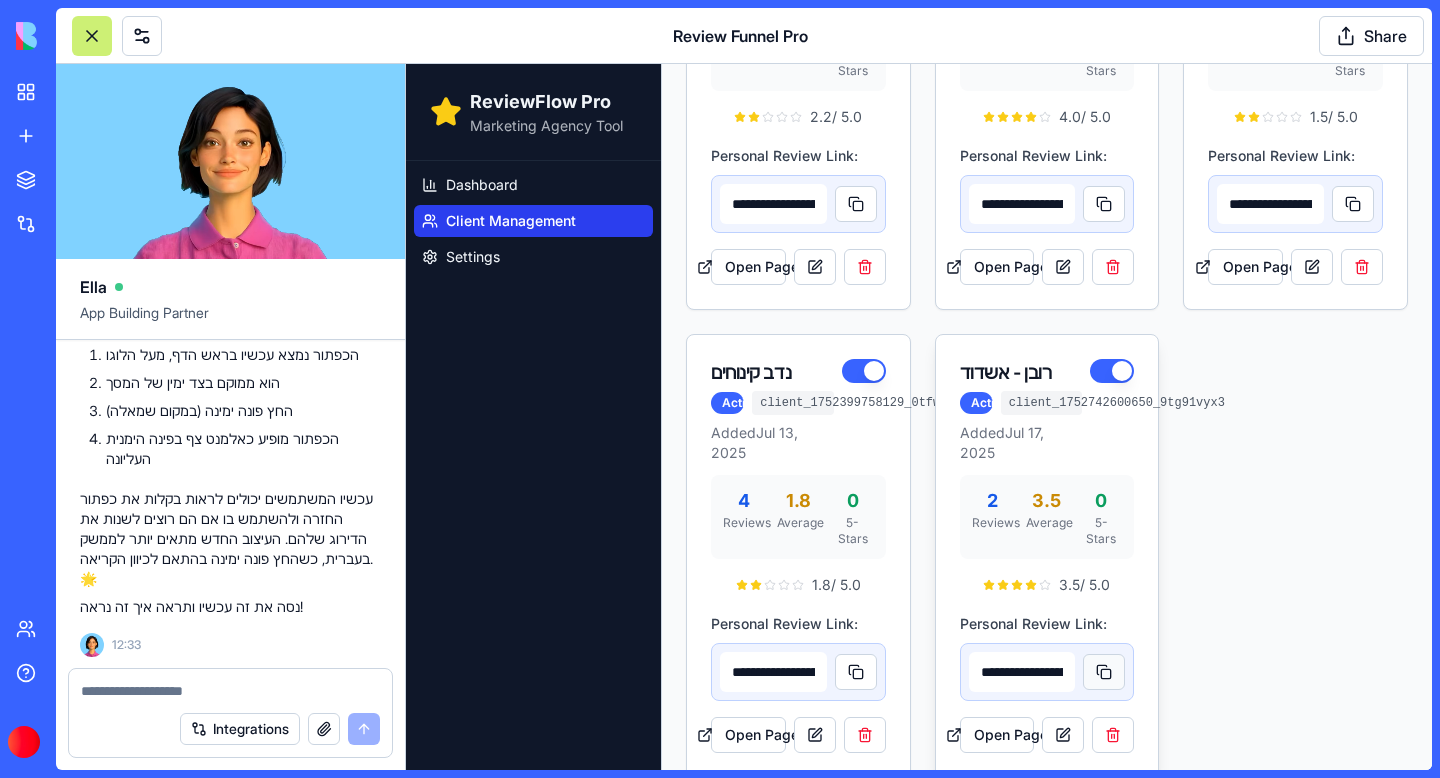 click at bounding box center [1104, 672] 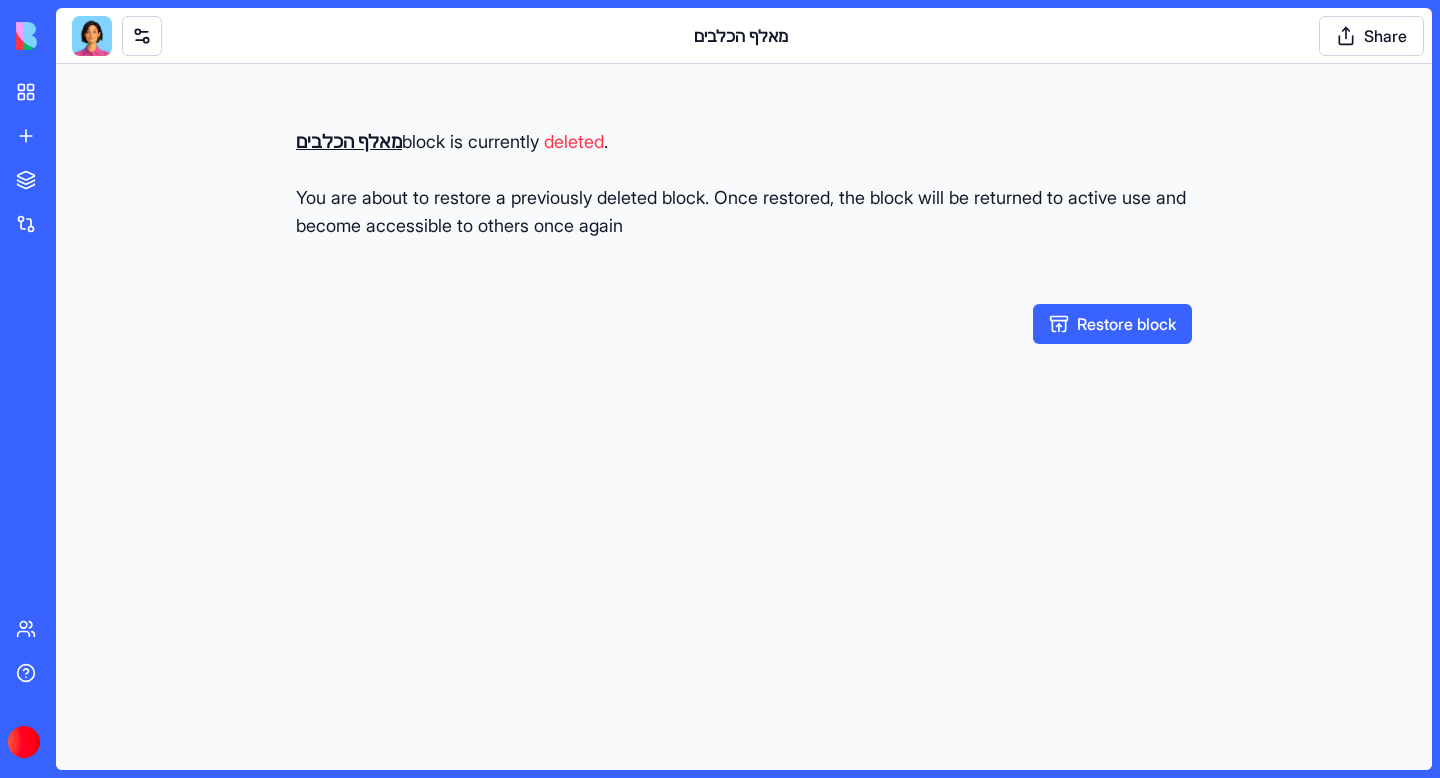 scroll, scrollTop: 0, scrollLeft: 0, axis: both 